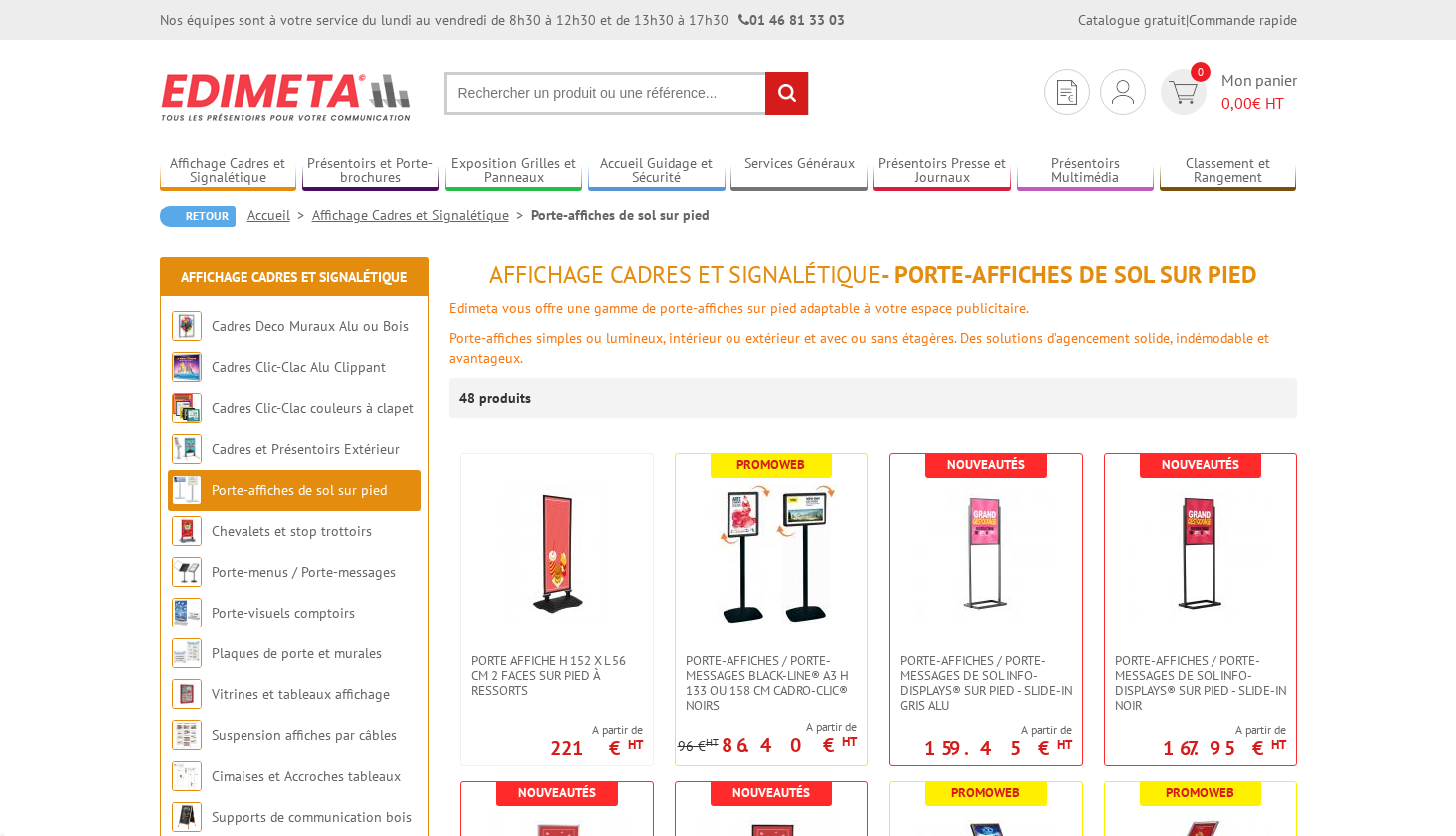 scroll, scrollTop: 0, scrollLeft: 0, axis: both 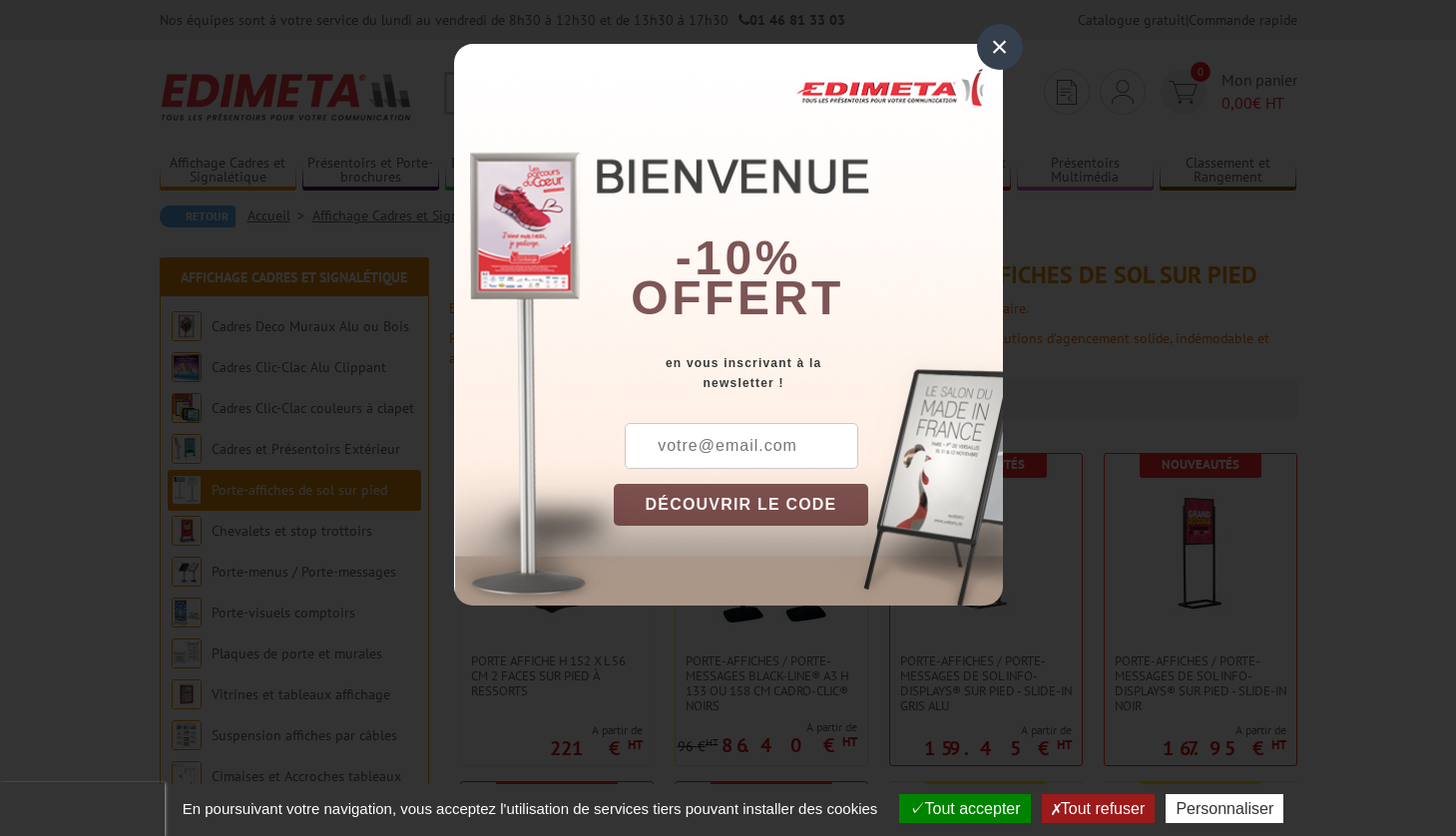 click on "×" at bounding box center [1000, 47] 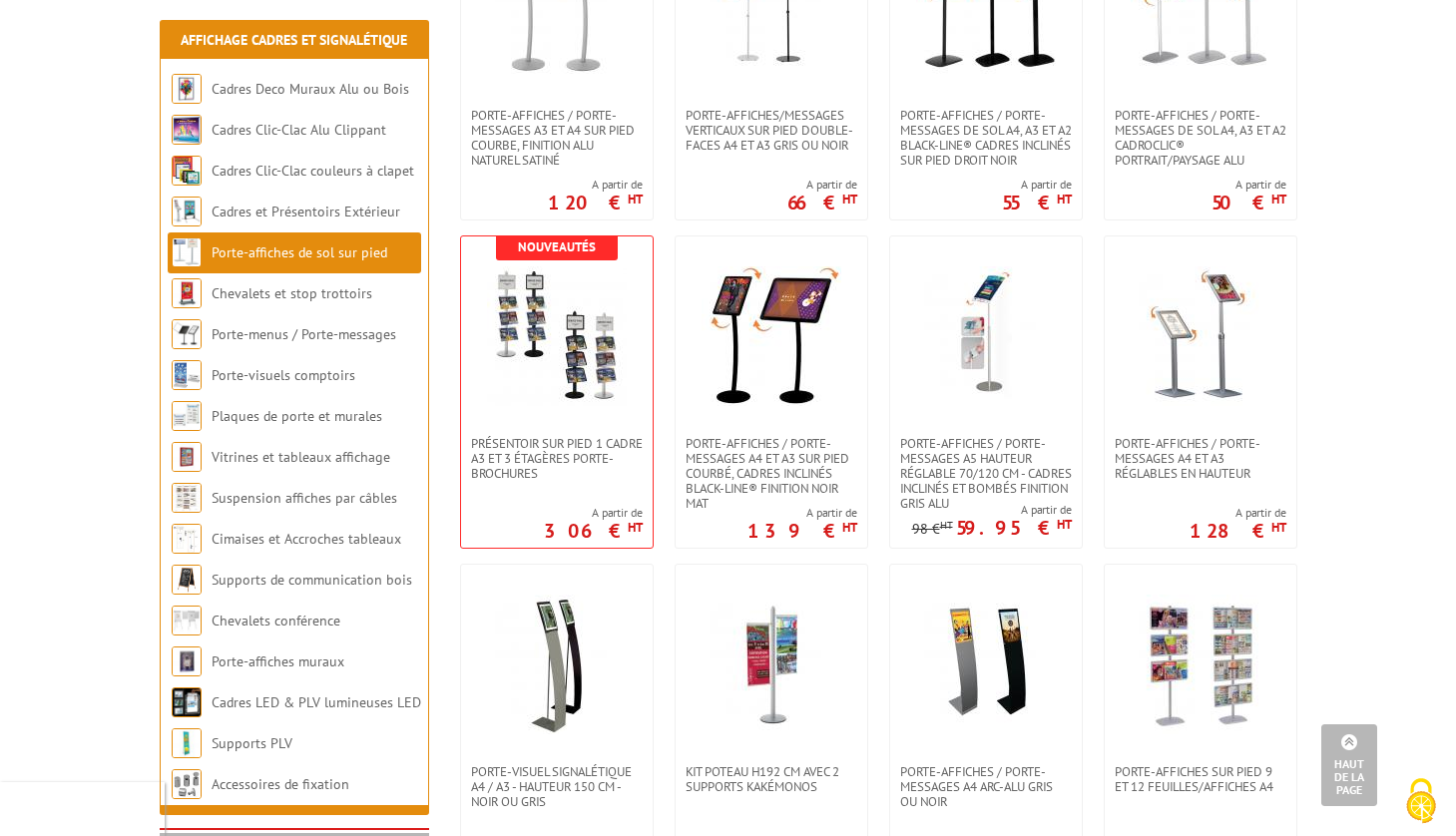 scroll, scrollTop: 2209, scrollLeft: 0, axis: vertical 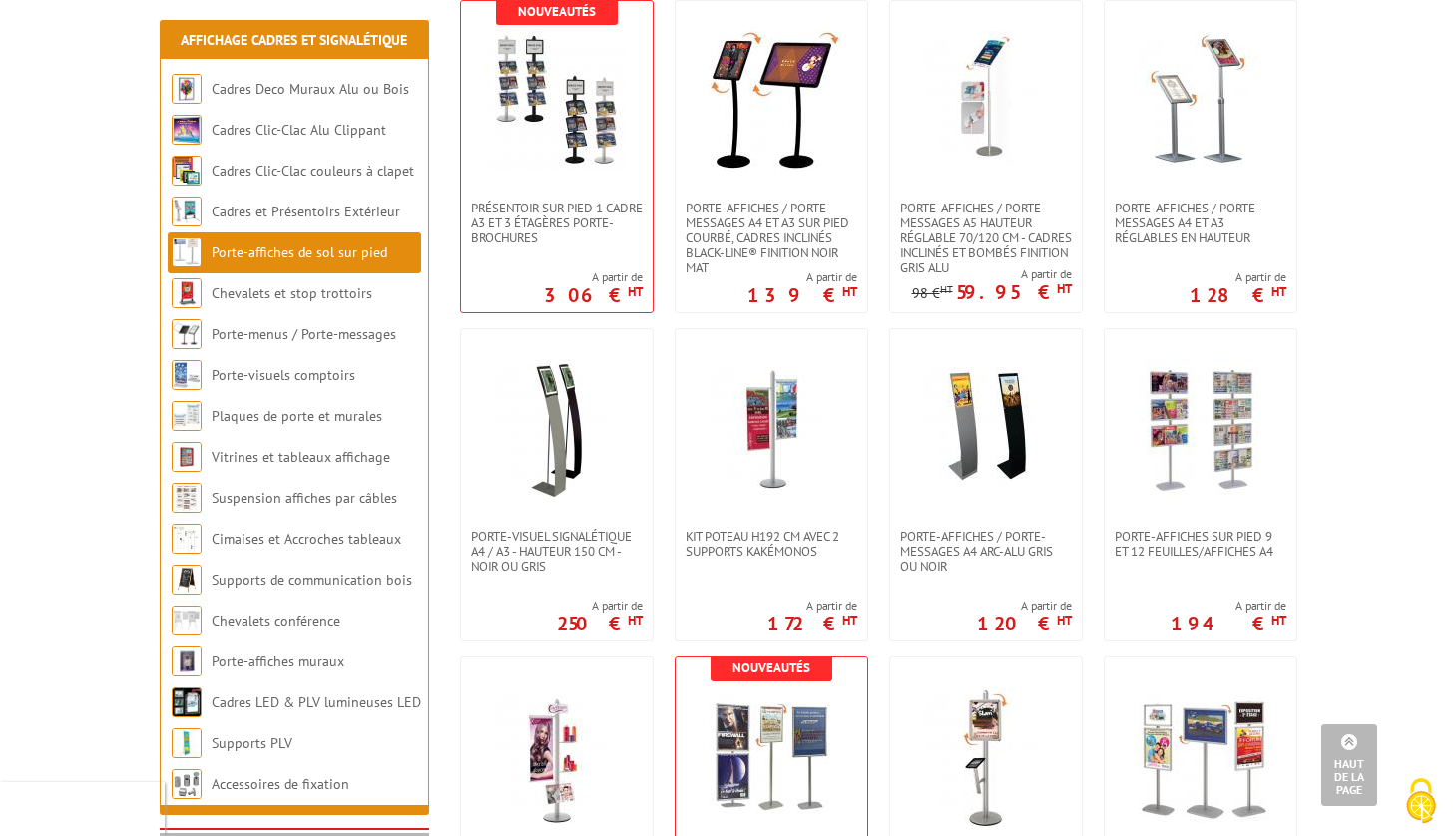 click at bounding box center (1201, 429) 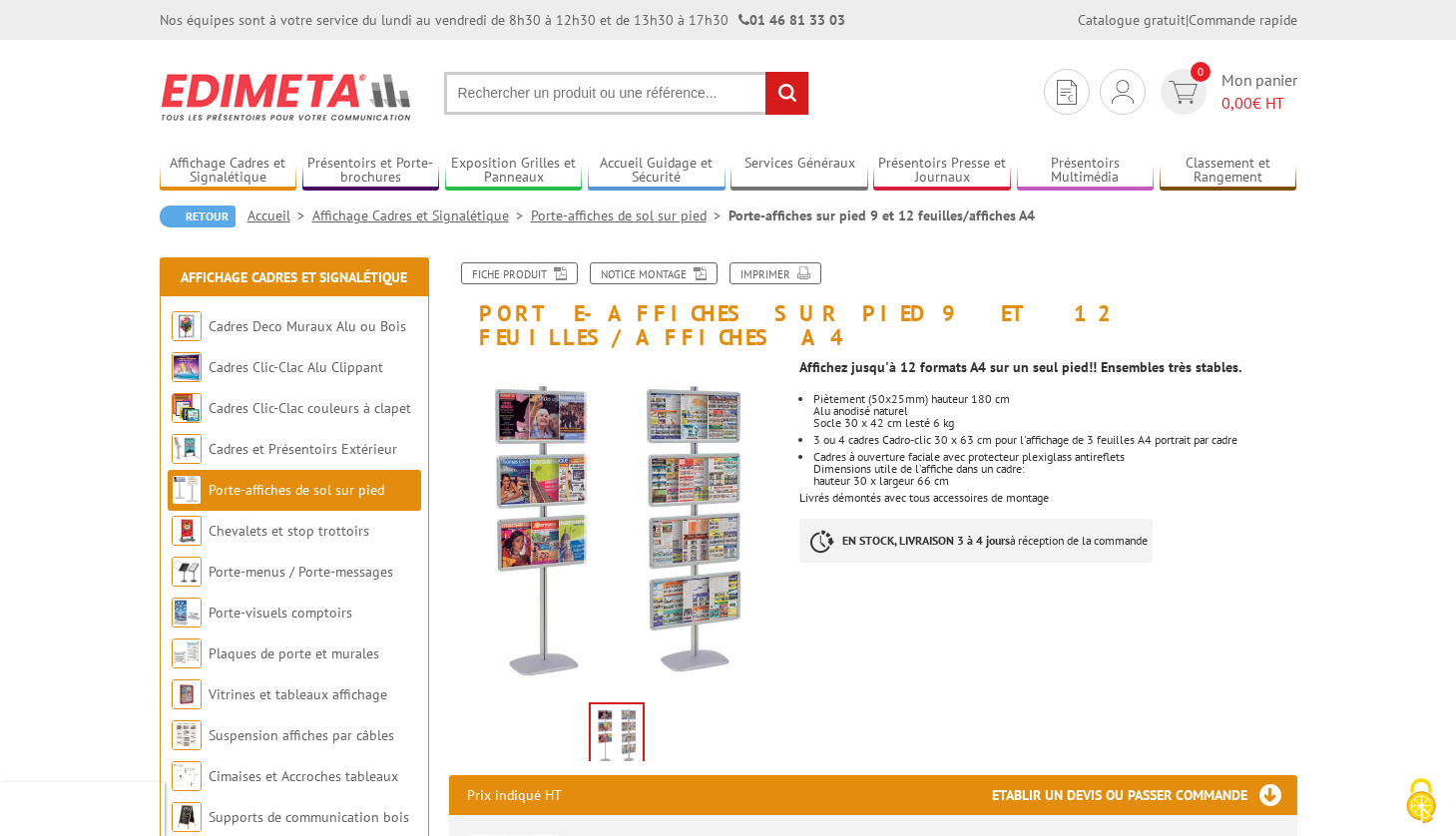 scroll, scrollTop: 0, scrollLeft: 0, axis: both 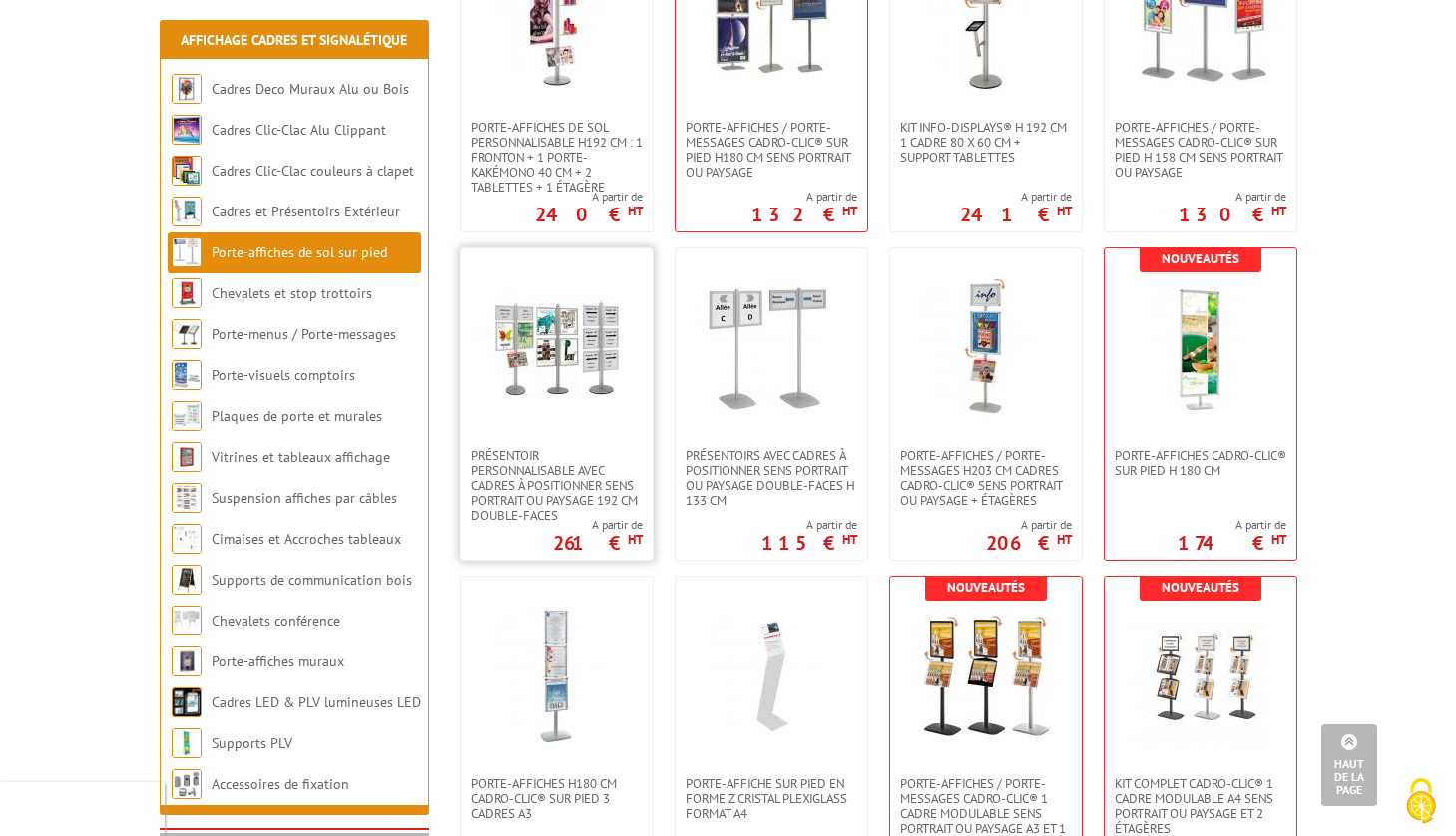 drag, startPoint x: 0, startPoint y: 0, endPoint x: 561, endPoint y: 346, distance: 659.1184 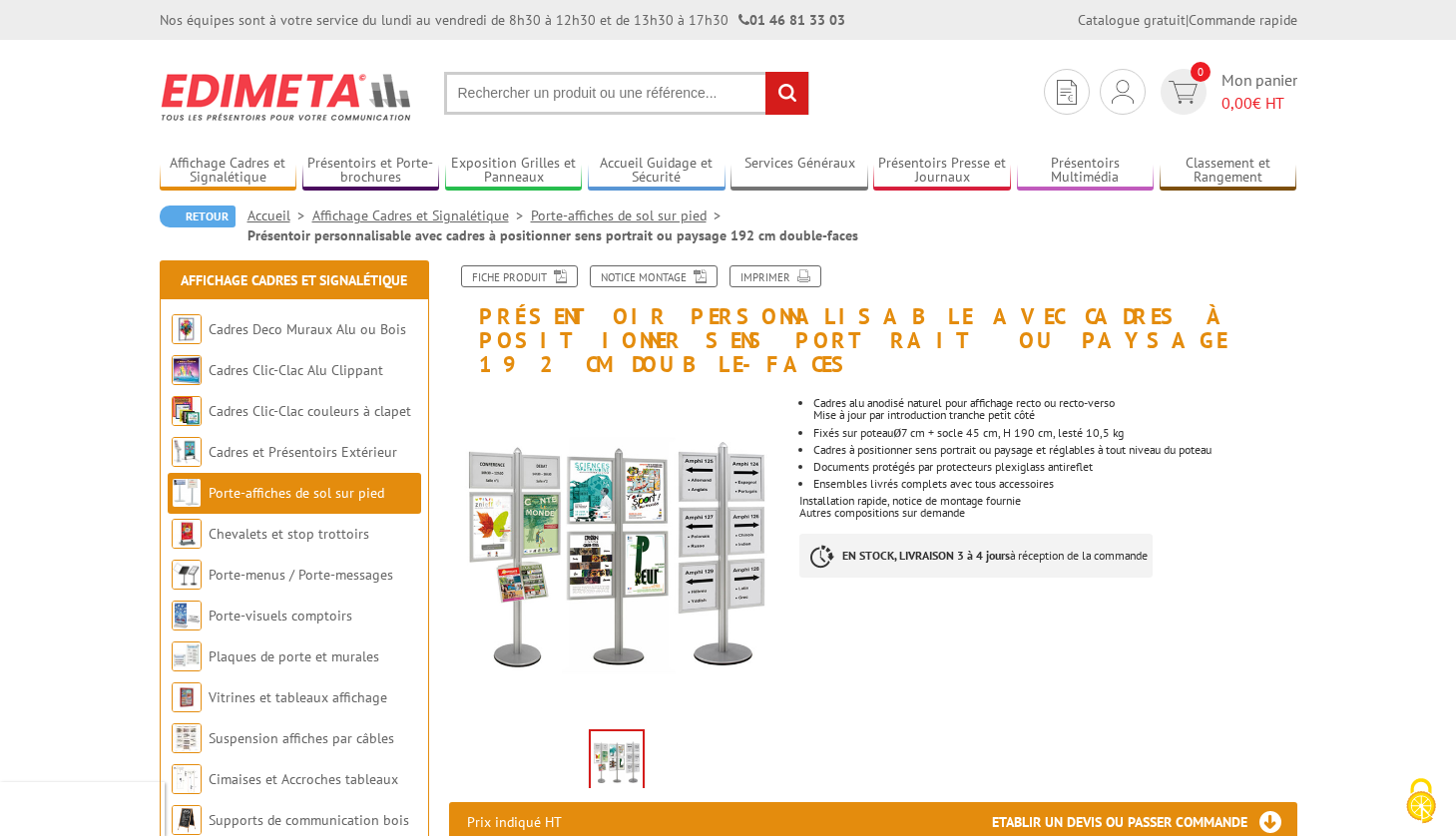 scroll, scrollTop: 0, scrollLeft: 0, axis: both 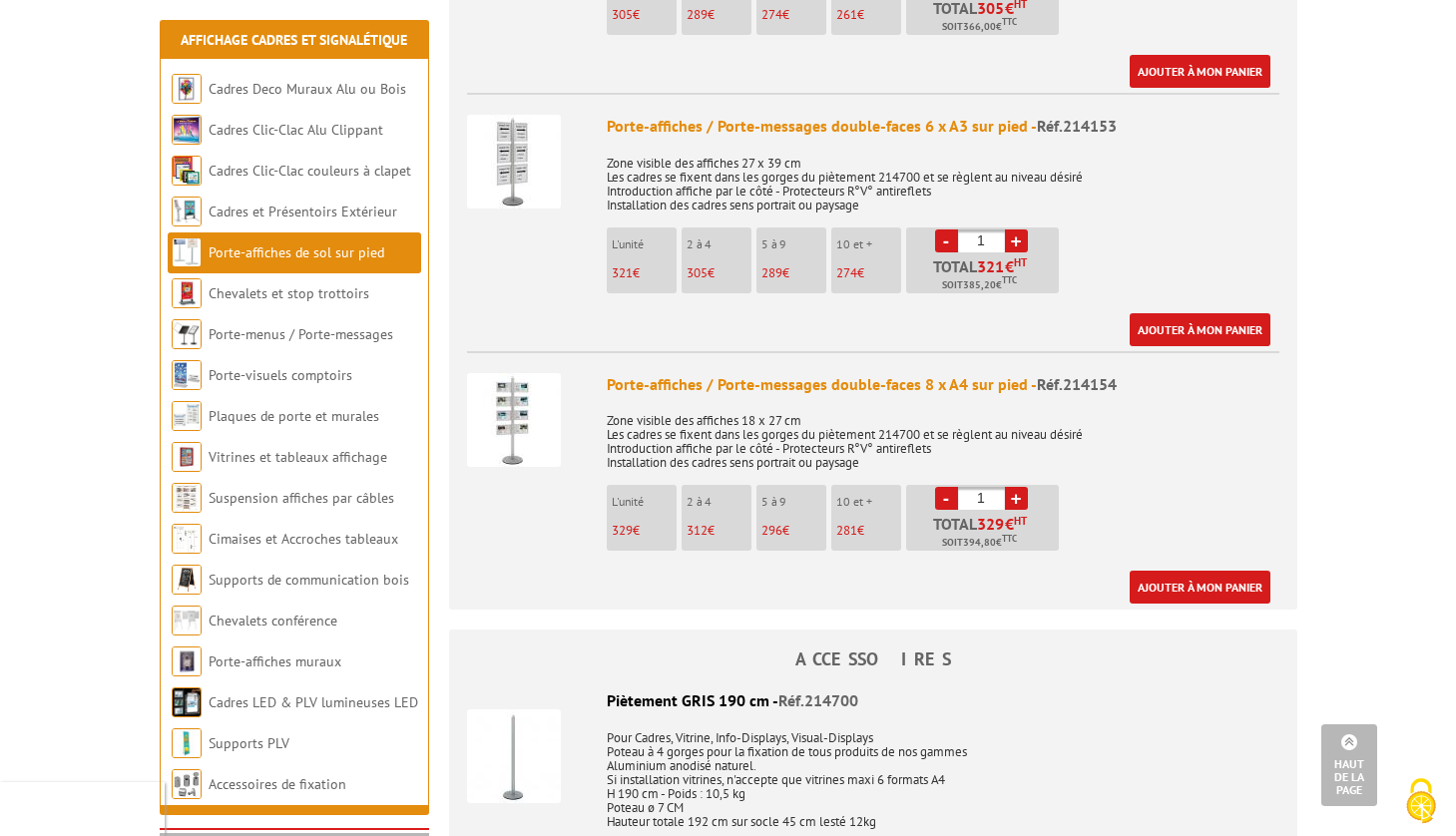 click at bounding box center (514, 420) 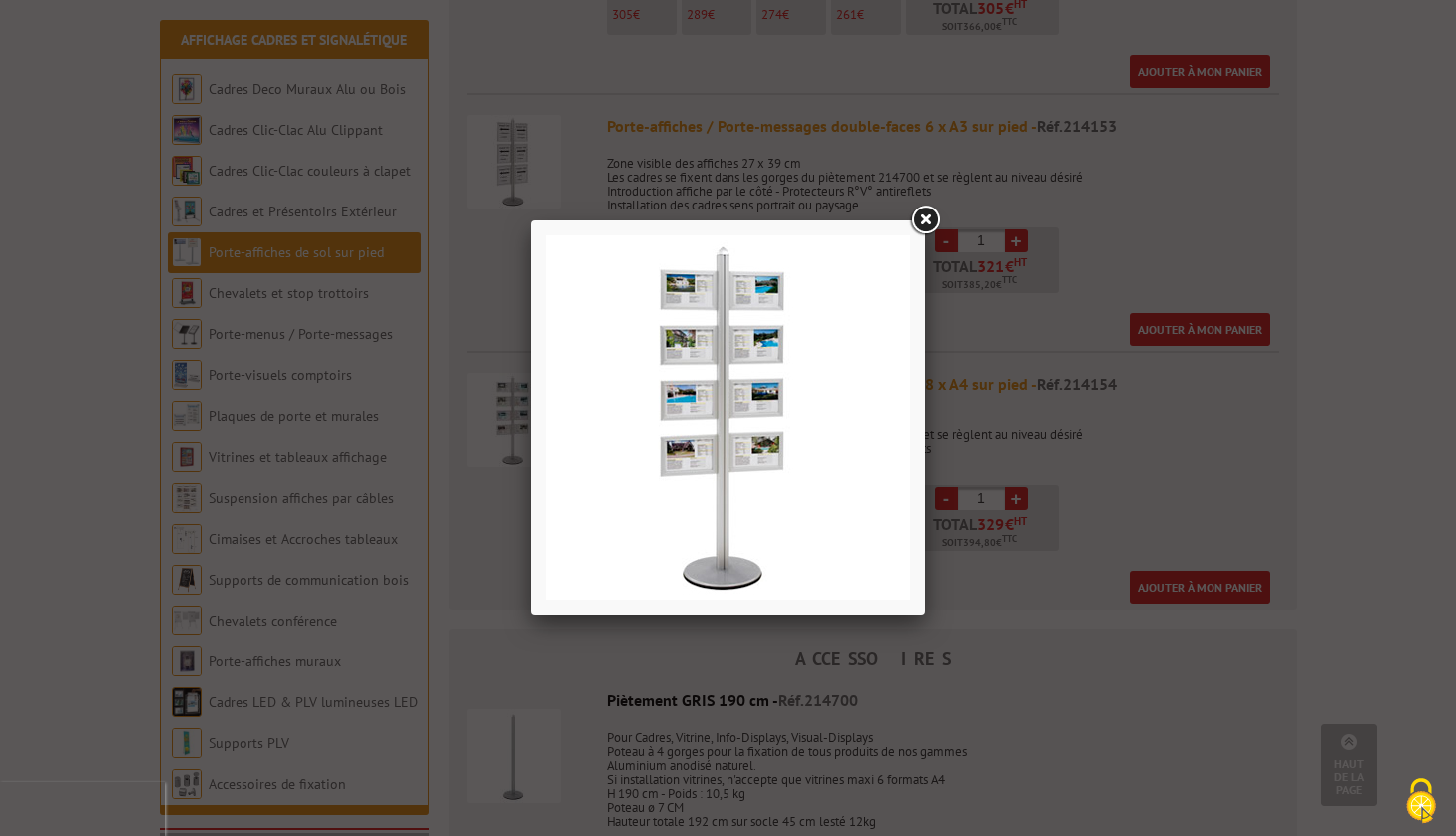 click at bounding box center (925, 220) 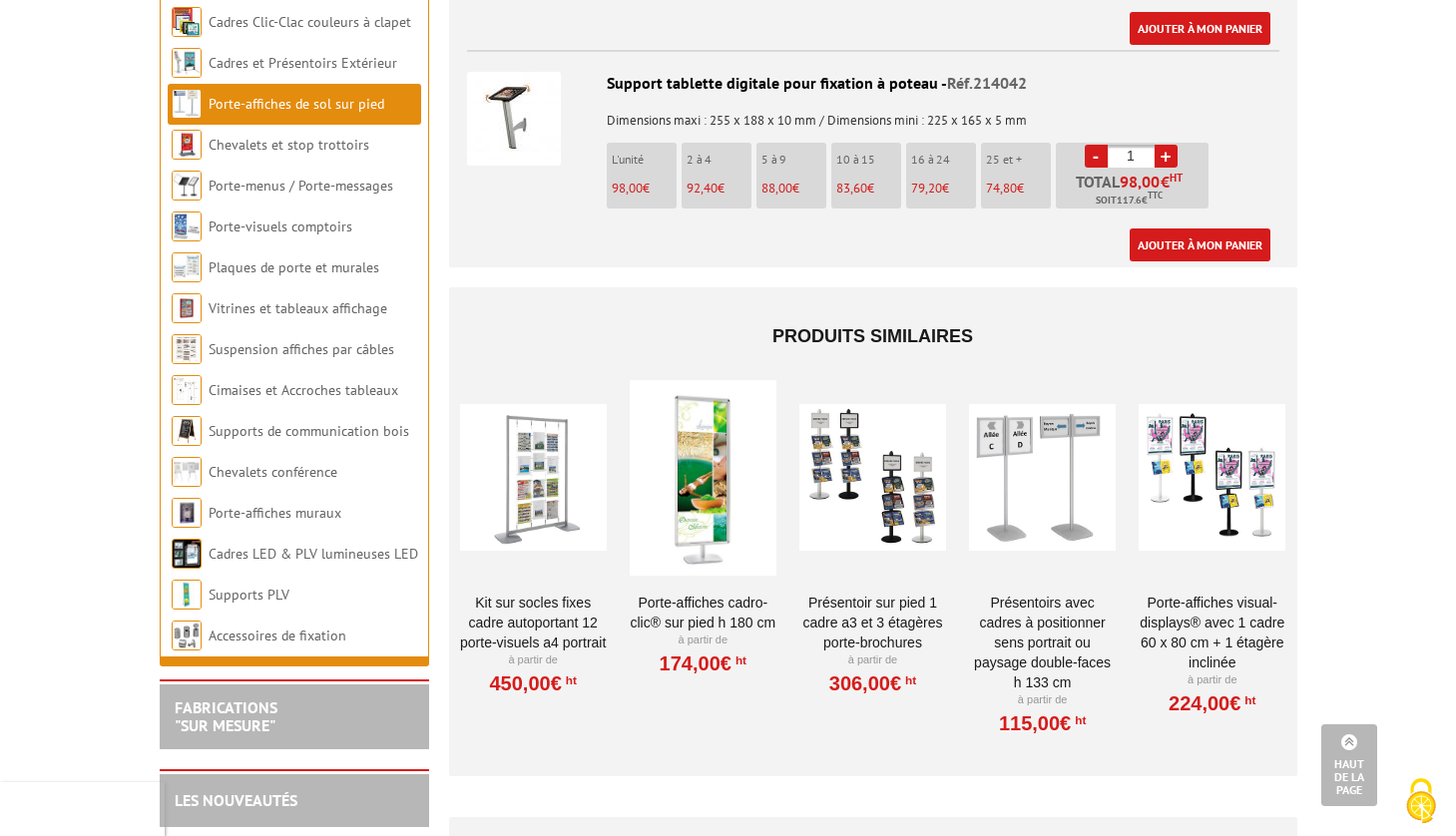 scroll, scrollTop: 4249, scrollLeft: 0, axis: vertical 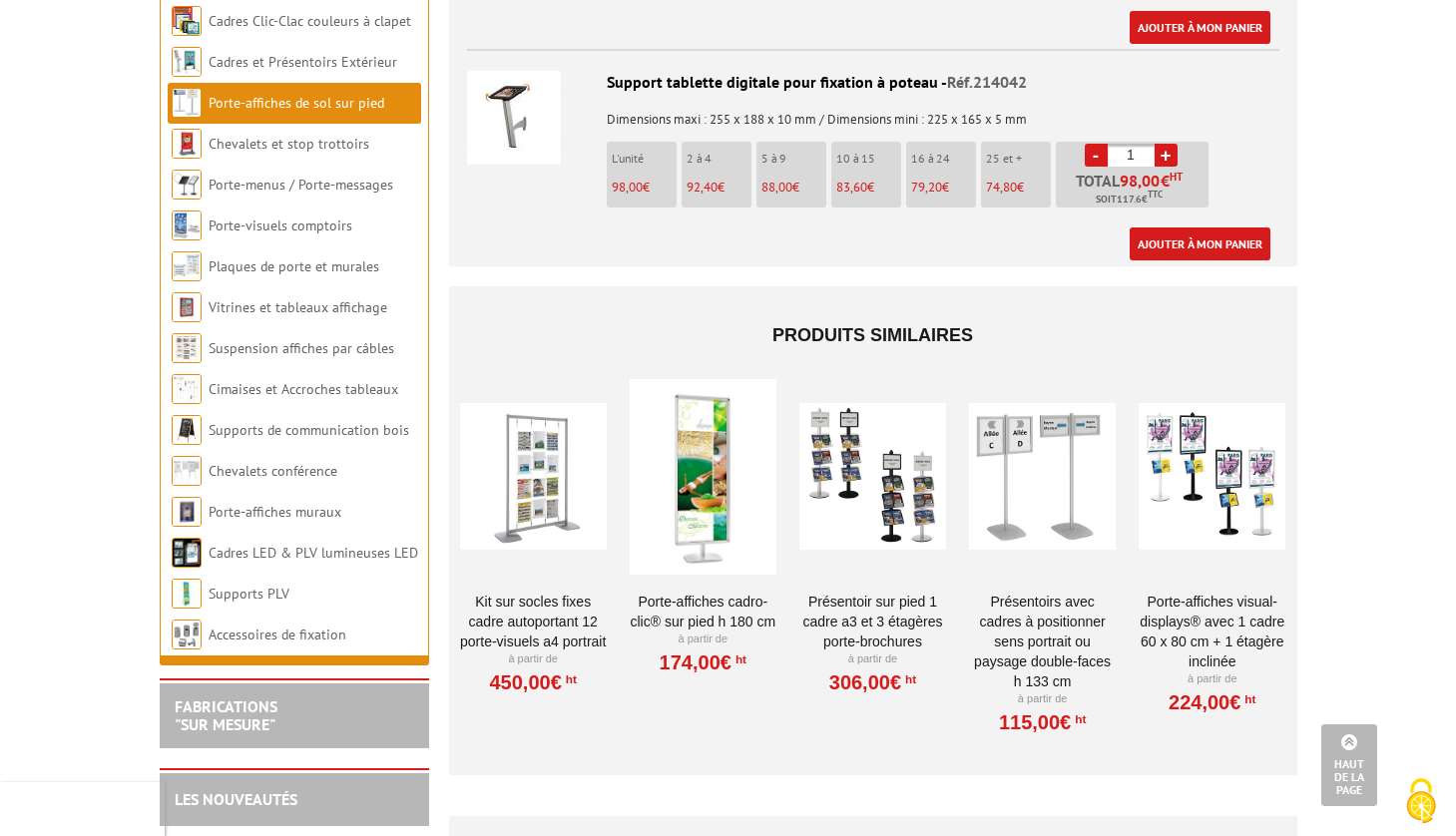 drag, startPoint x: 0, startPoint y: 0, endPoint x: 560, endPoint y: 425, distance: 703.01138 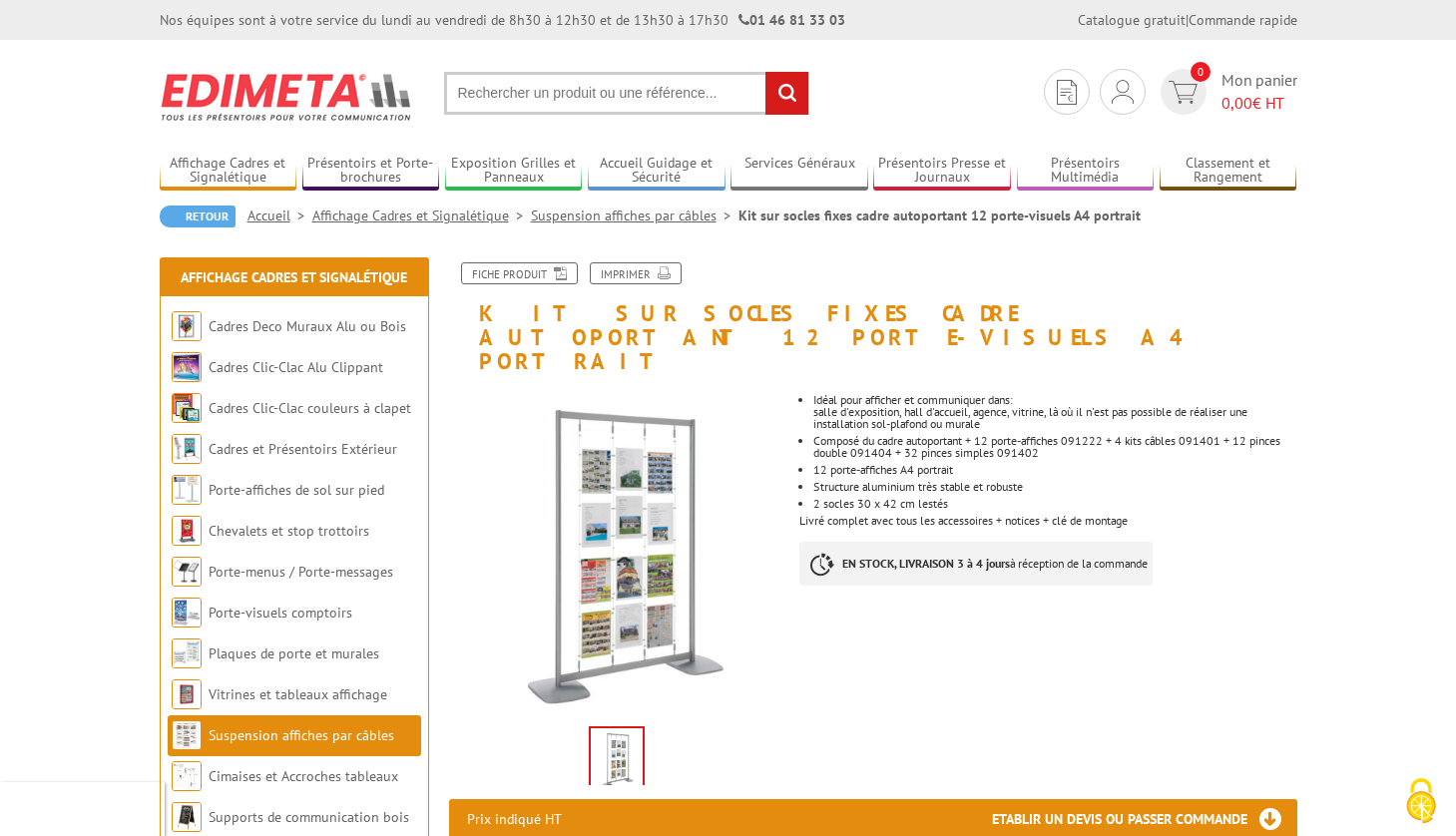 scroll, scrollTop: 0, scrollLeft: 0, axis: both 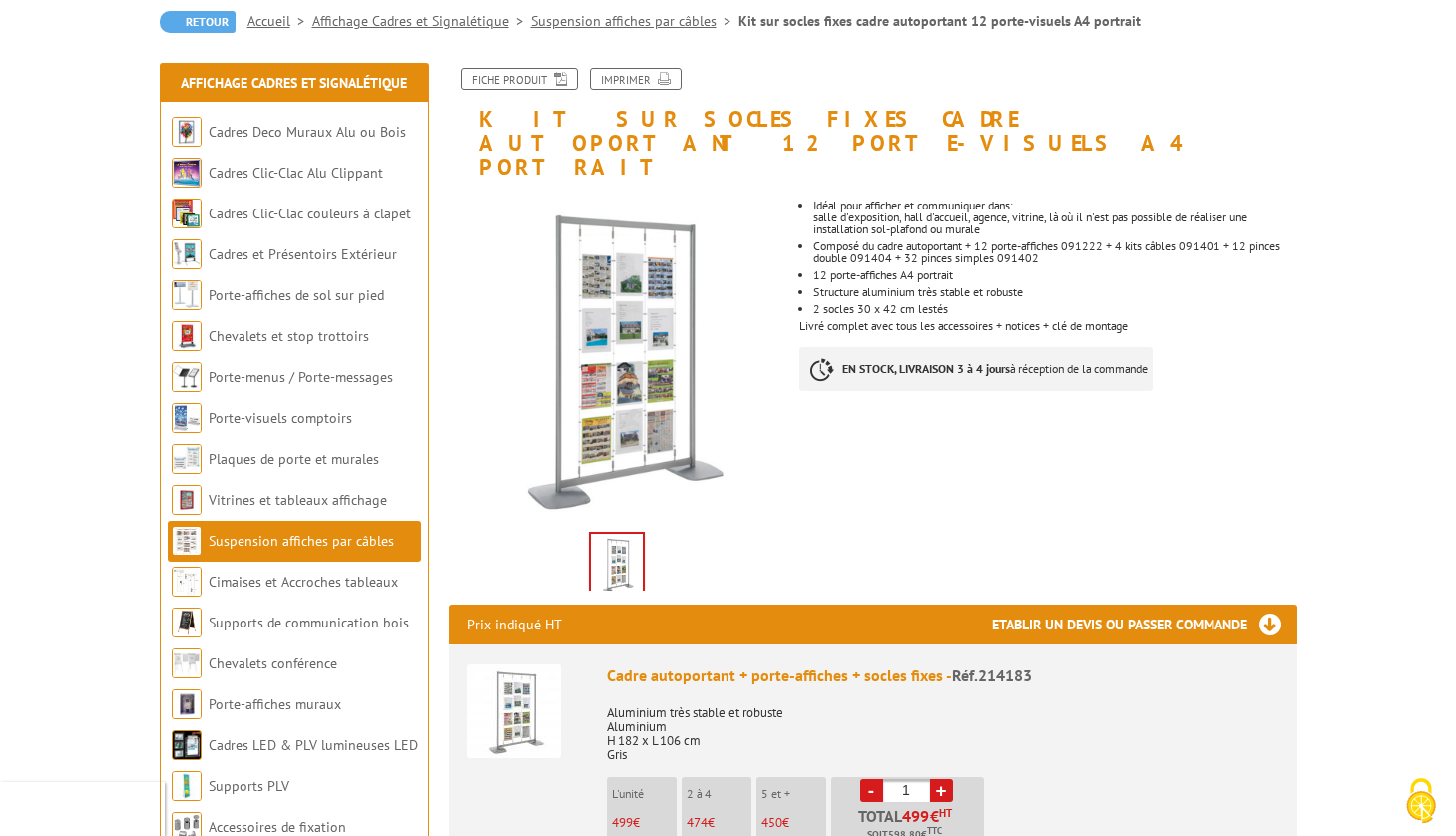 click at bounding box center [557, 77] 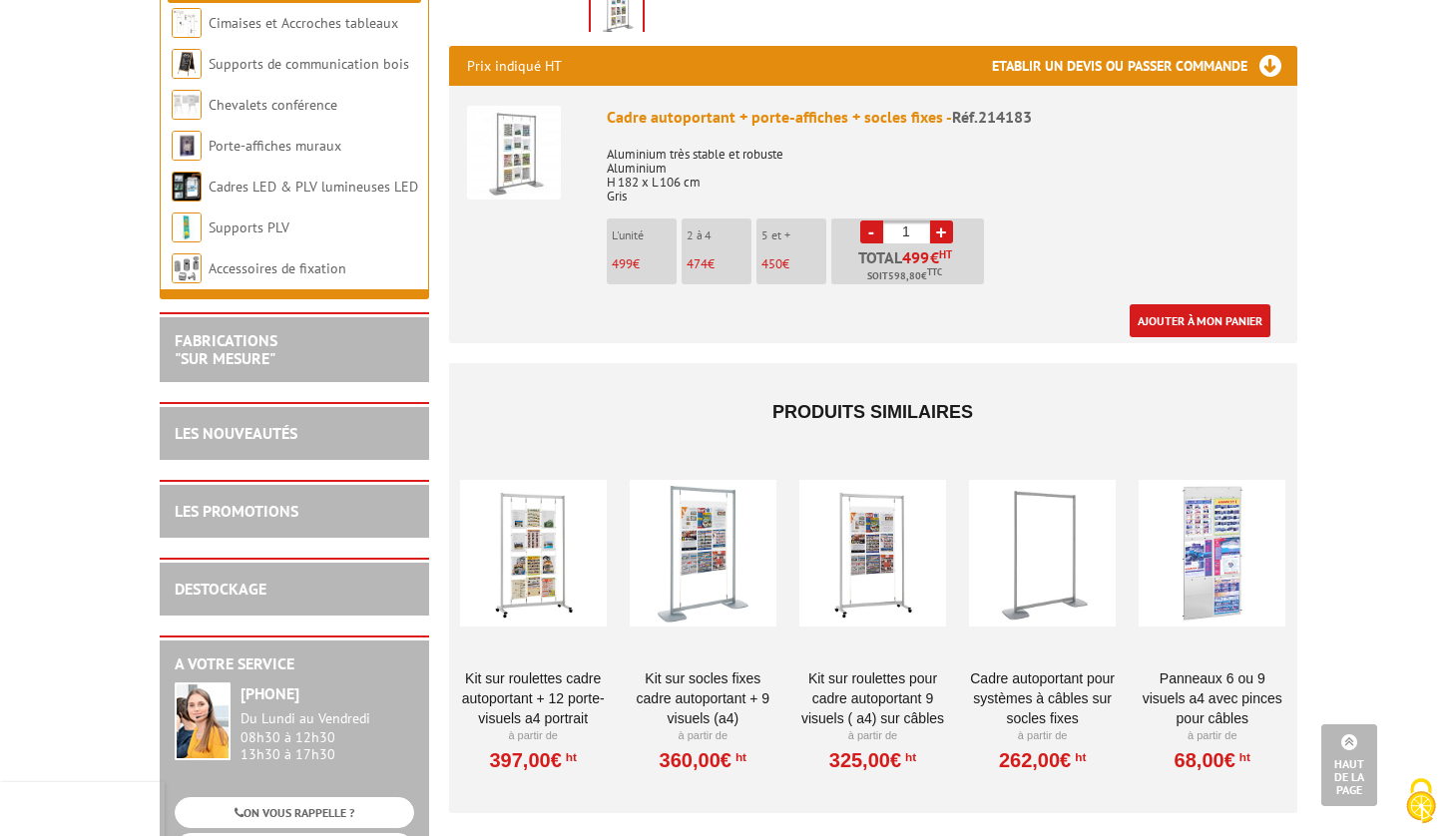 scroll, scrollTop: 772, scrollLeft: 0, axis: vertical 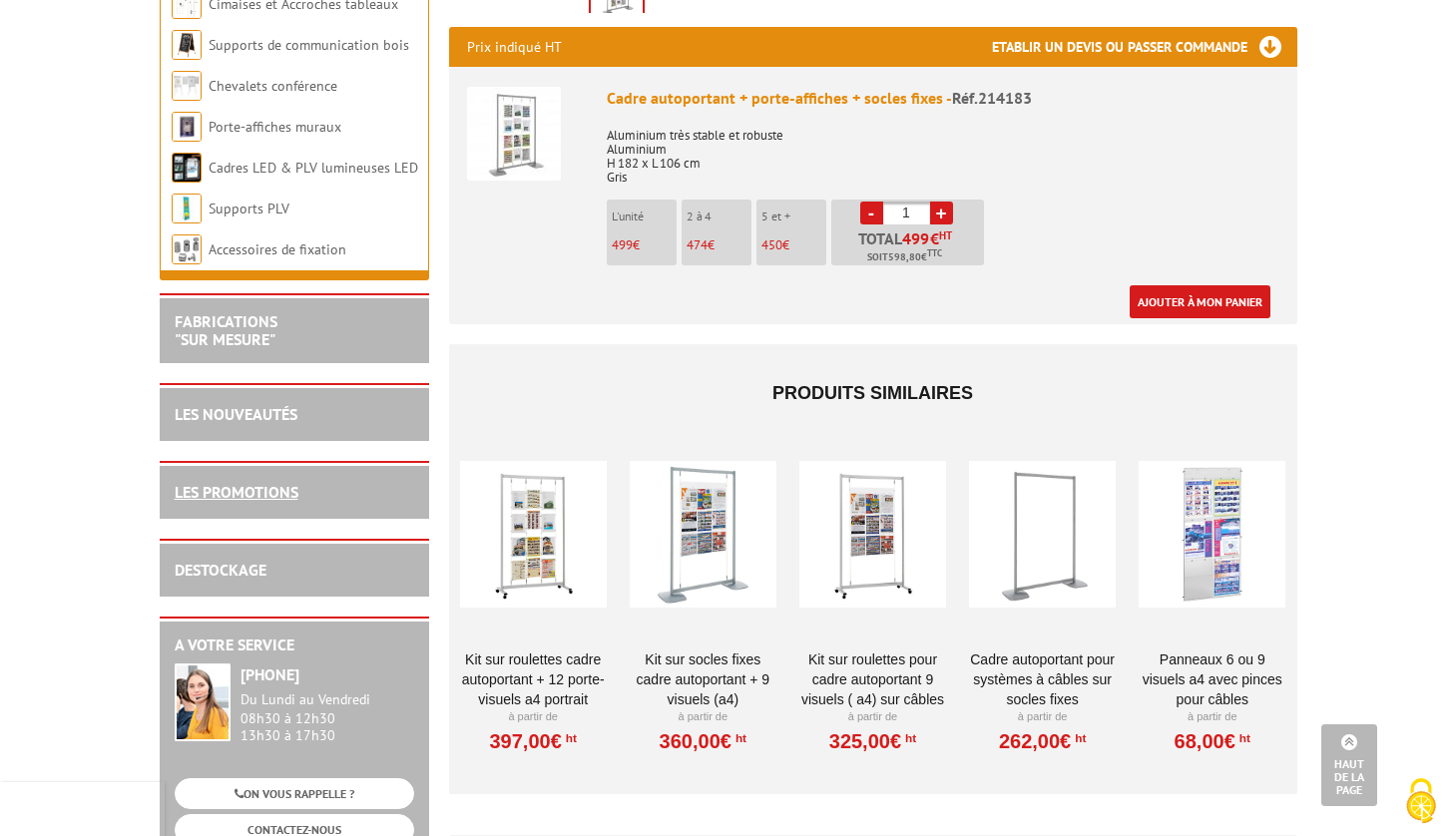 click on "LES PROMOTIONS" at bounding box center (237, 492) 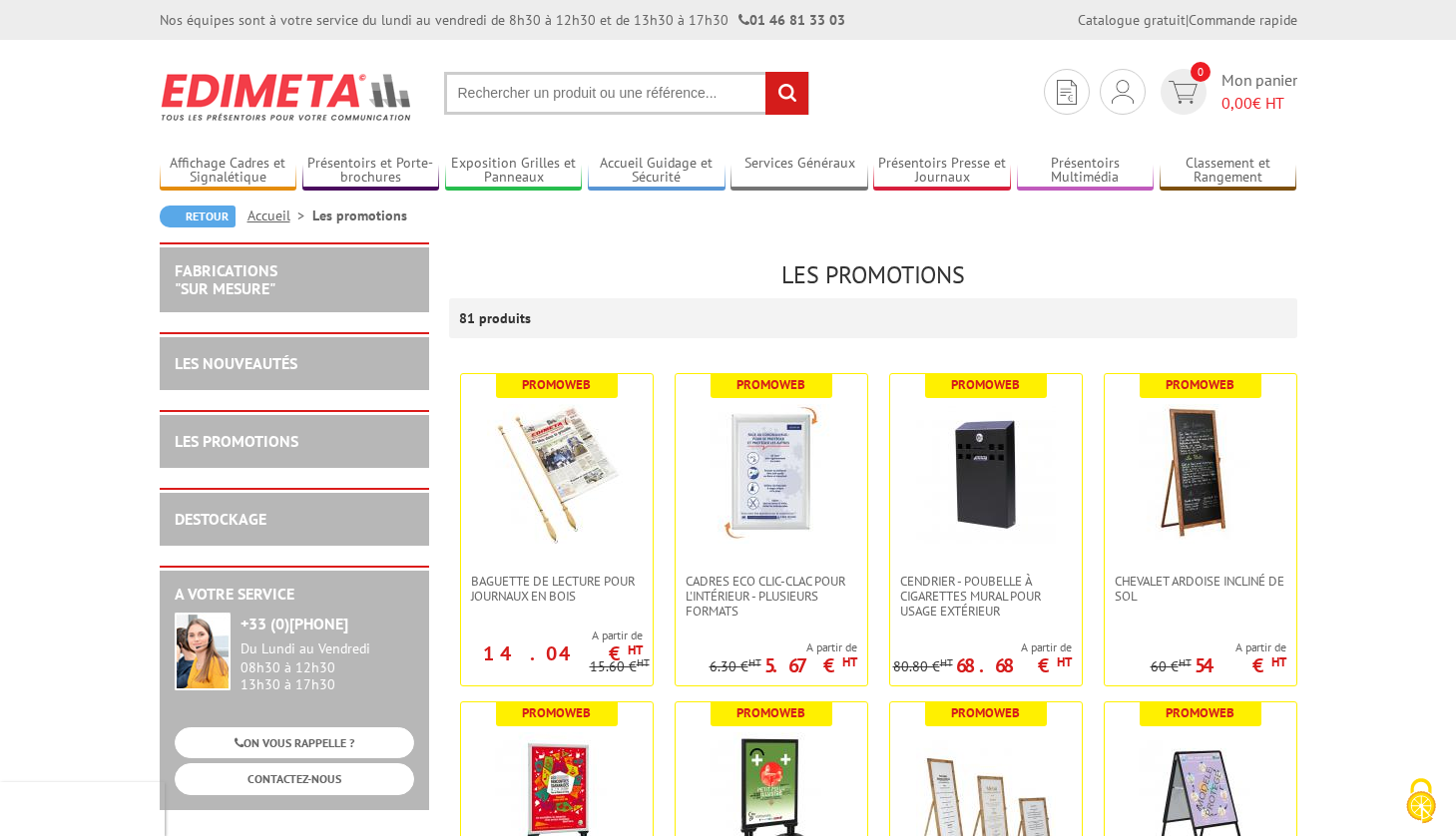 scroll, scrollTop: 0, scrollLeft: 0, axis: both 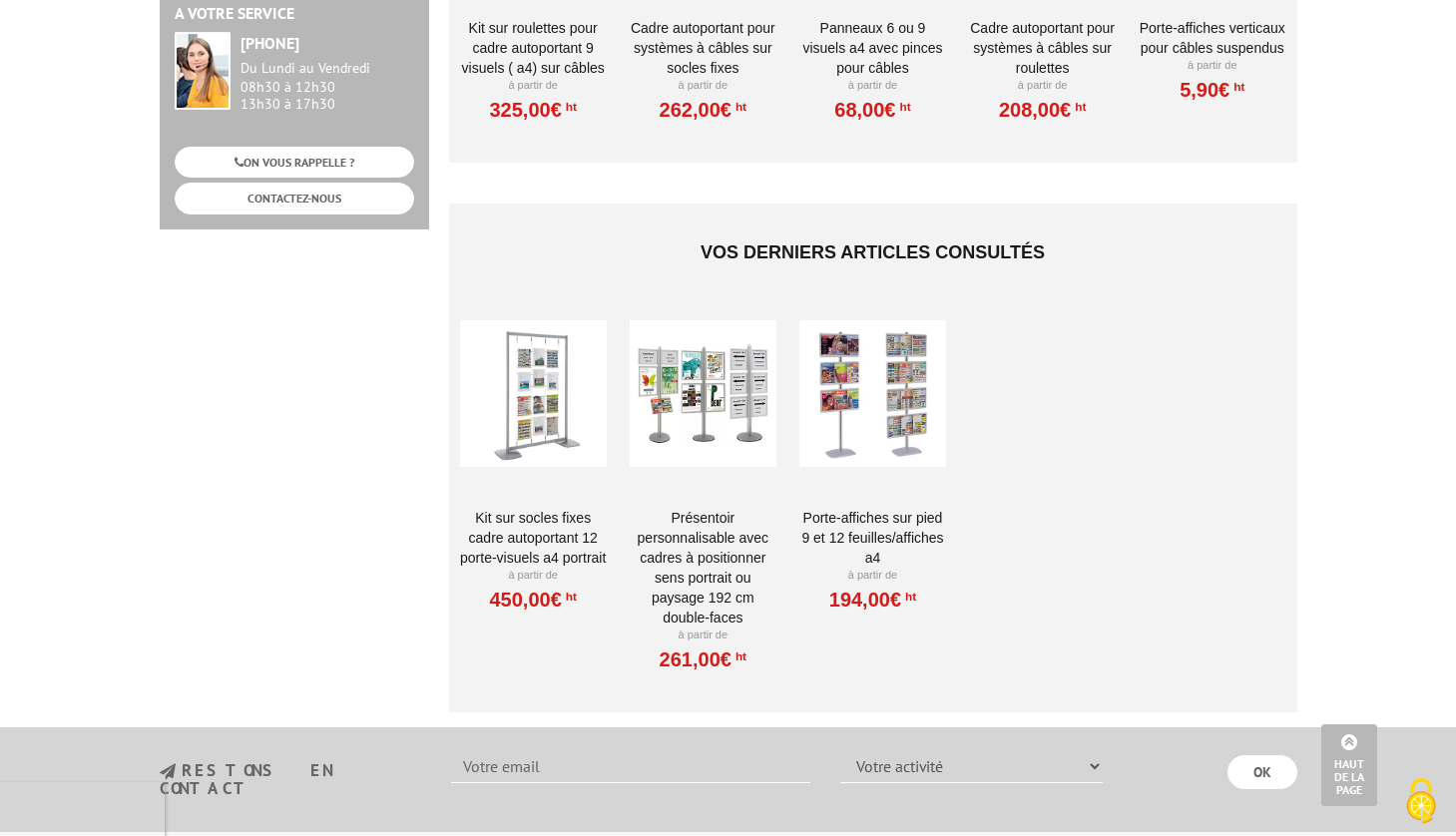 click at bounding box center (533, 393) 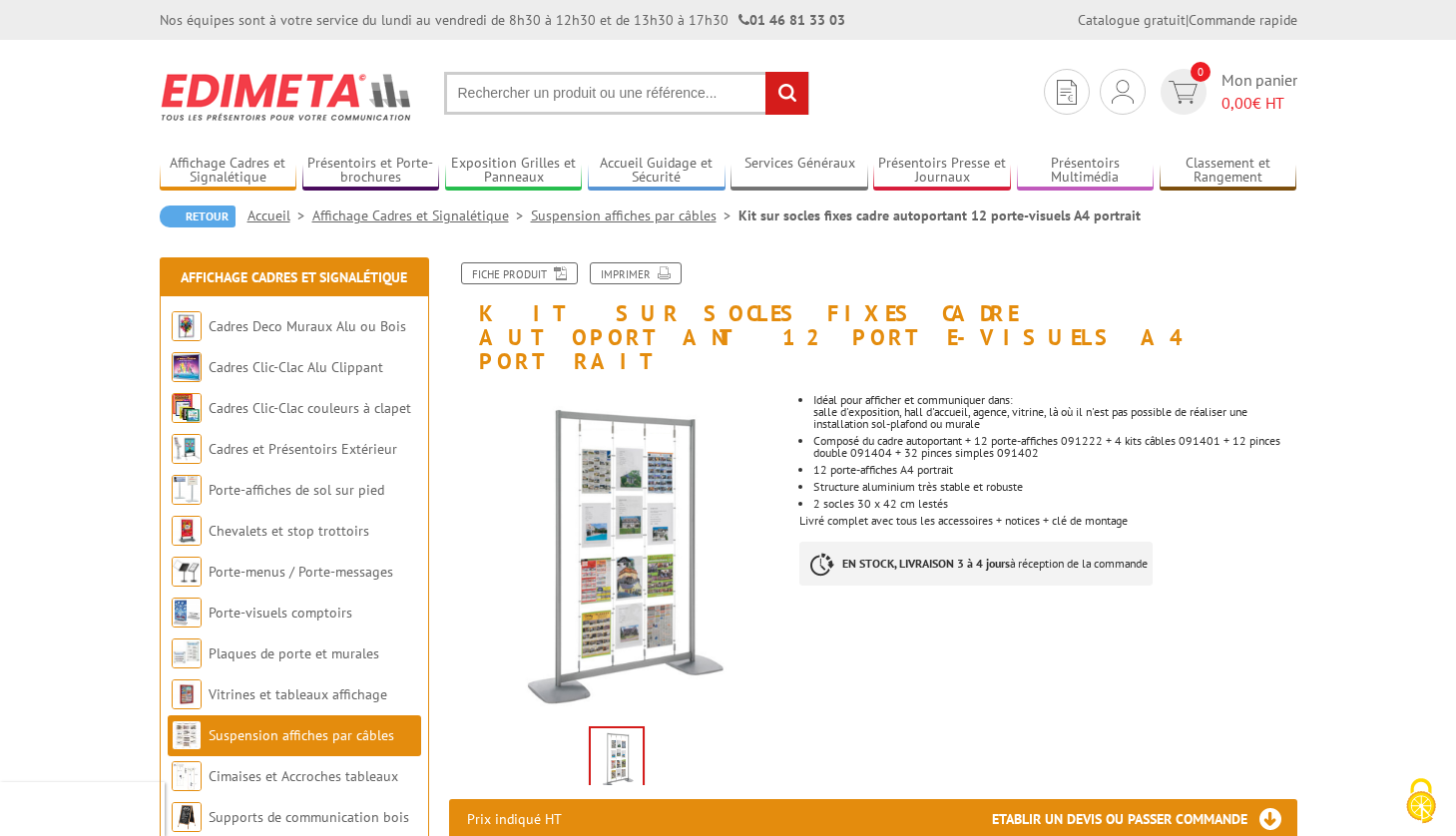 scroll, scrollTop: 0, scrollLeft: 0, axis: both 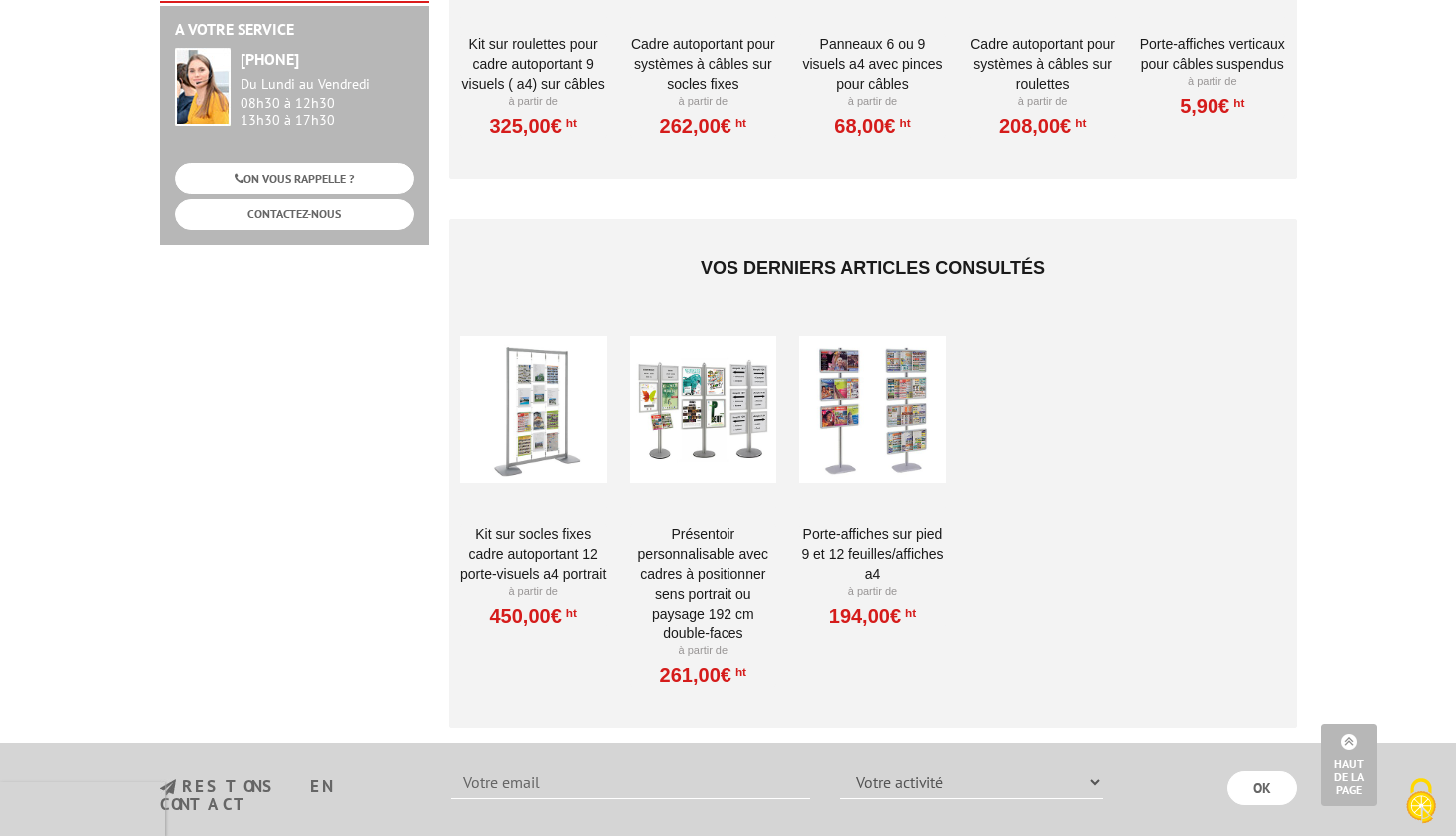 click at bounding box center [703, 409] 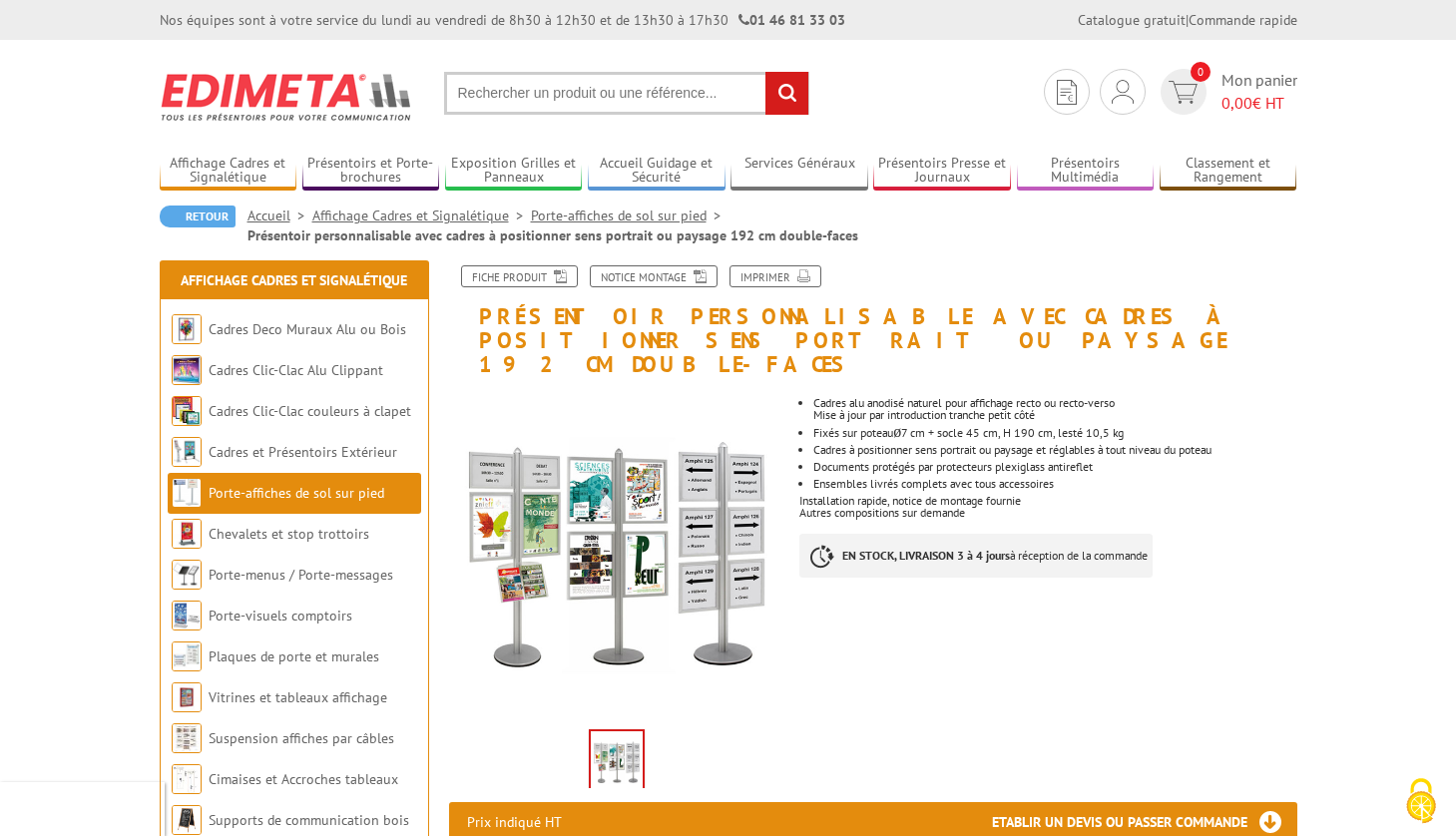 scroll, scrollTop: 0, scrollLeft: 0, axis: both 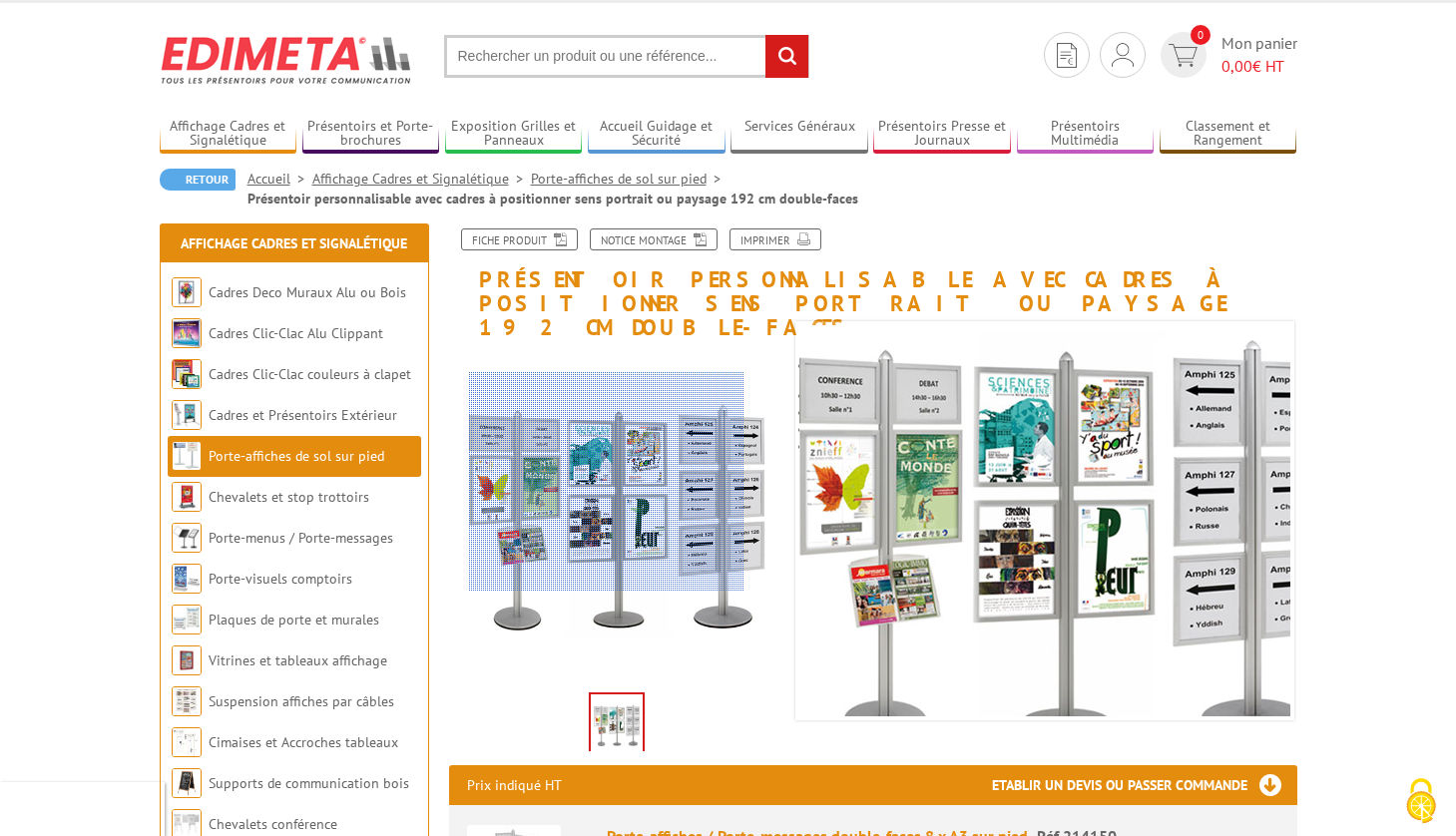 click at bounding box center (607, 482) 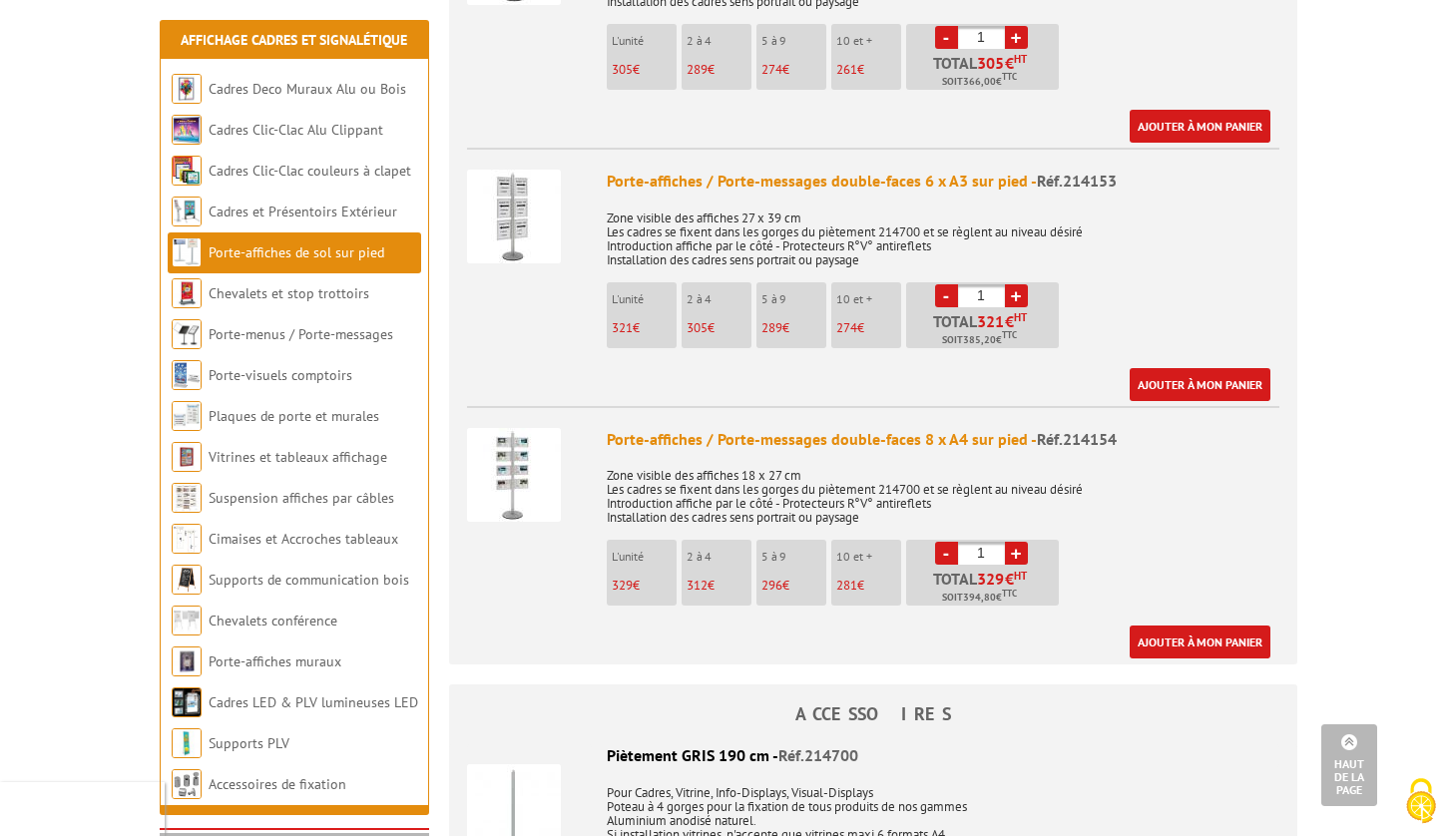 scroll, scrollTop: 1490, scrollLeft: 0, axis: vertical 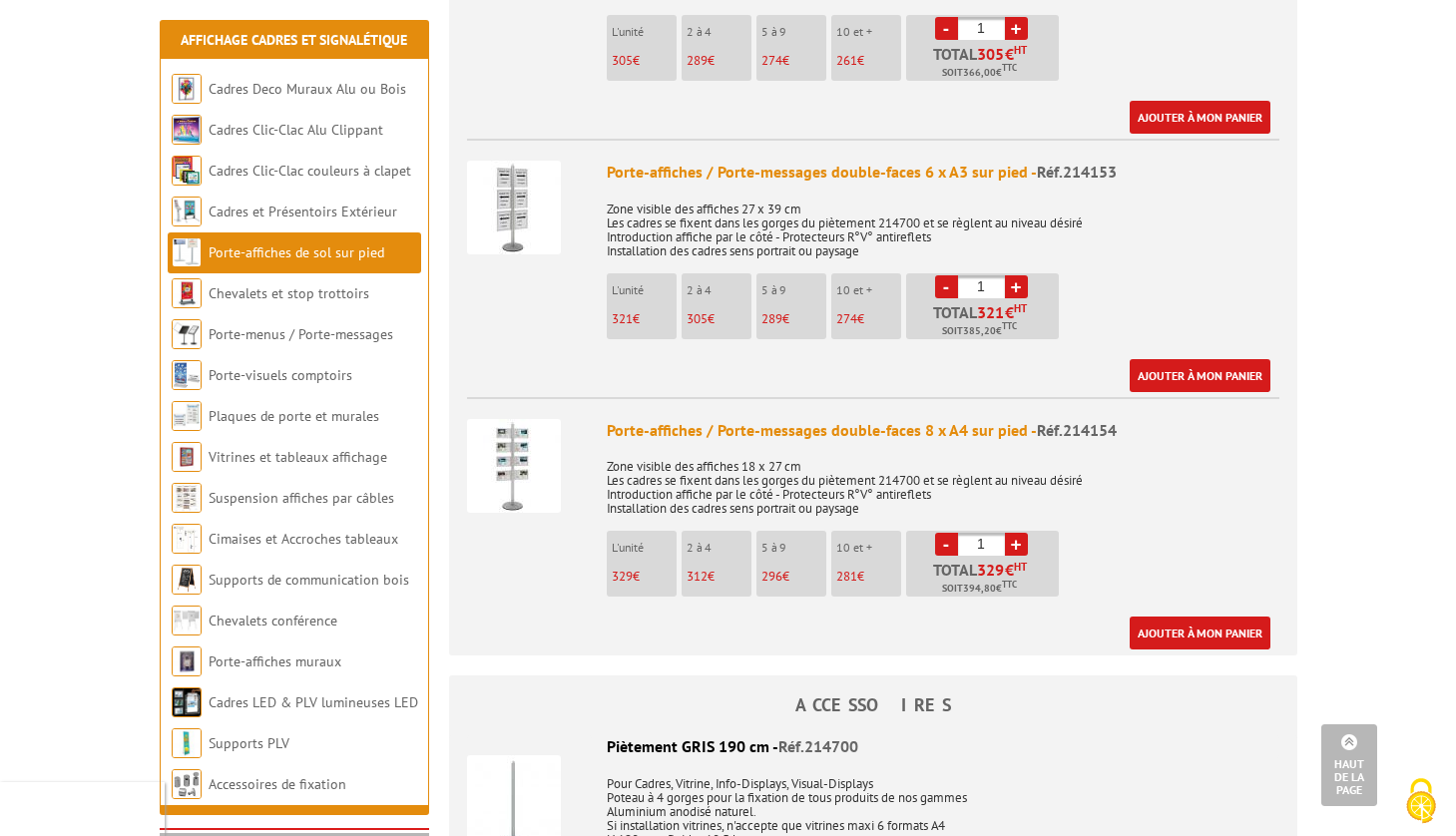 click at bounding box center [514, 466] 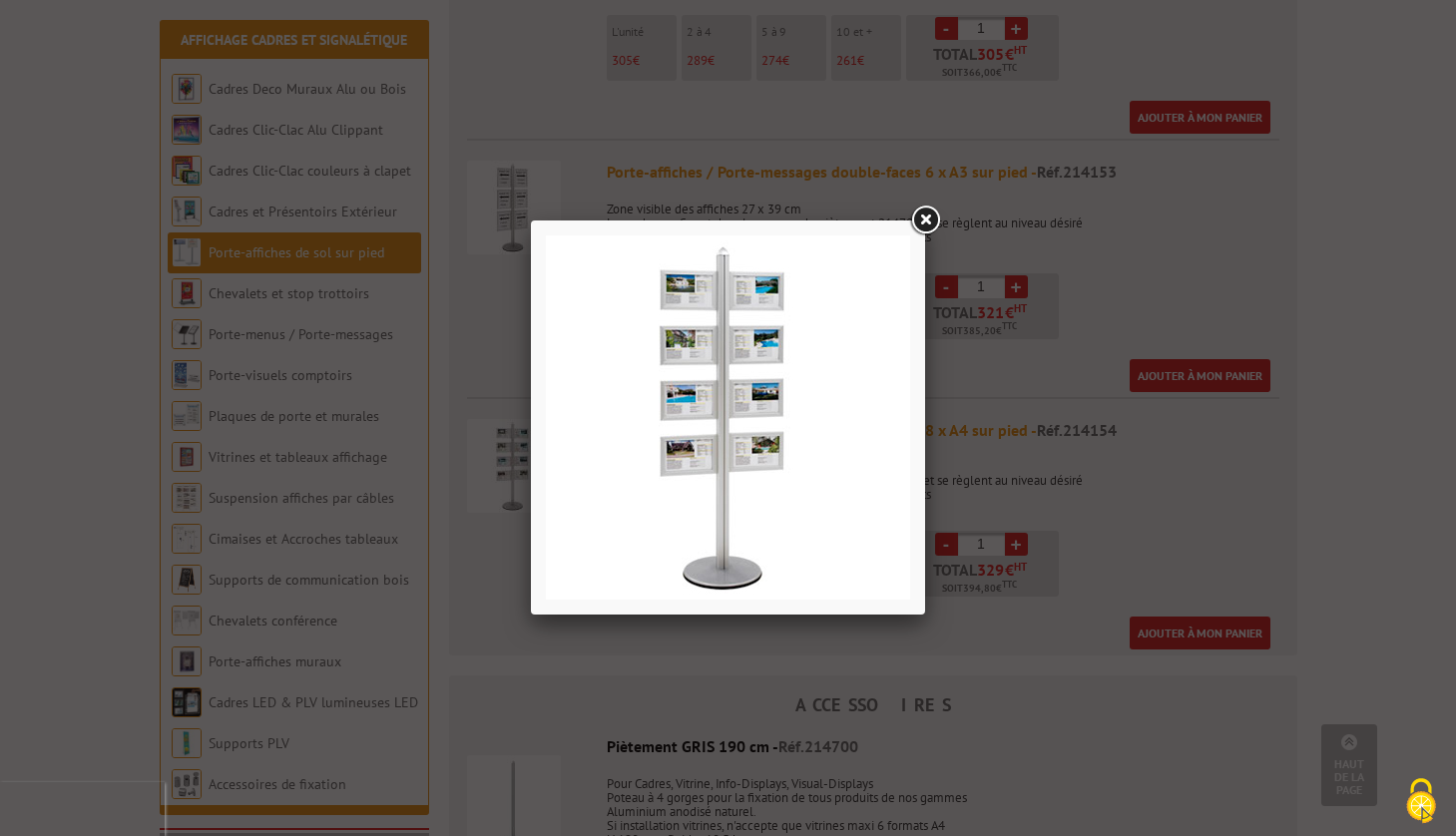 click at bounding box center (925, 220) 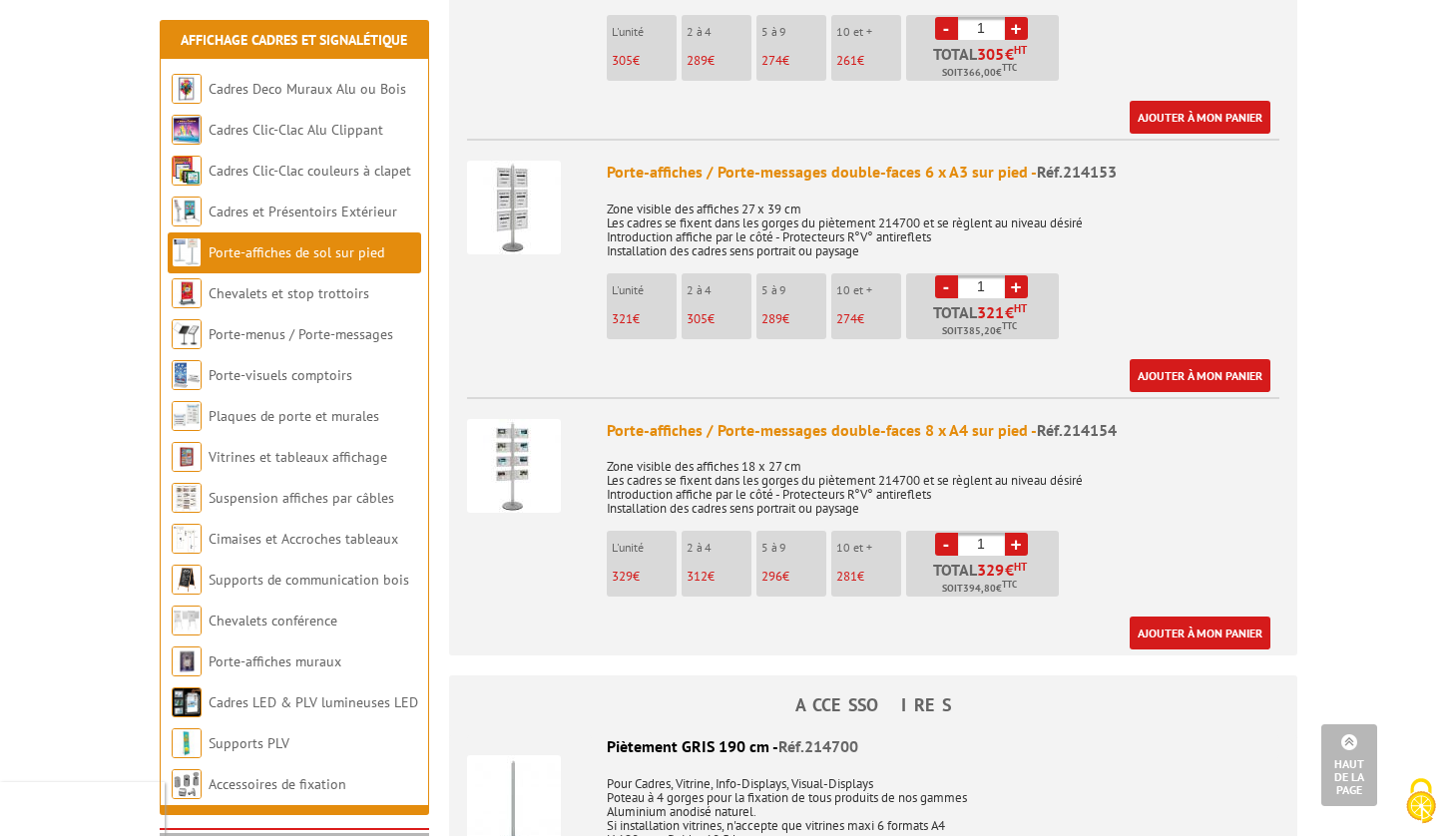 click at bounding box center (514, 466) 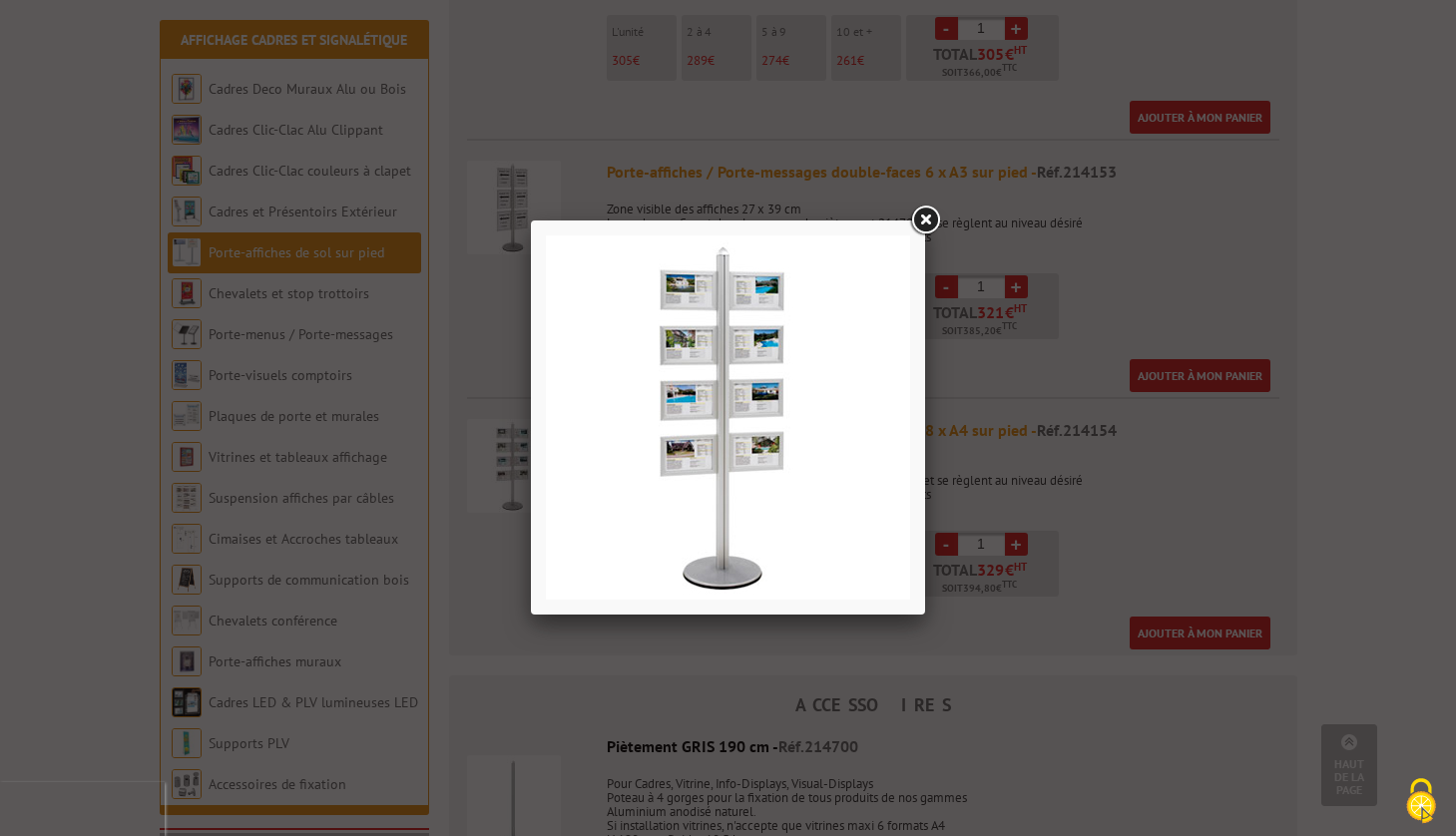 click at bounding box center (925, 220) 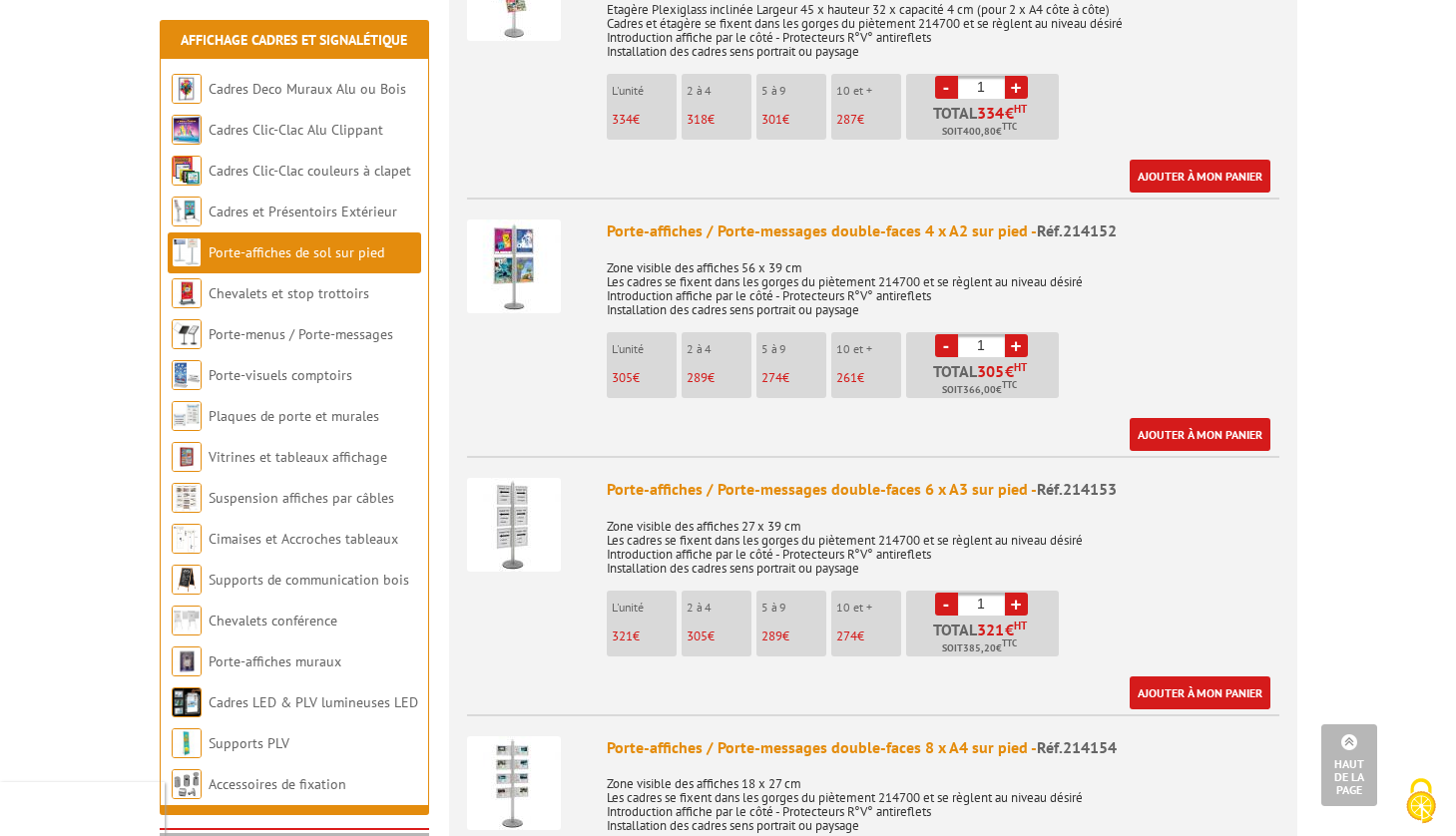 scroll, scrollTop: 1181, scrollLeft: 0, axis: vertical 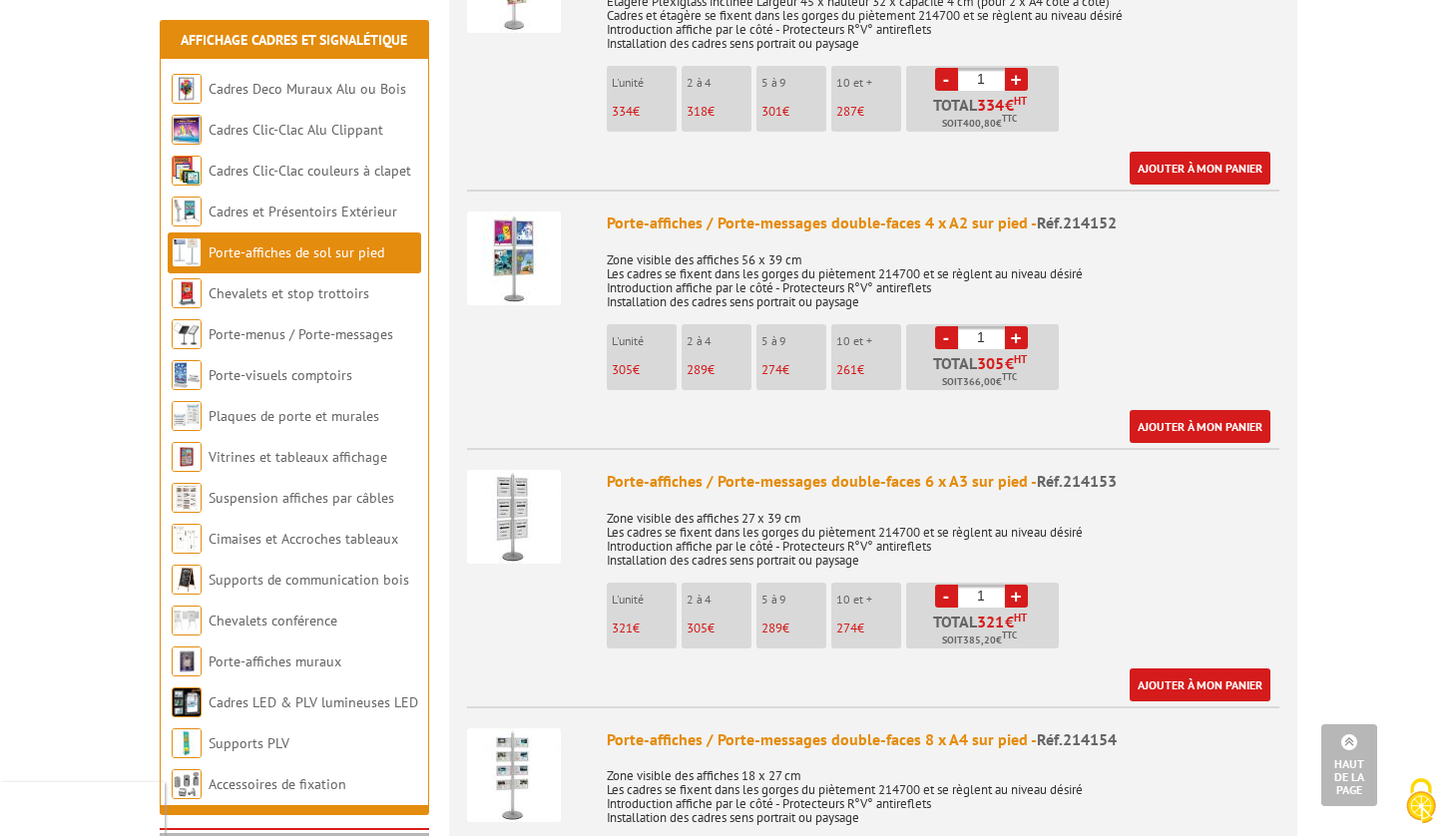 click at bounding box center (514, 517) 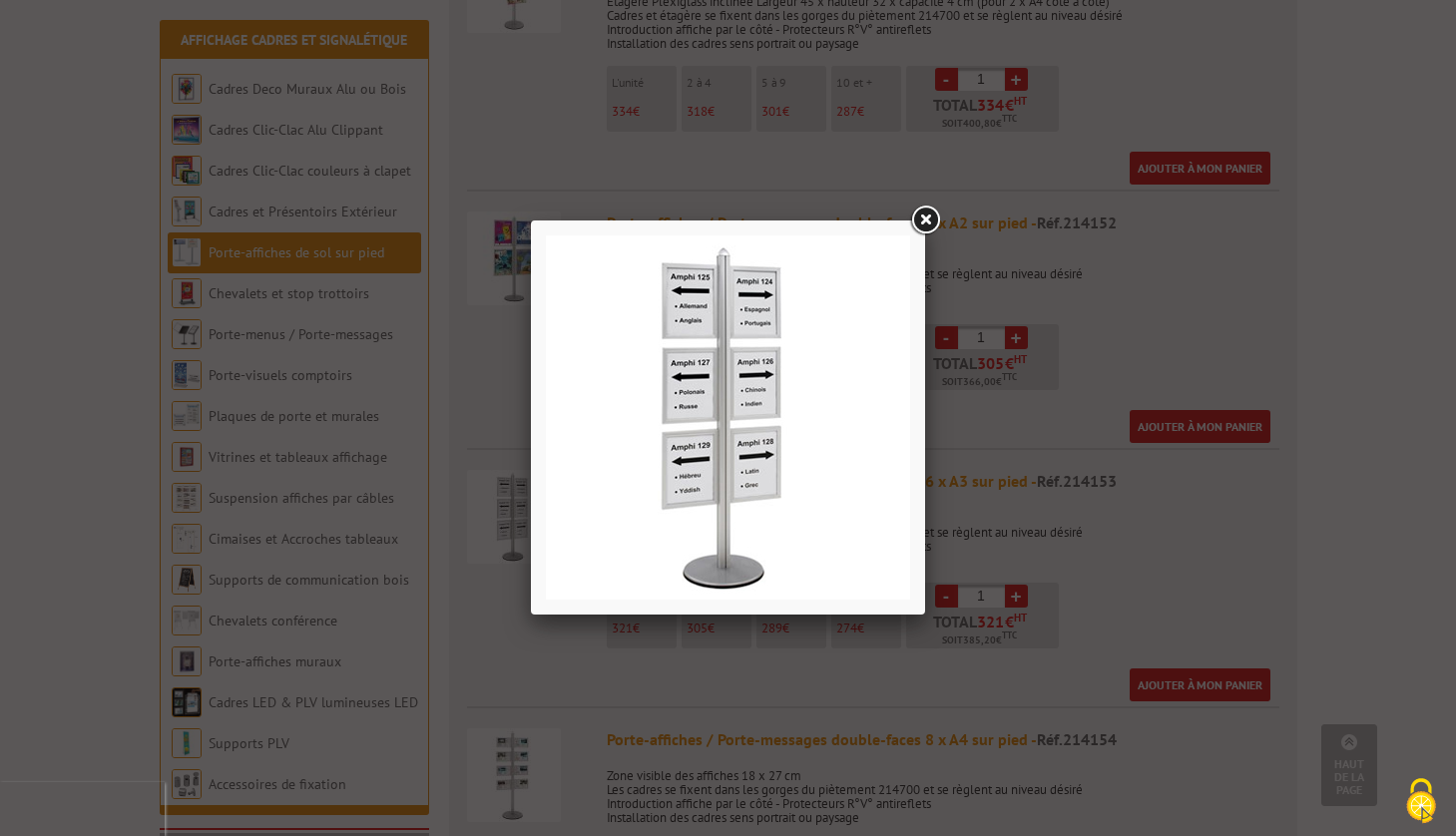 click at bounding box center [925, 220] 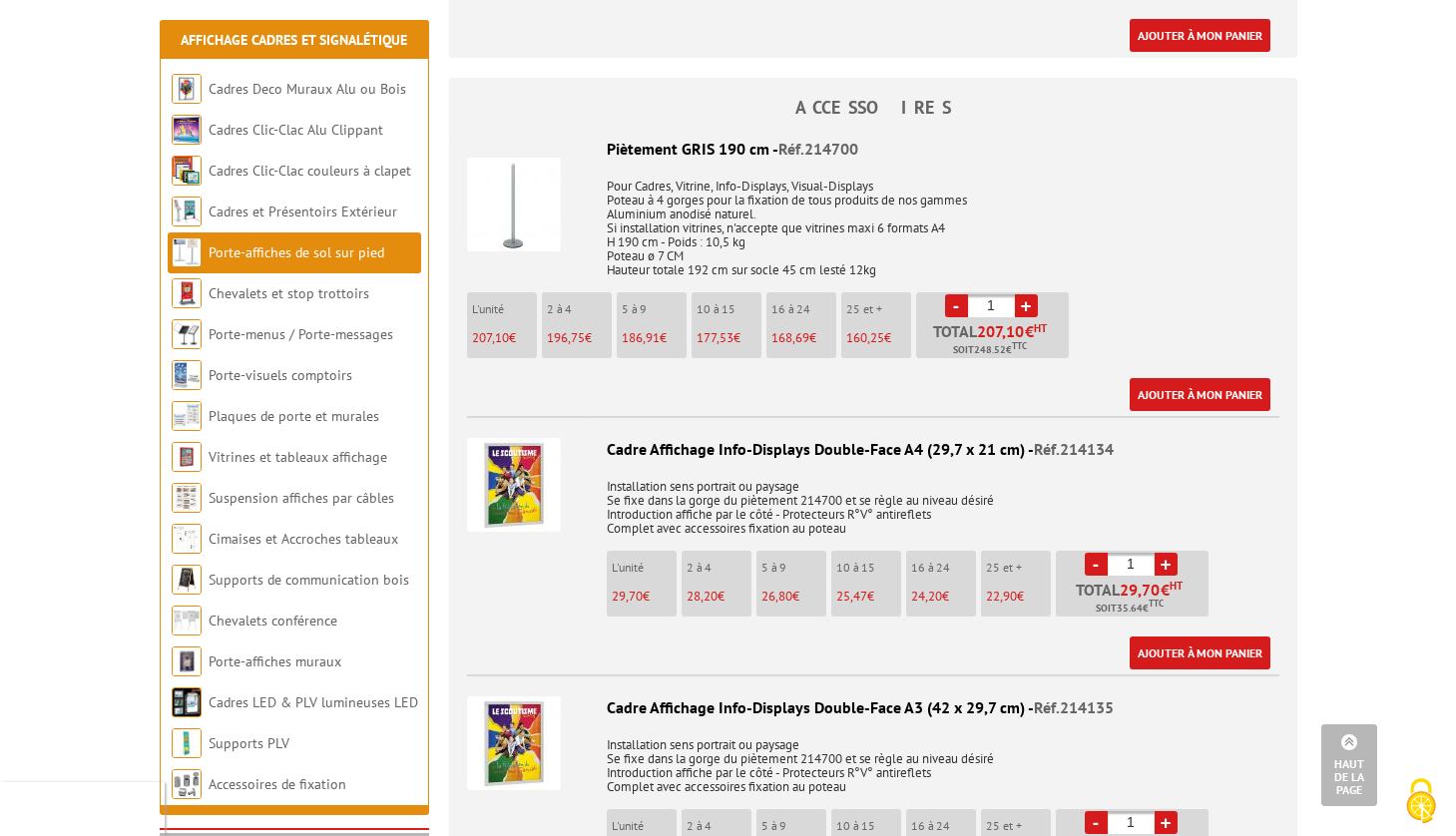 scroll, scrollTop: 1744, scrollLeft: 0, axis: vertical 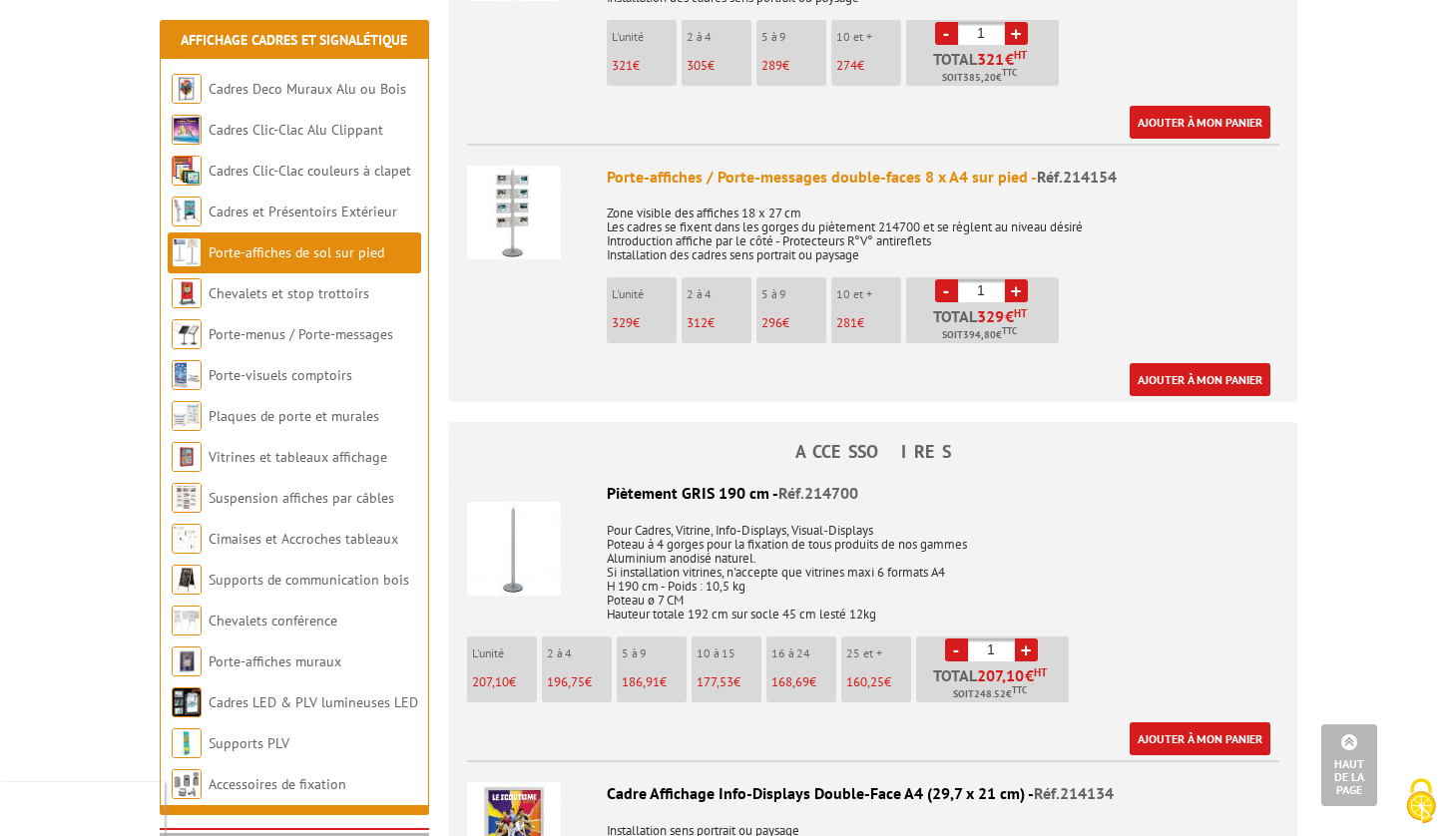 click at bounding box center (514, 212) 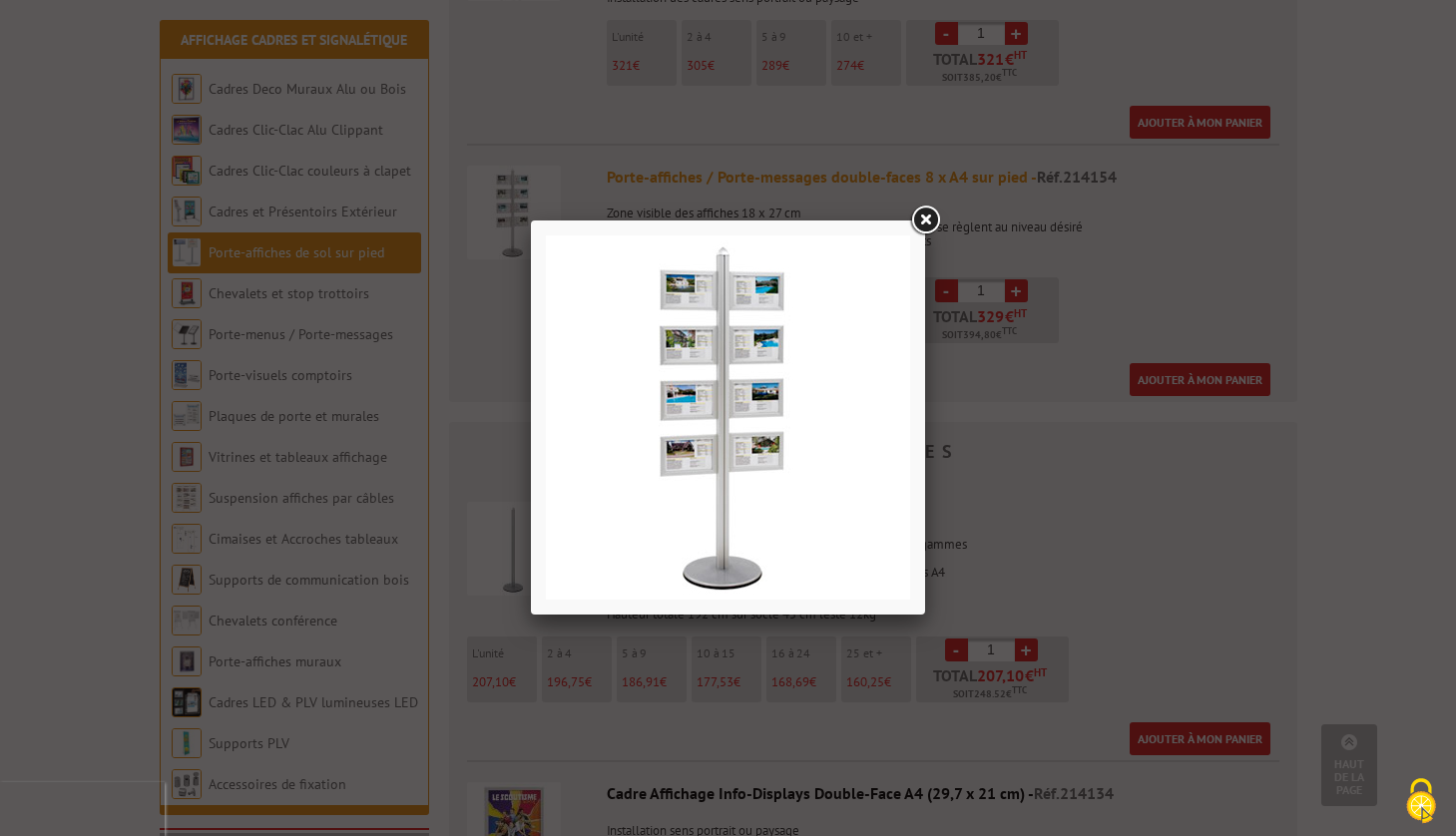 click at bounding box center (925, 220) 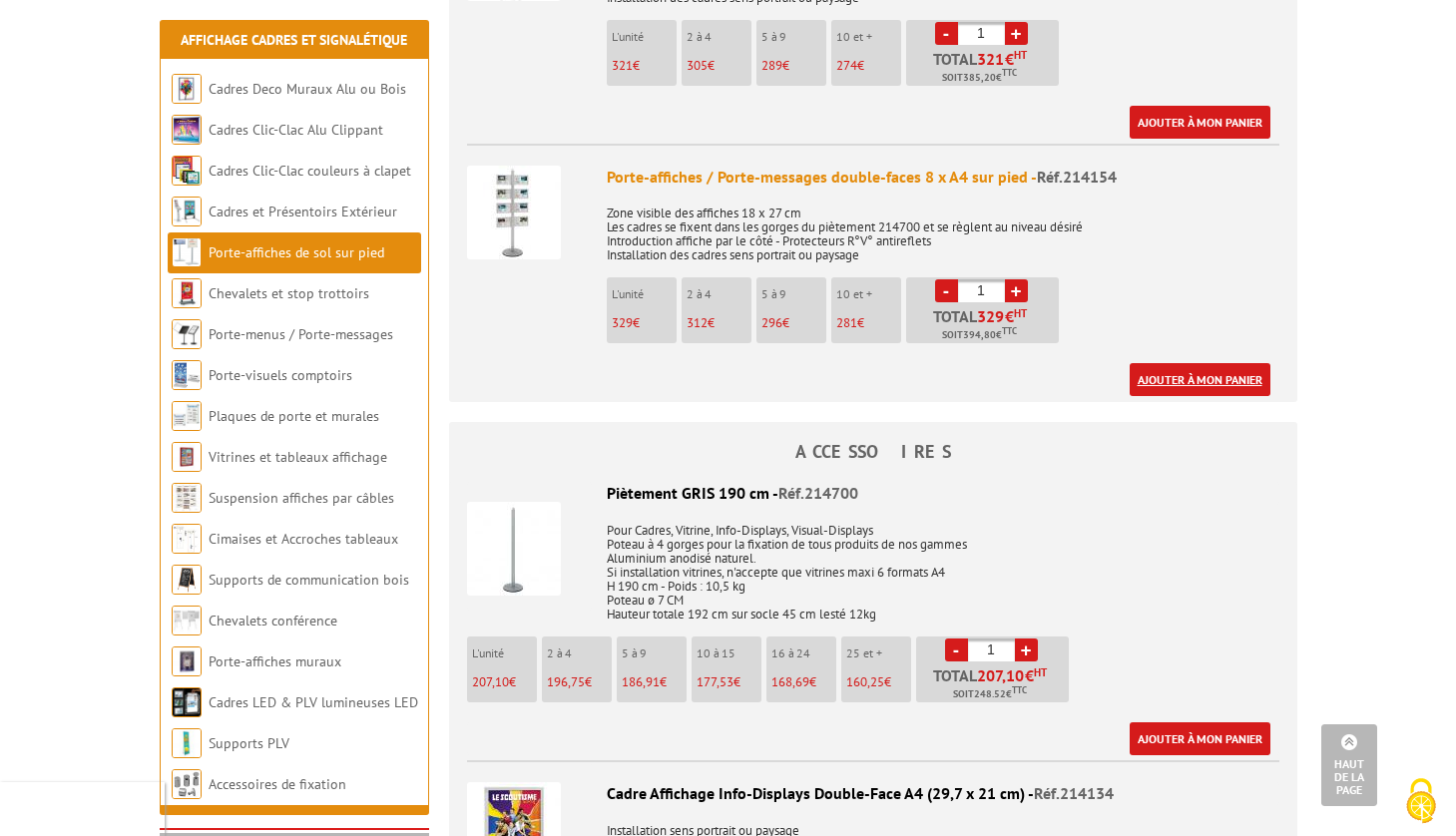 click on "Ajouter à mon panier" at bounding box center (1200, 379) 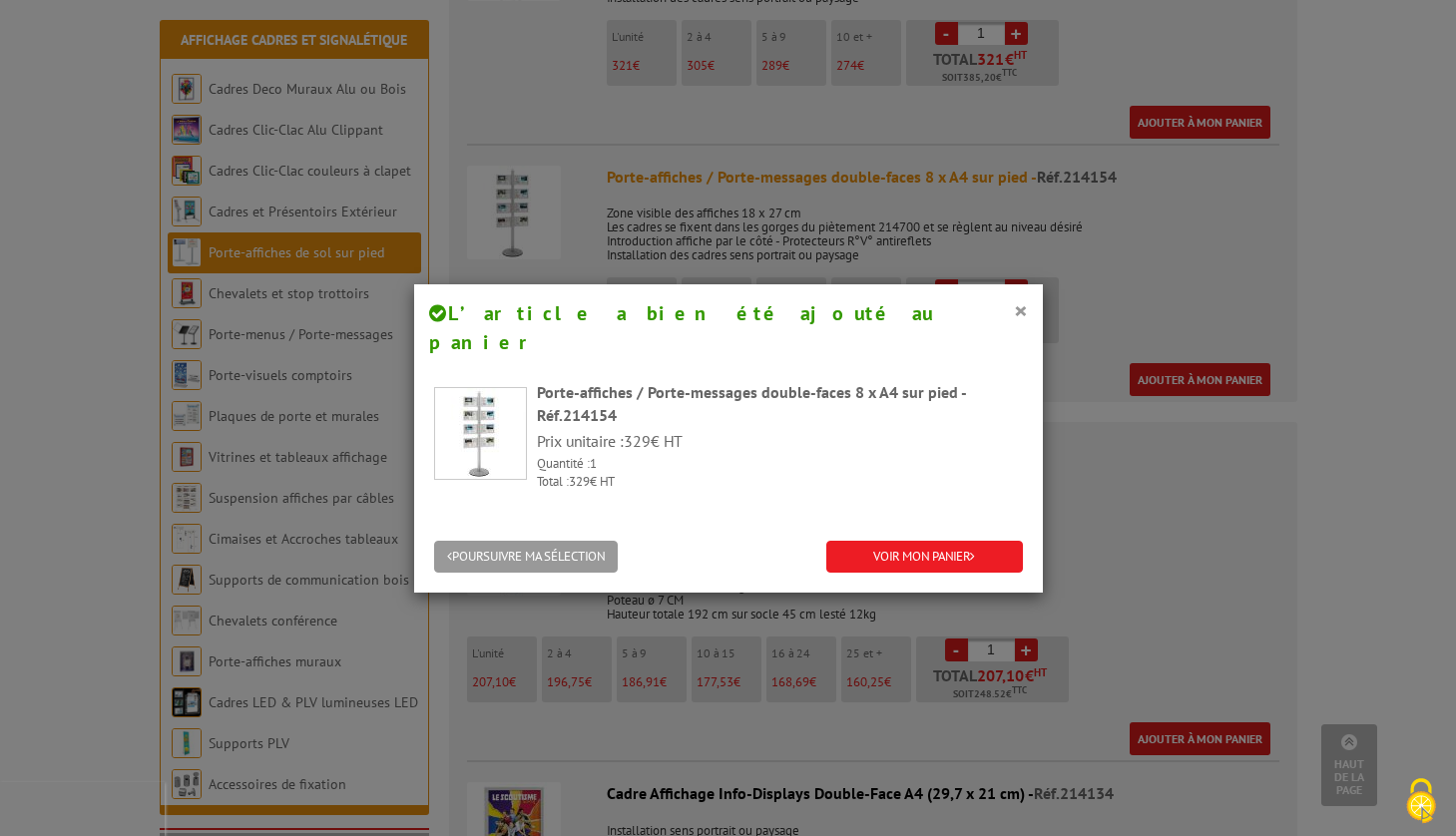 click on "L’article a bien été ajouté au panier" at bounding box center (728, 327) 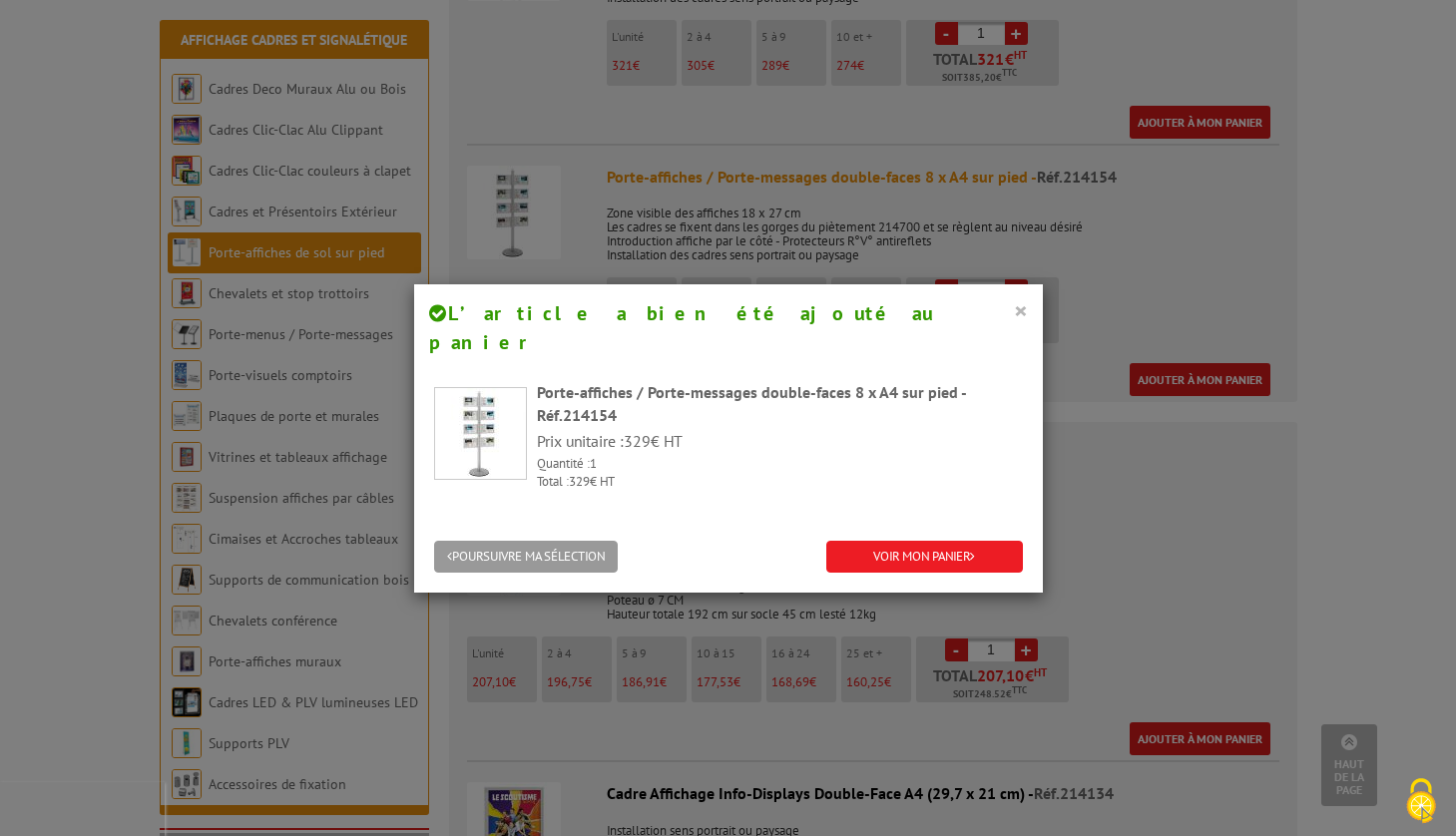 click on "×" at bounding box center (1021, 310) 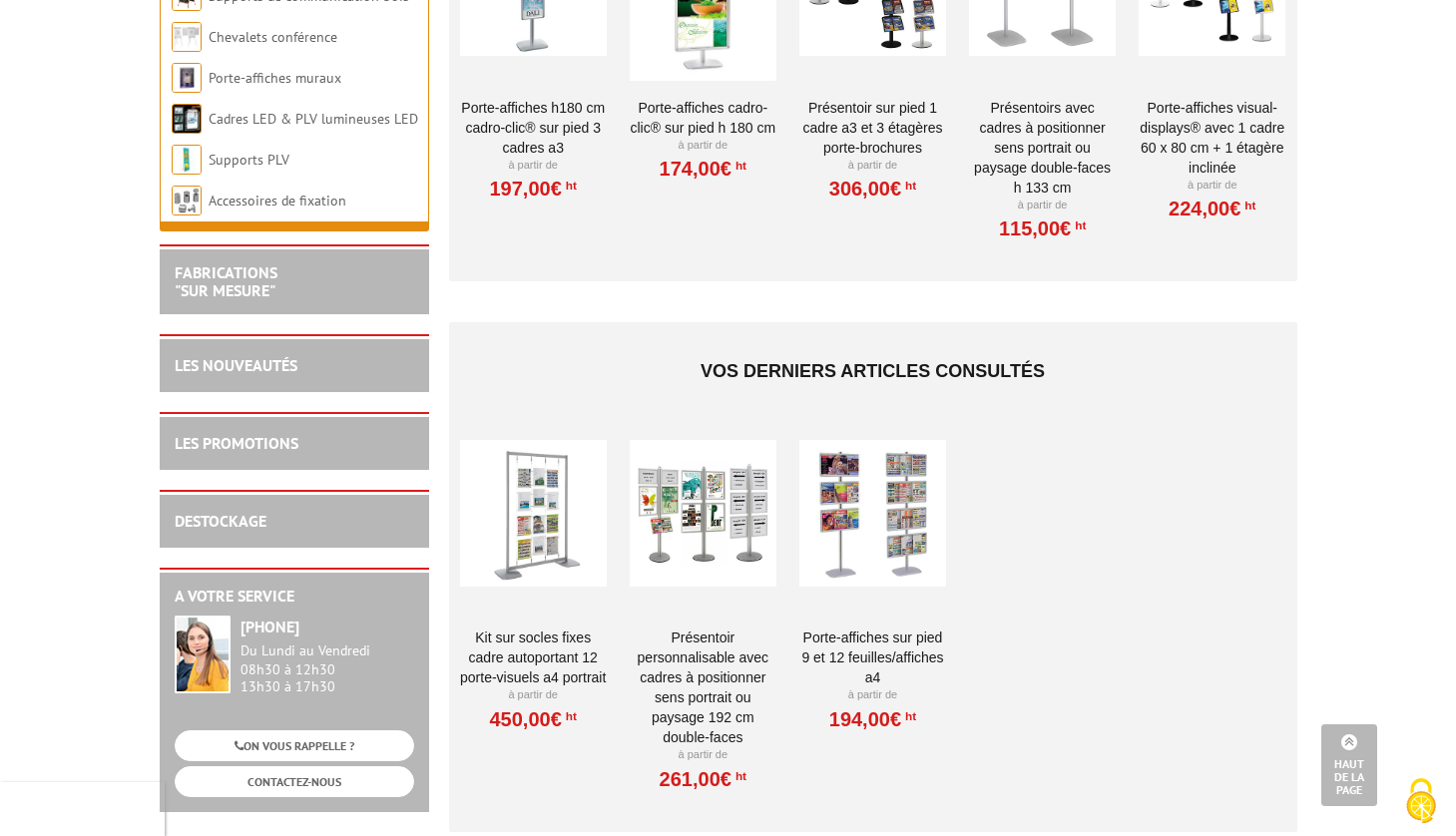 scroll, scrollTop: 4871, scrollLeft: 0, axis: vertical 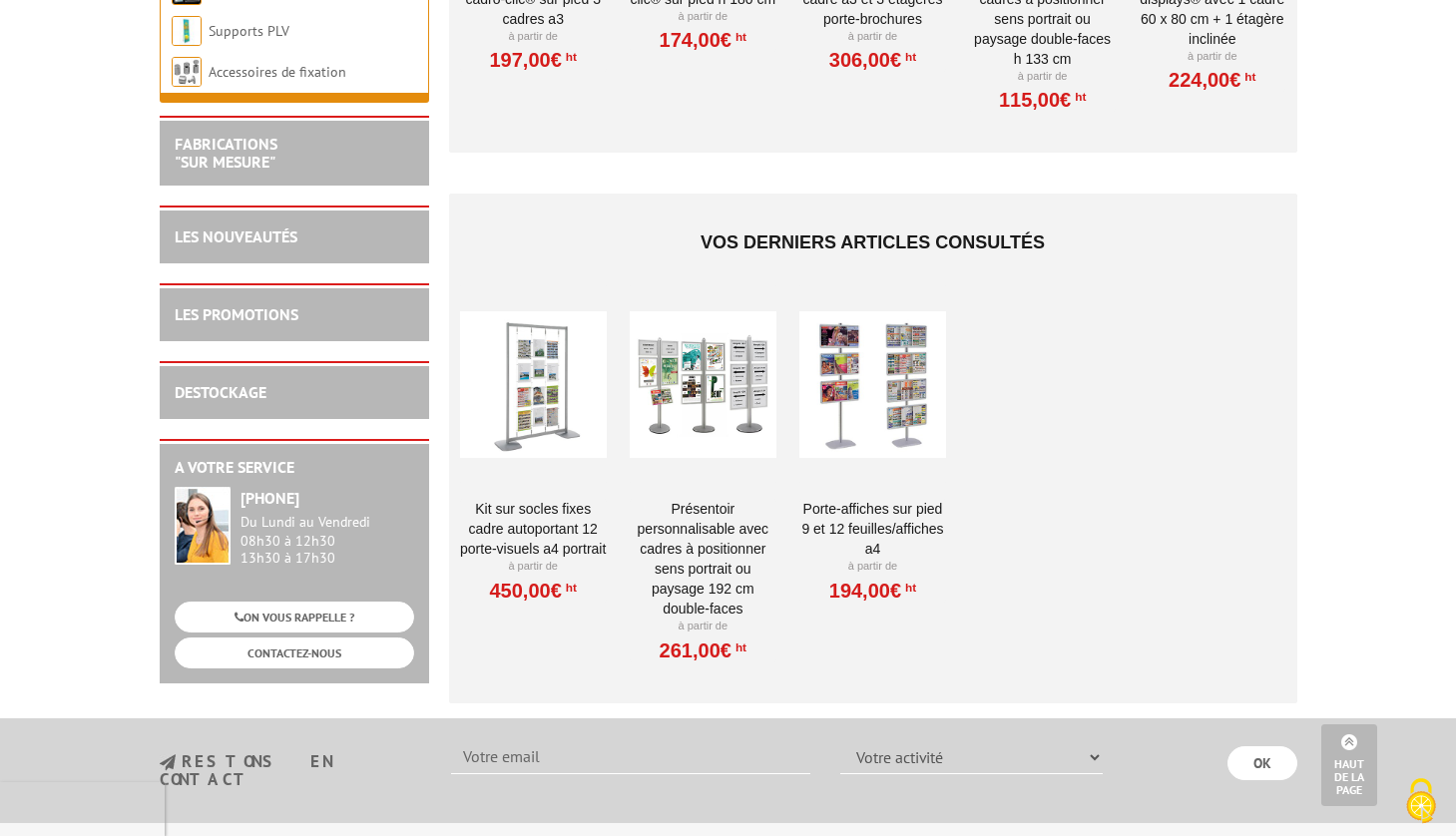 click at bounding box center (533, 384) 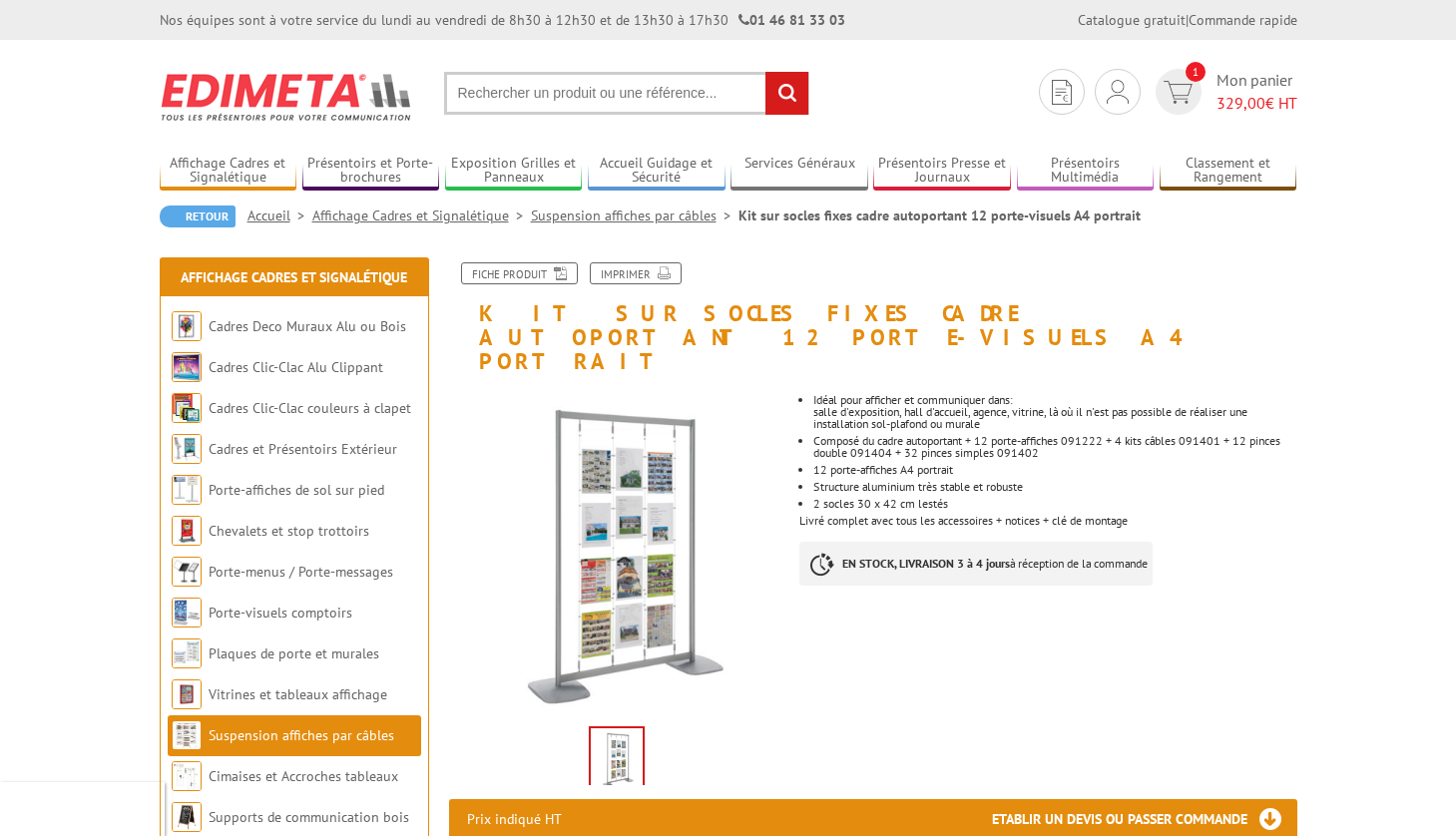 scroll, scrollTop: 238, scrollLeft: 0, axis: vertical 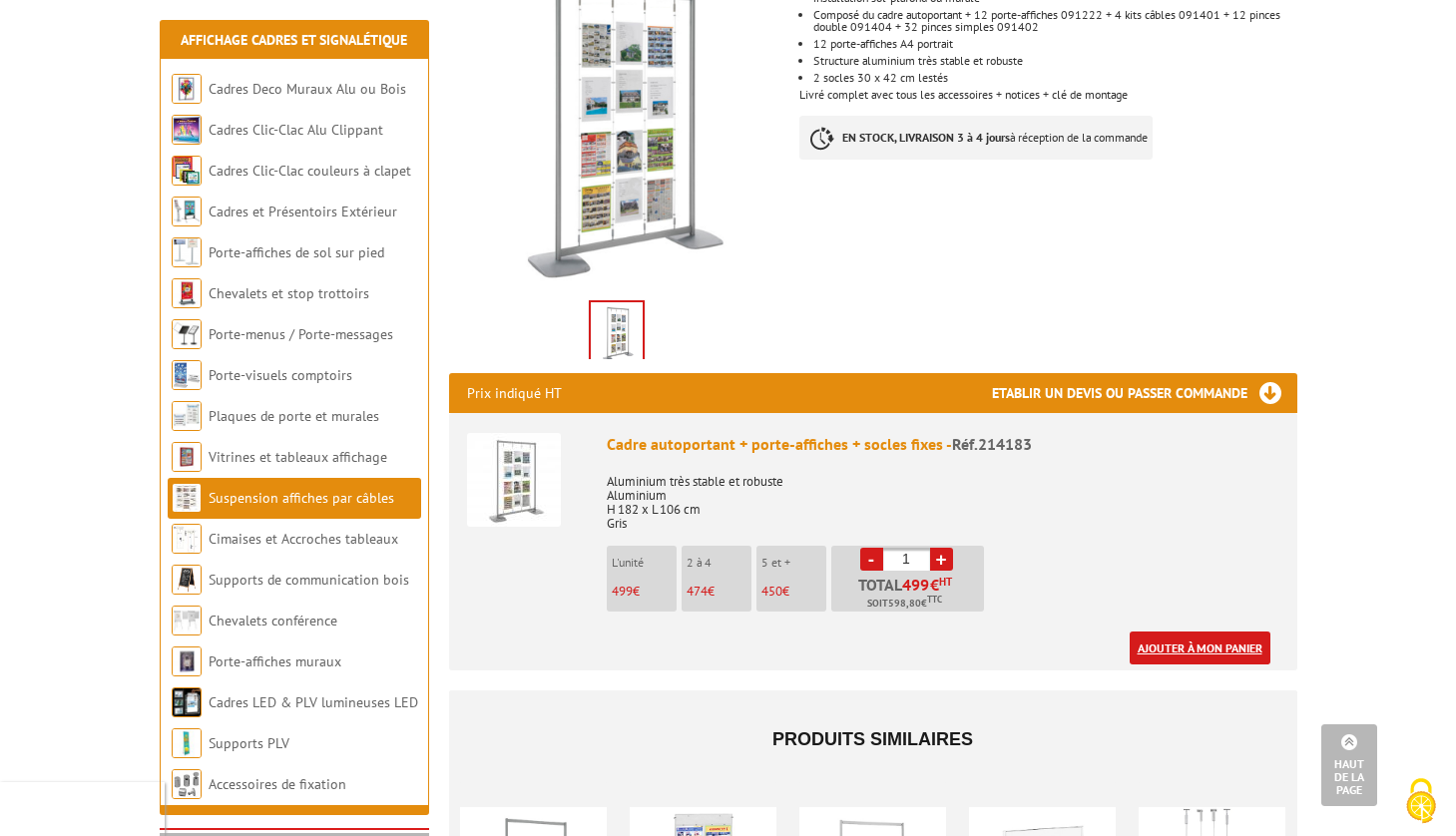 click on "Ajouter à mon panier" at bounding box center [1200, 647] 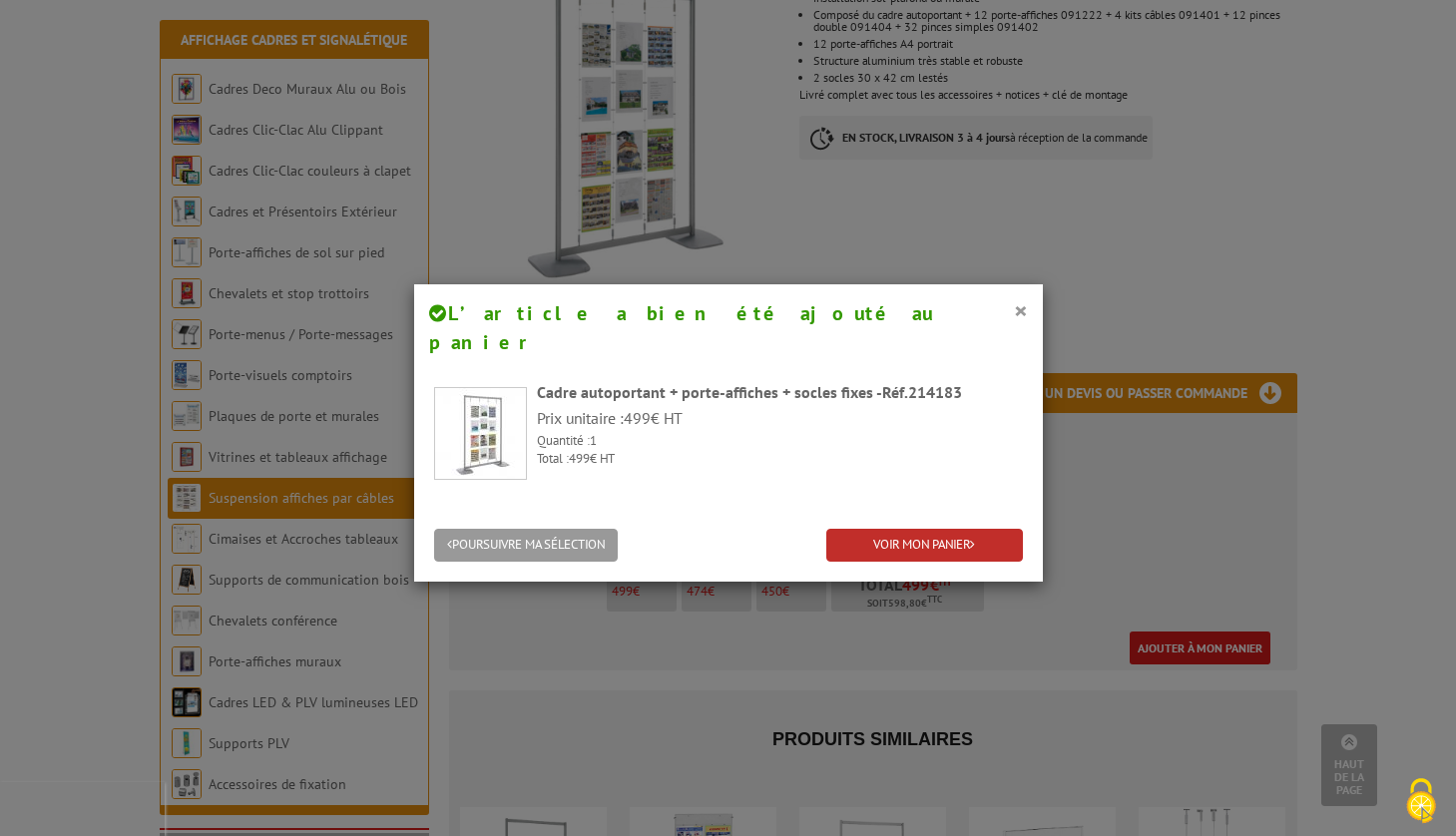click on "VOIR MON PANIER" at bounding box center [924, 545] 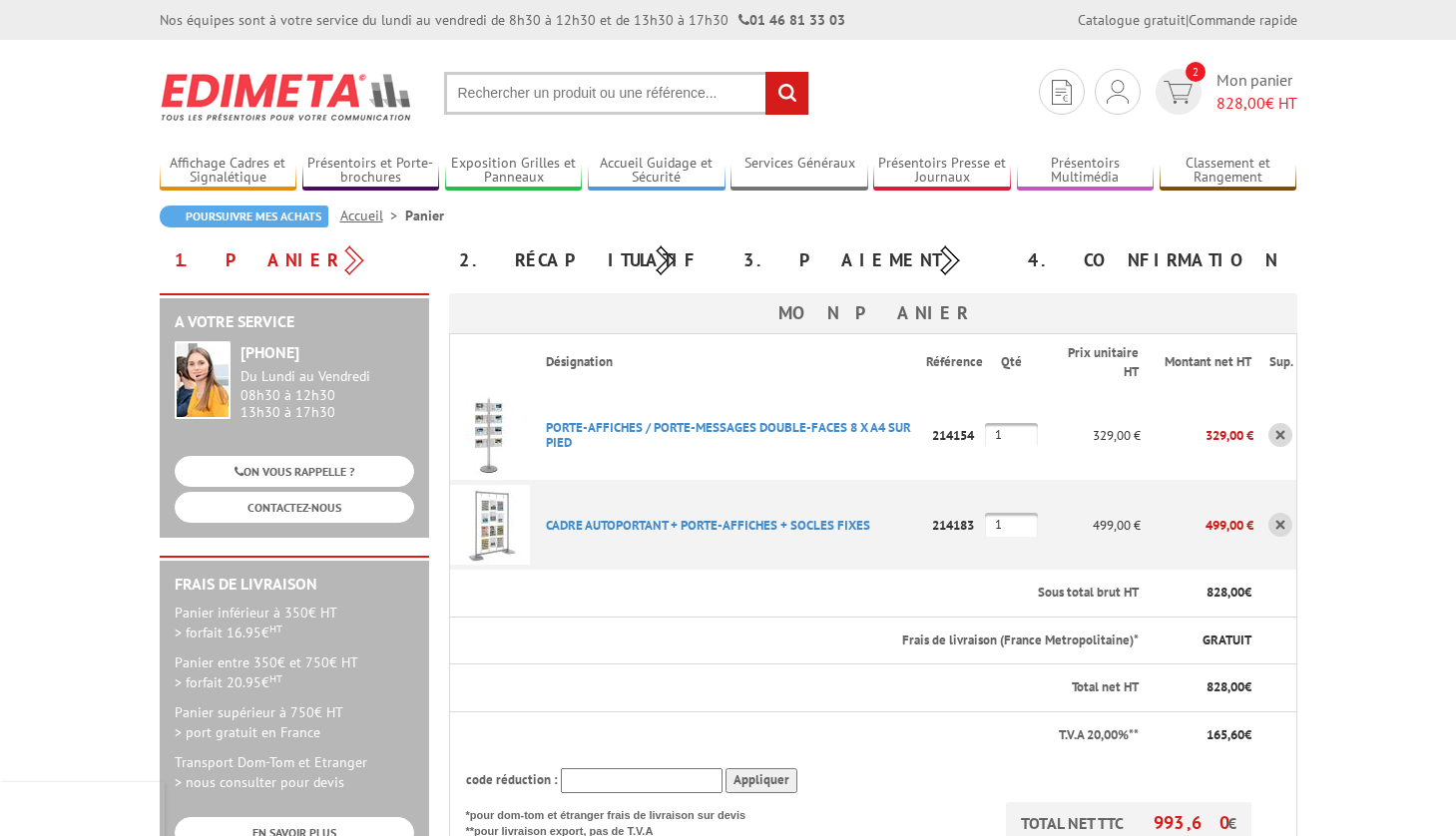 scroll, scrollTop: 0, scrollLeft: 0, axis: both 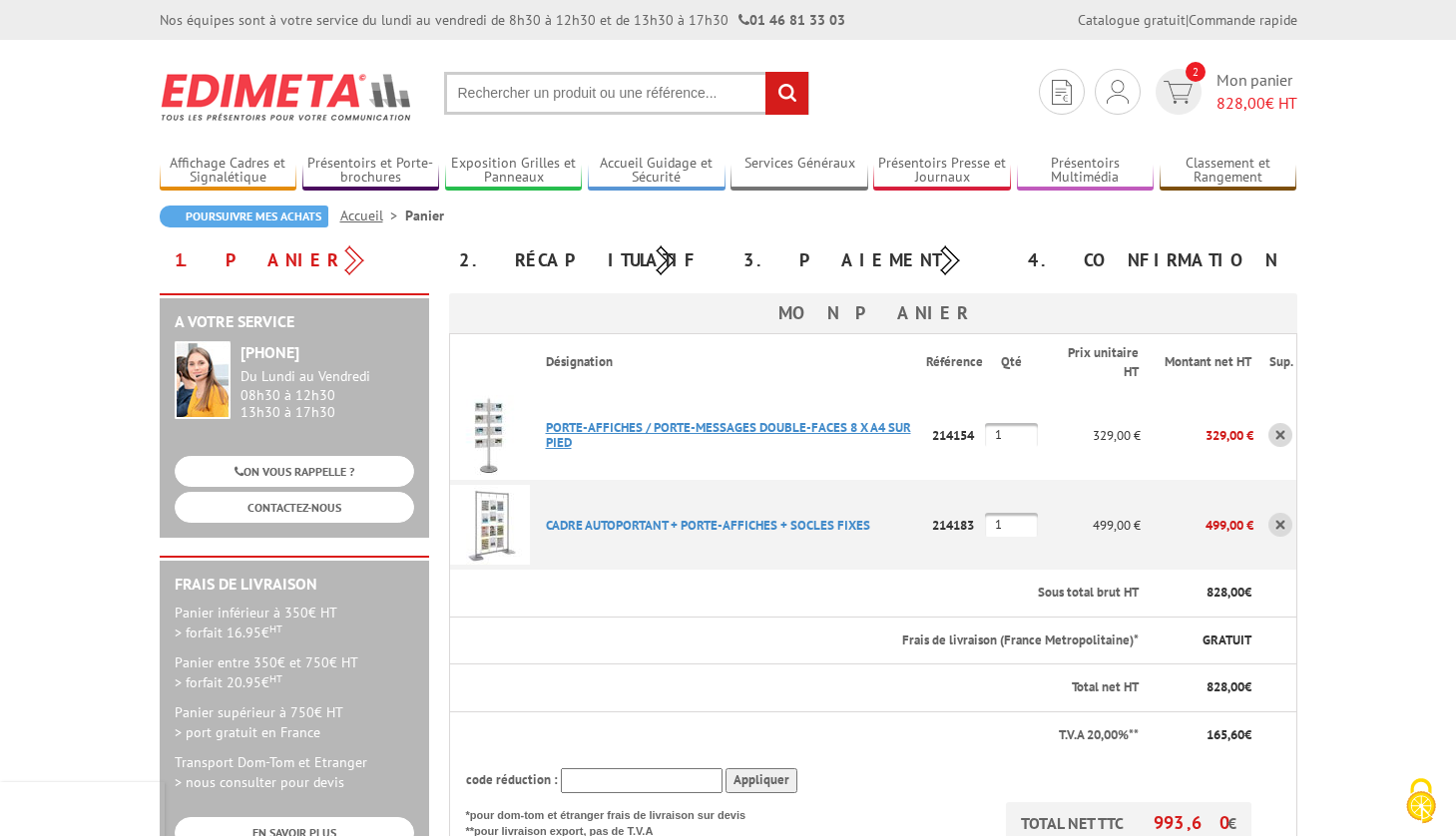 click on "PORTE-AFFICHES / PORTE-MESSAGES DOUBLE-FACES 8 X A4 SUR PIED" at bounding box center (728, 435) 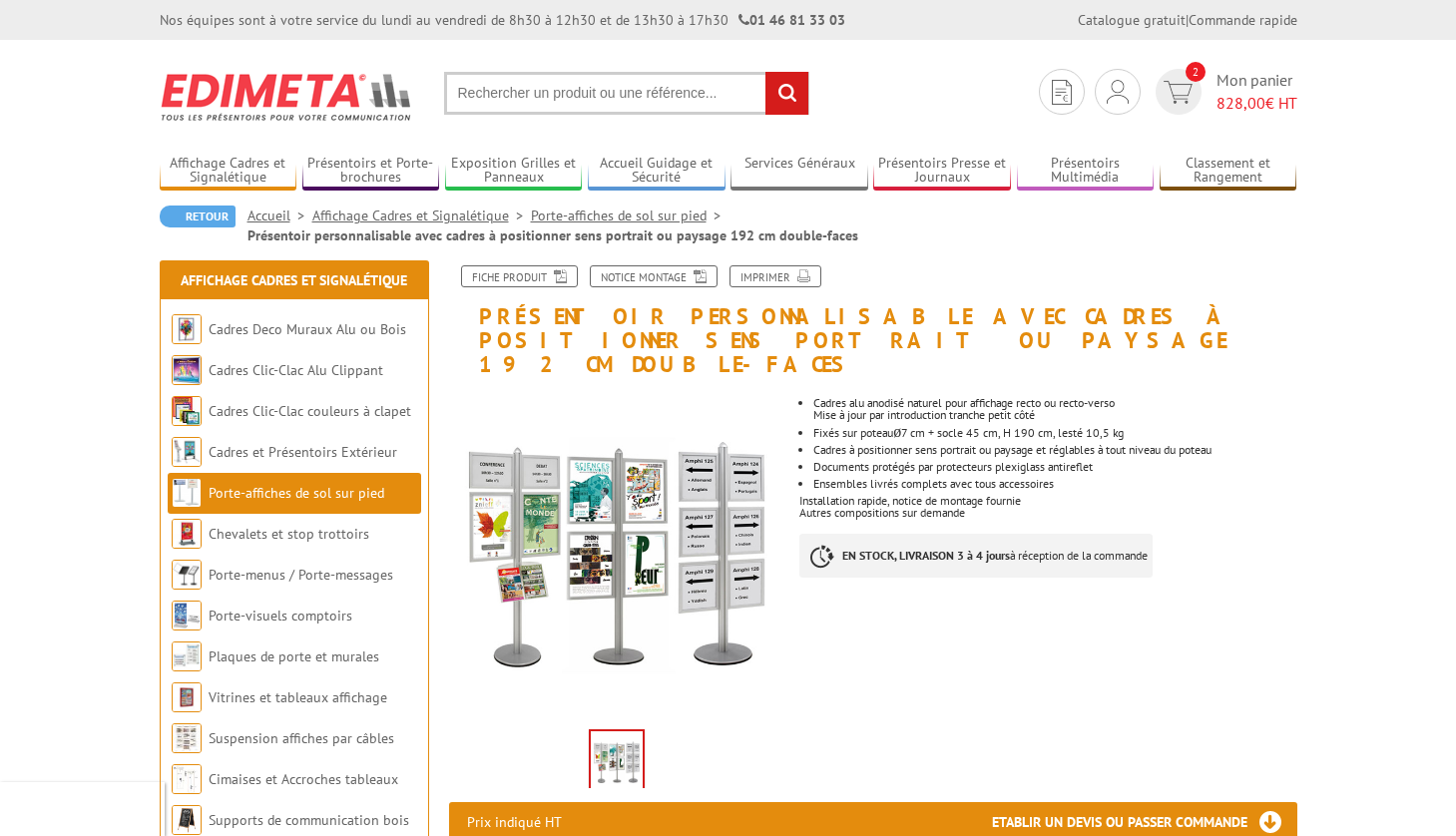 scroll, scrollTop: 0, scrollLeft: 0, axis: both 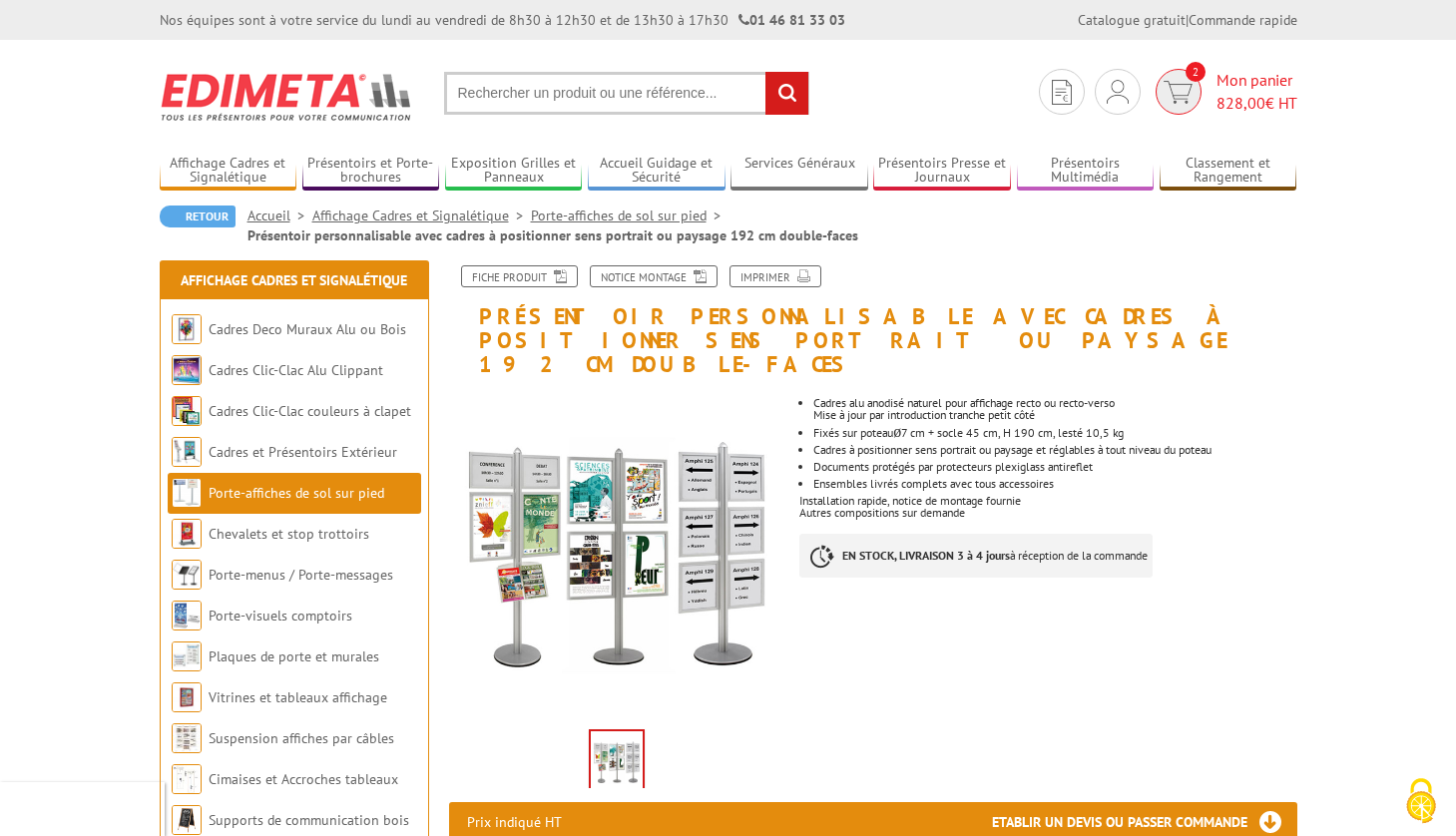 click at bounding box center (1178, 92) 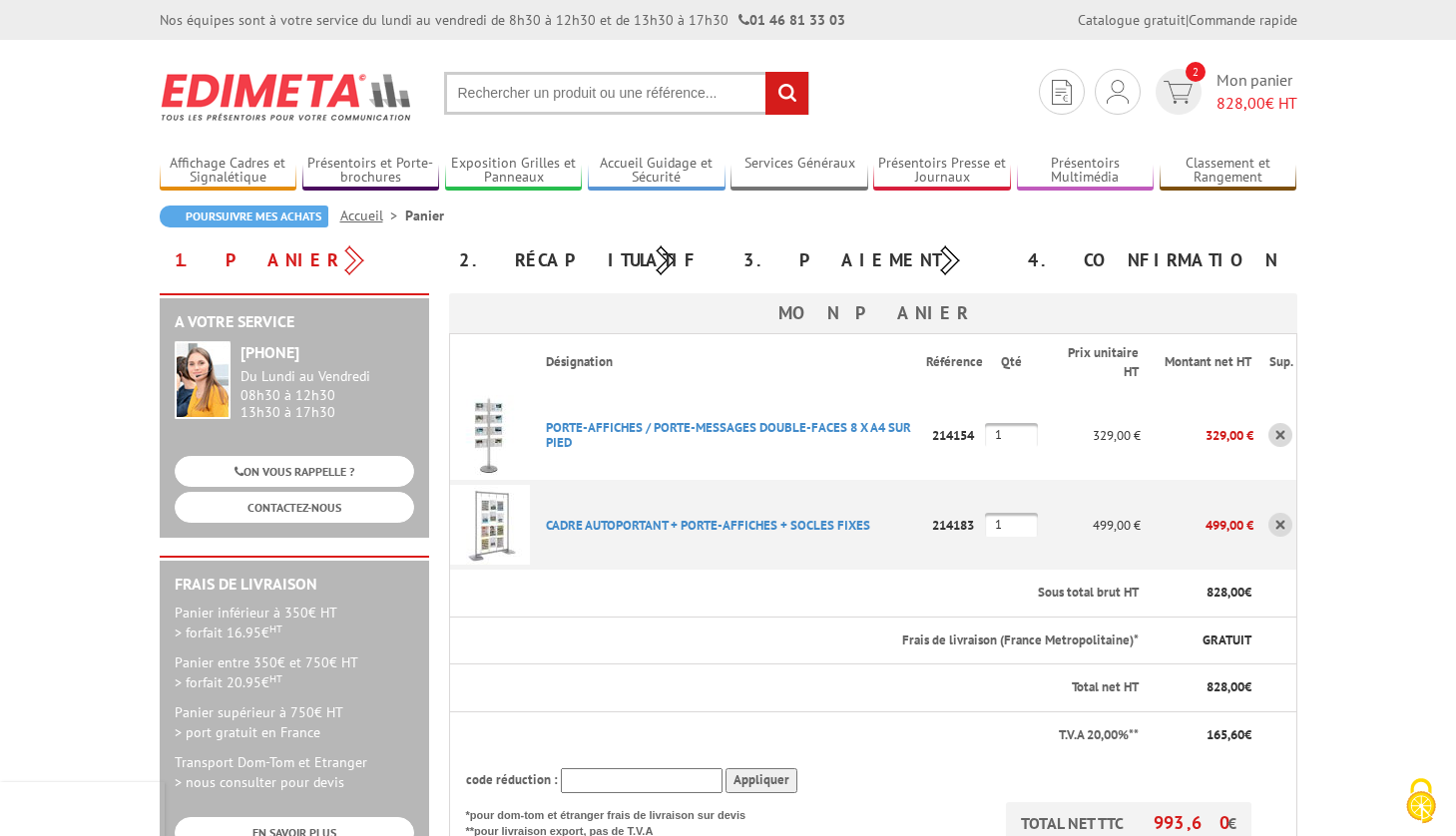 scroll, scrollTop: 0, scrollLeft: 0, axis: both 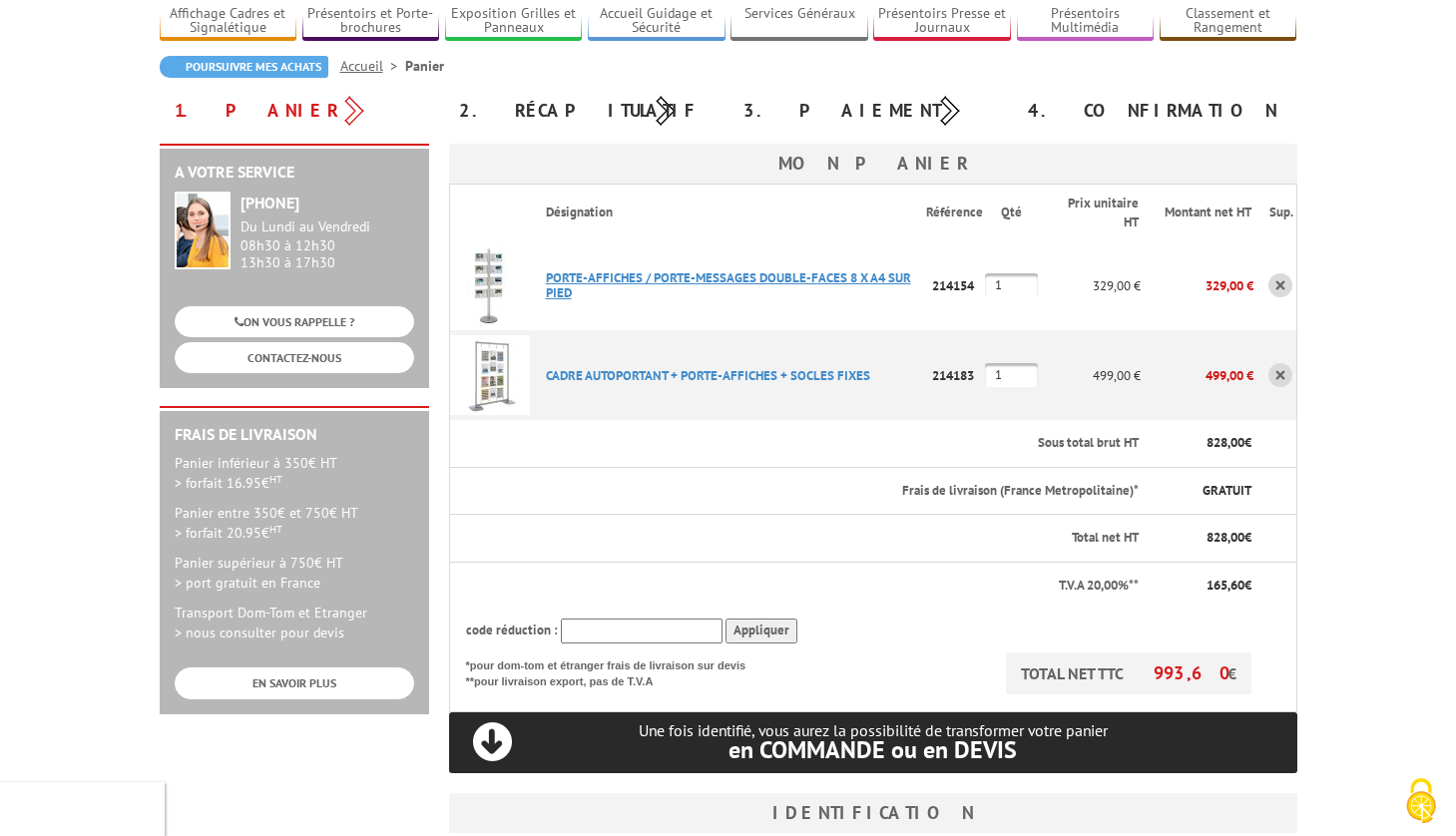 click on "PORTE-AFFICHES / PORTE-MESSAGES DOUBLE-FACES 8 X A4 SUR PIED" at bounding box center [728, 285] 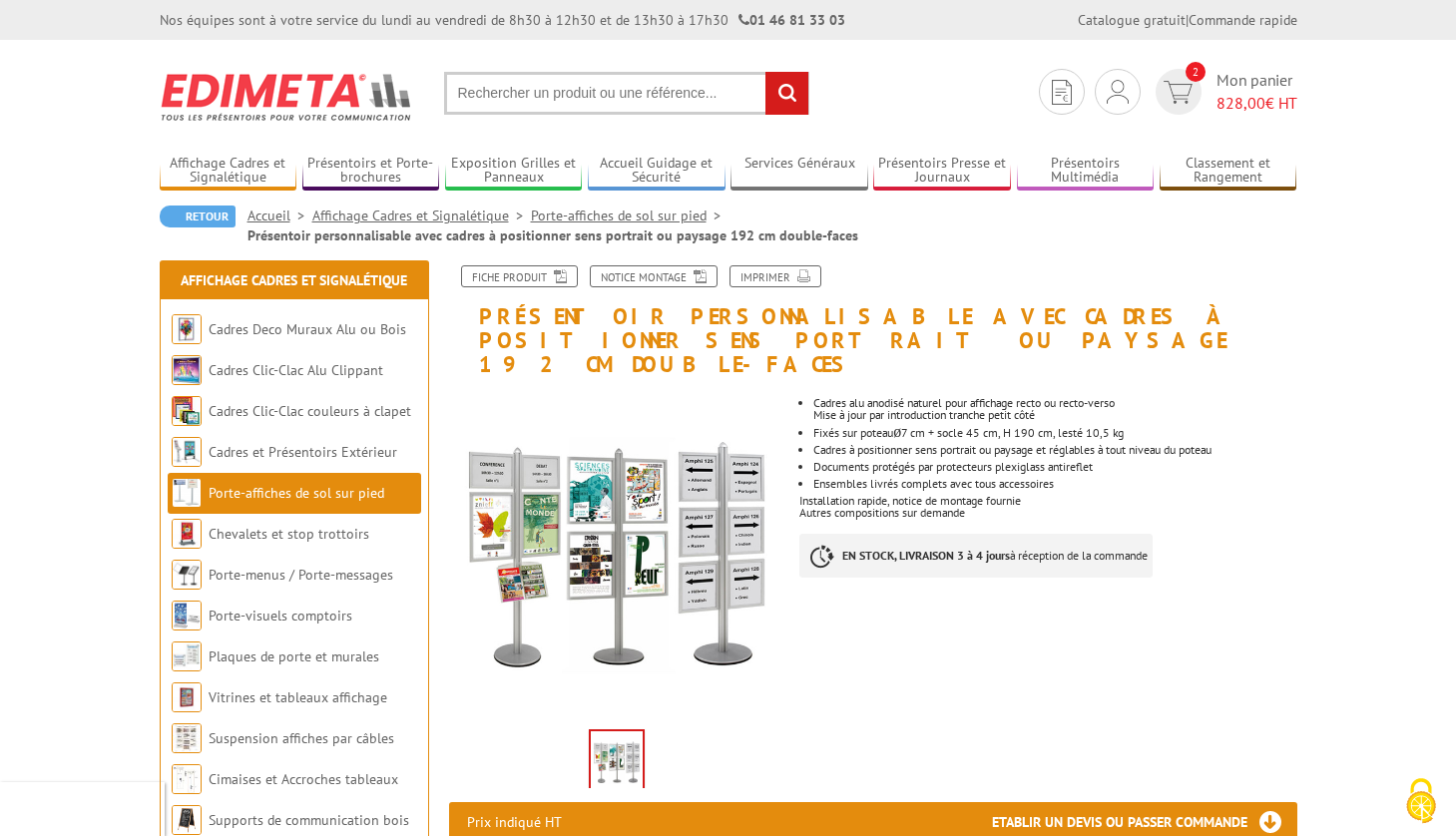 scroll, scrollTop: 0, scrollLeft: 0, axis: both 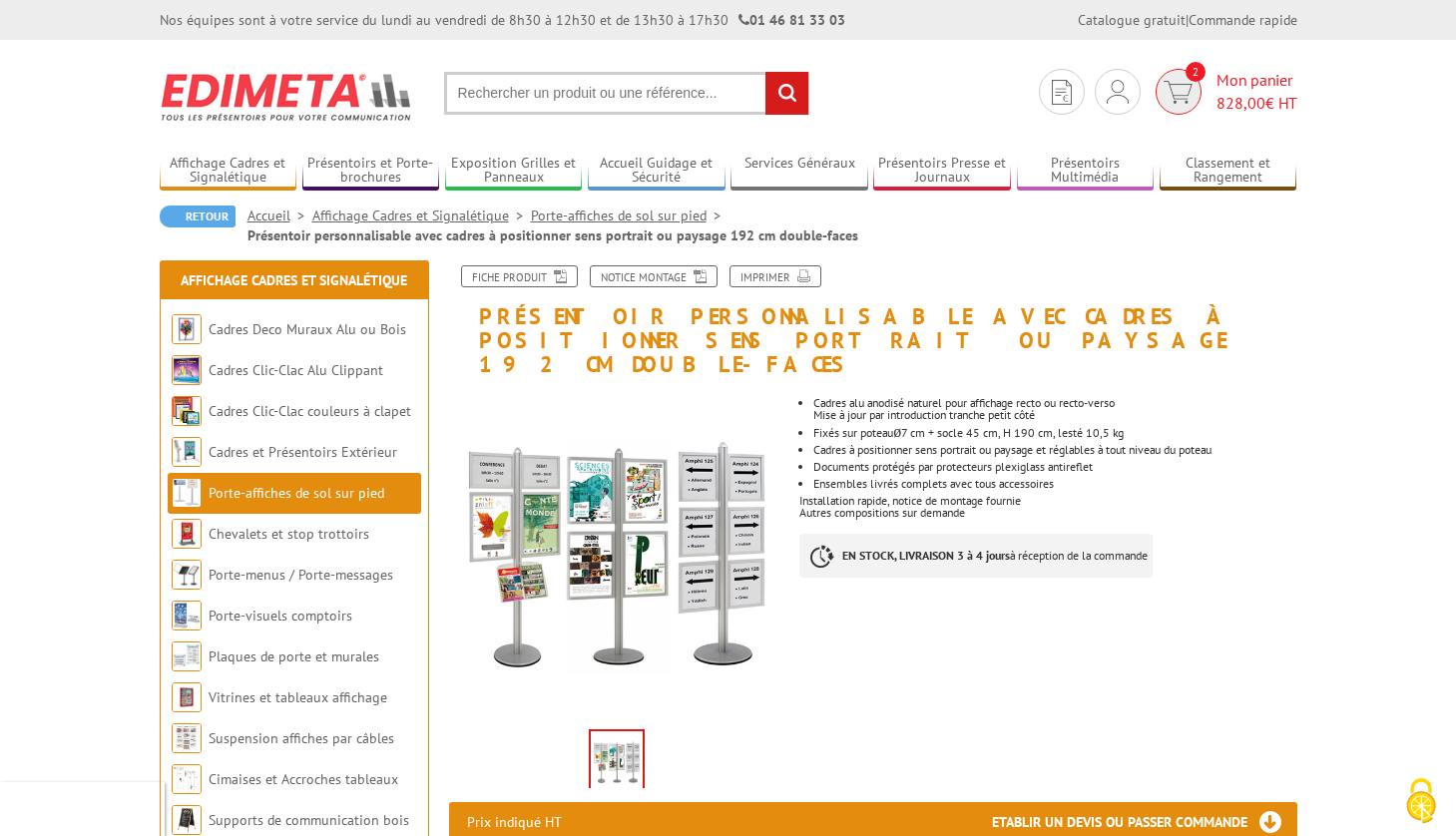 click on "2" at bounding box center (1179, 92) 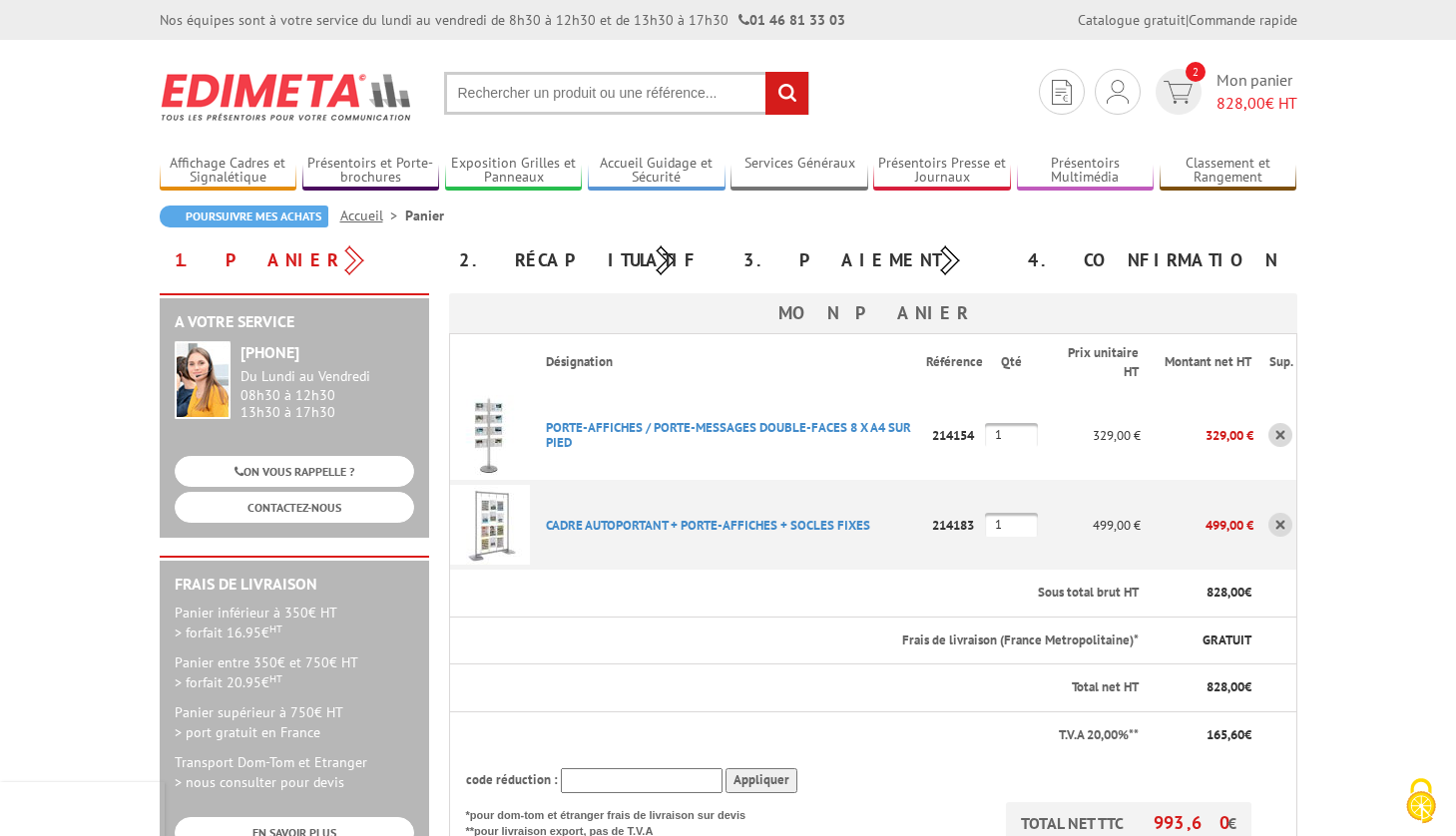 scroll, scrollTop: 0, scrollLeft: 0, axis: both 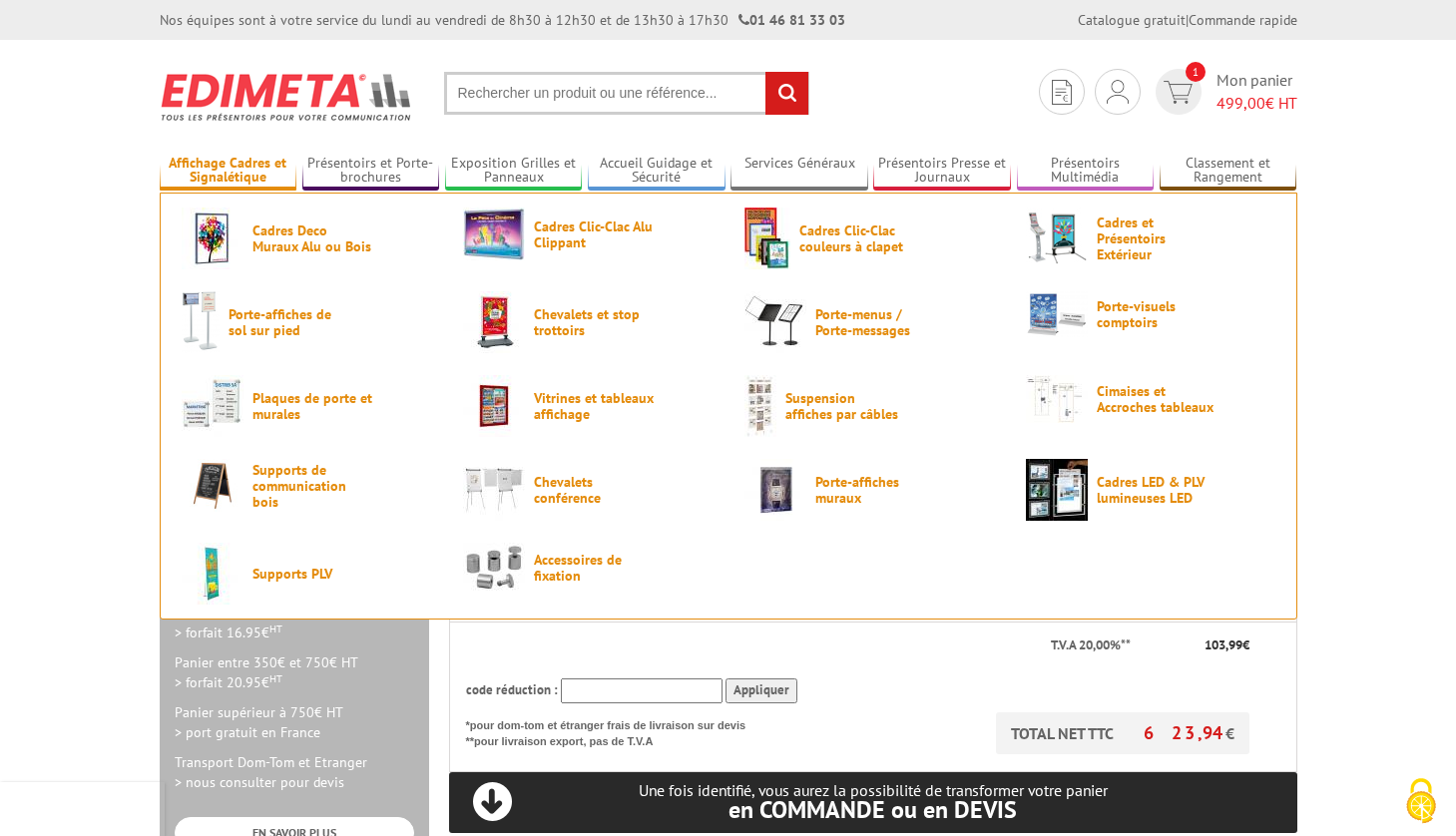 click on "Affichage Cadres et Signalétique" at bounding box center [229, 171] 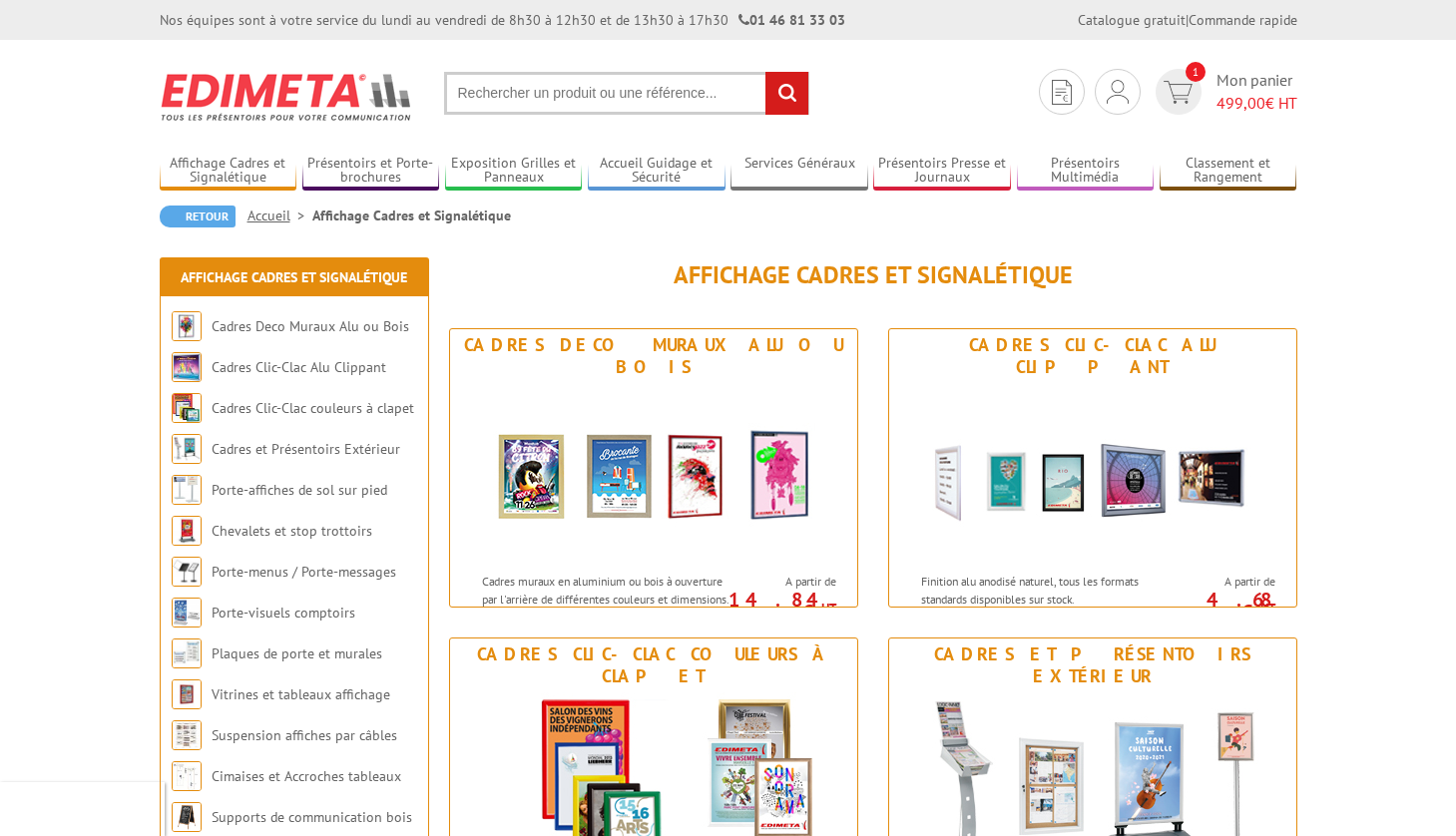 scroll, scrollTop: 0, scrollLeft: 0, axis: both 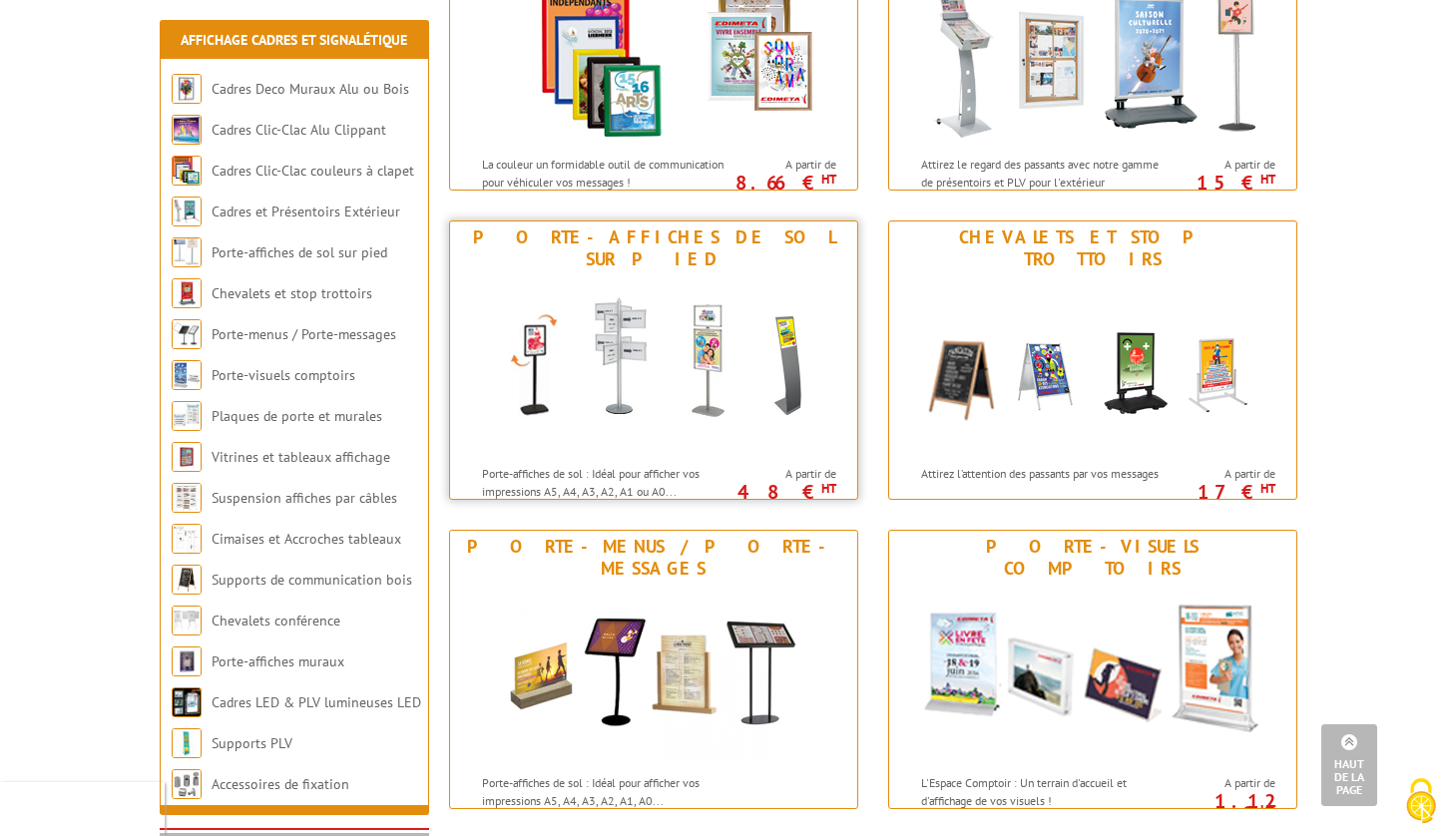 click at bounding box center (654, 365) 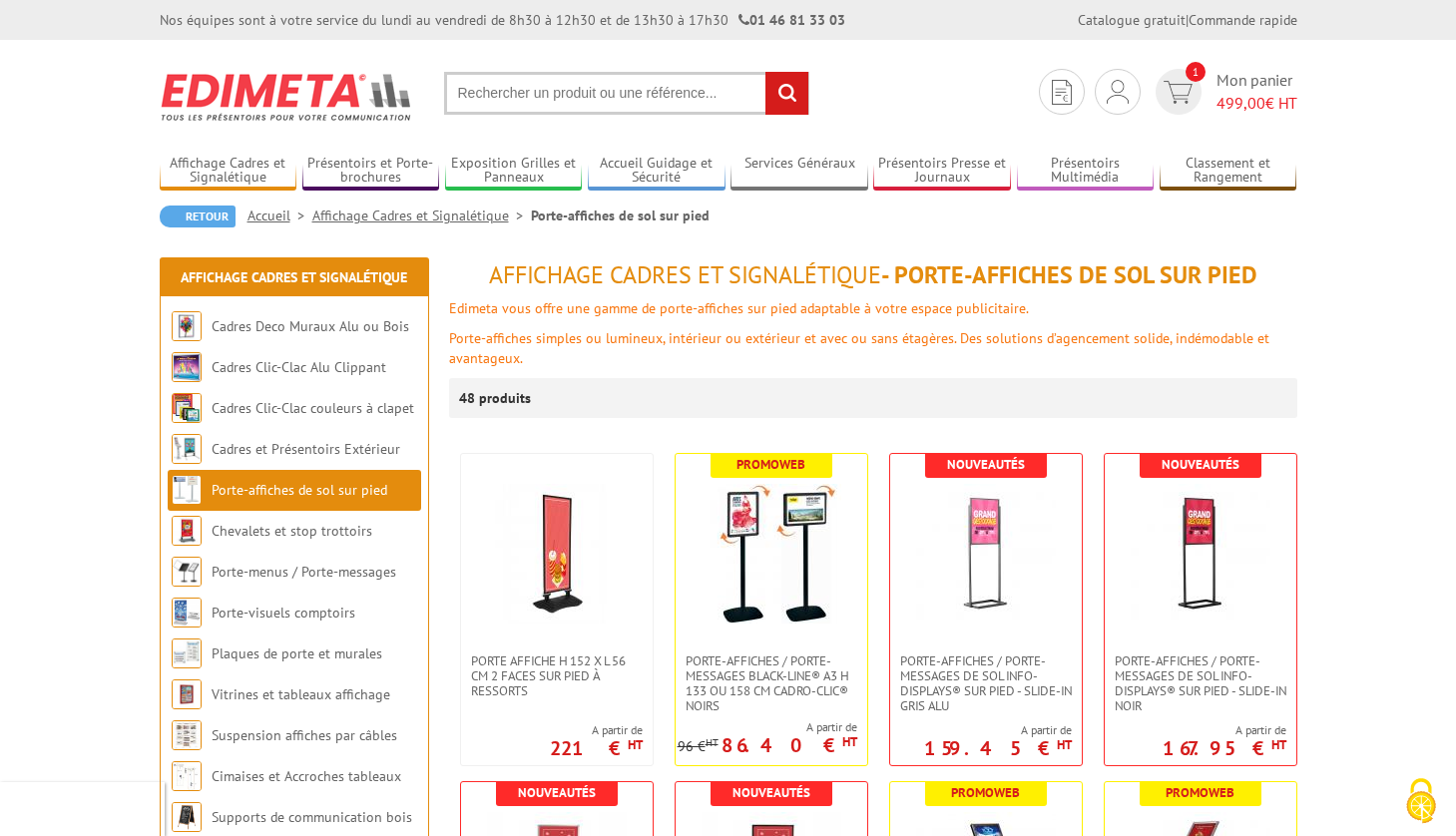 scroll, scrollTop: 0, scrollLeft: 0, axis: both 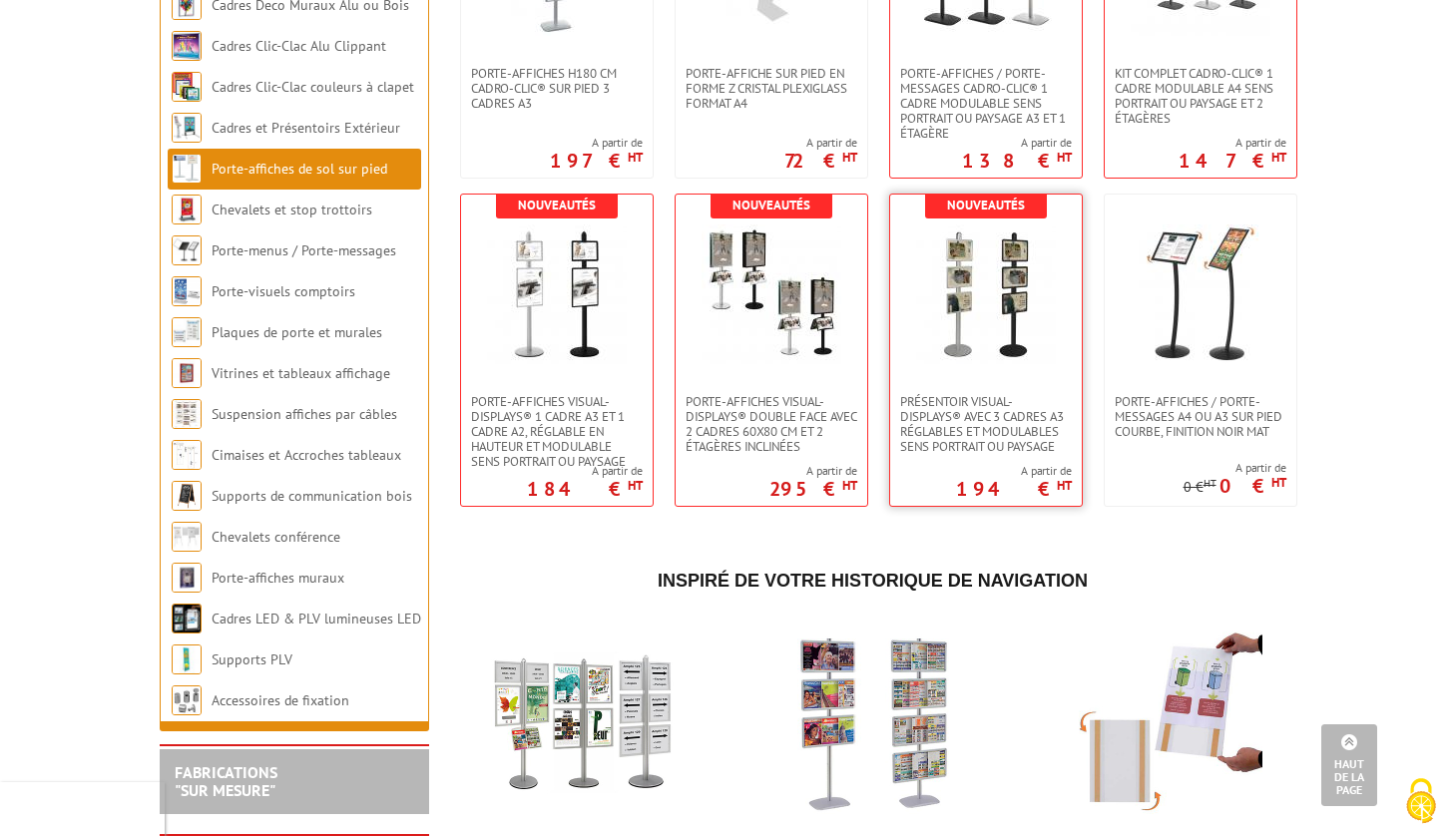 click at bounding box center [986, 294] 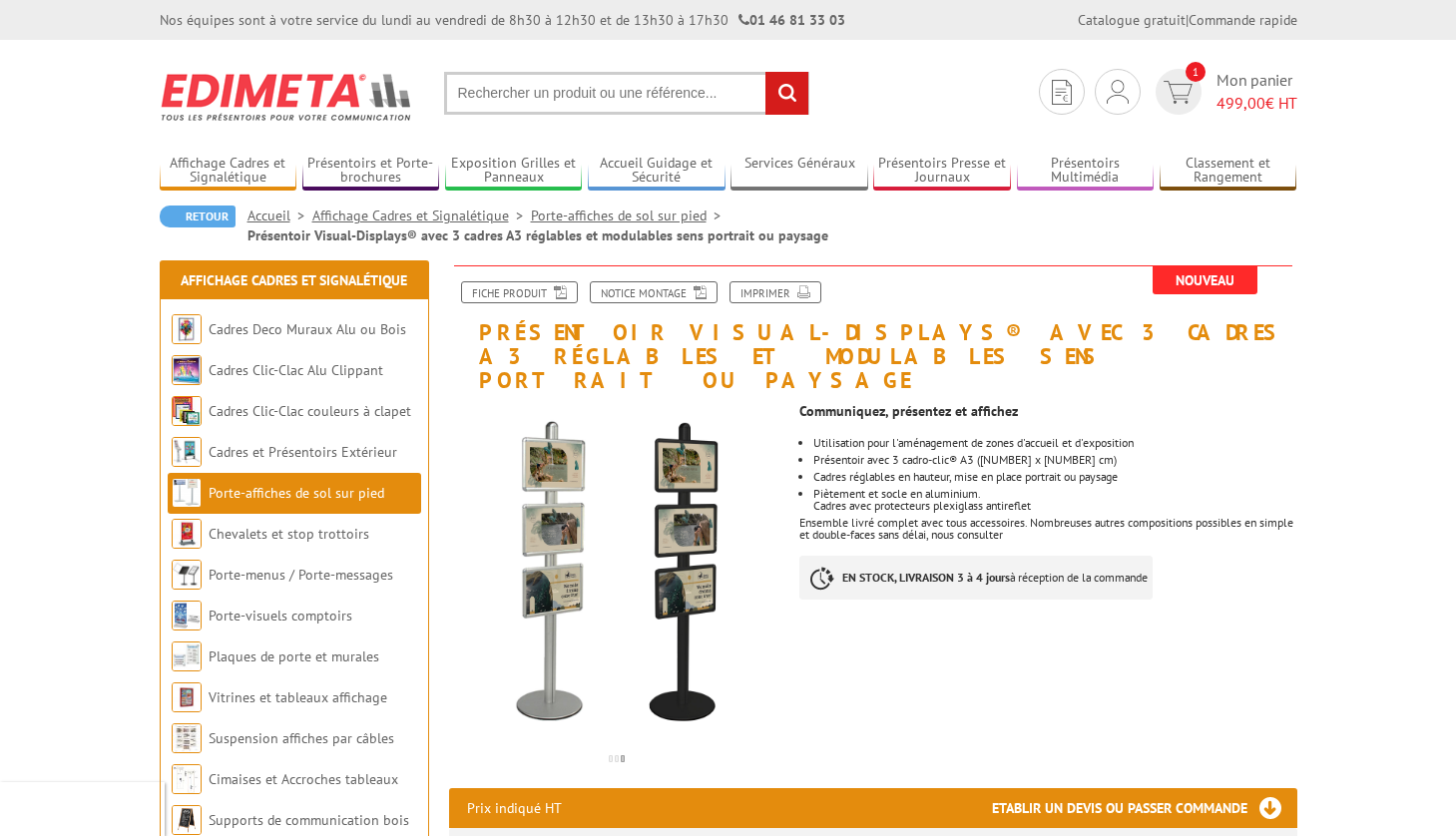 scroll, scrollTop: 0, scrollLeft: 0, axis: both 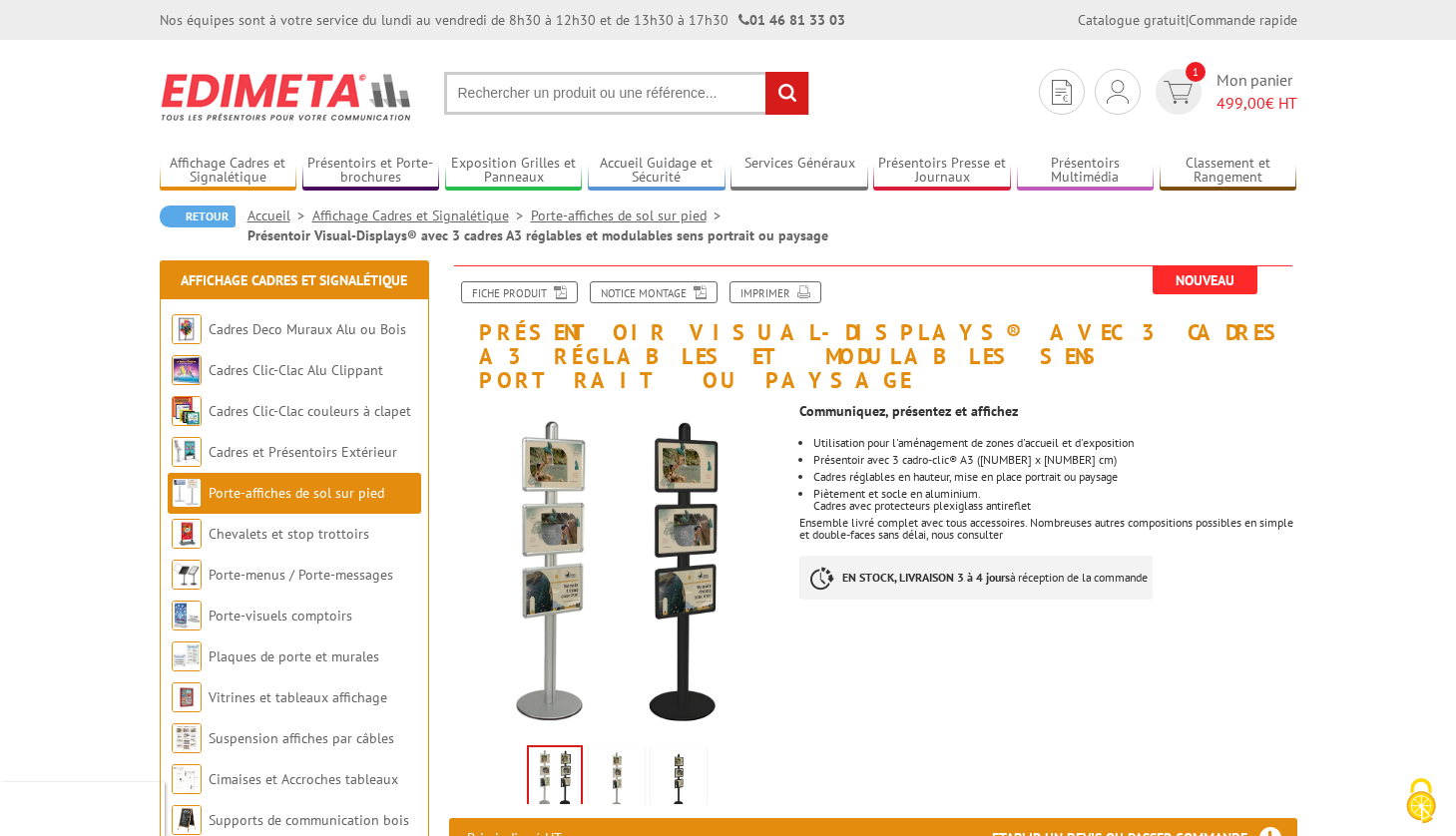 click at bounding box center [627, 93] 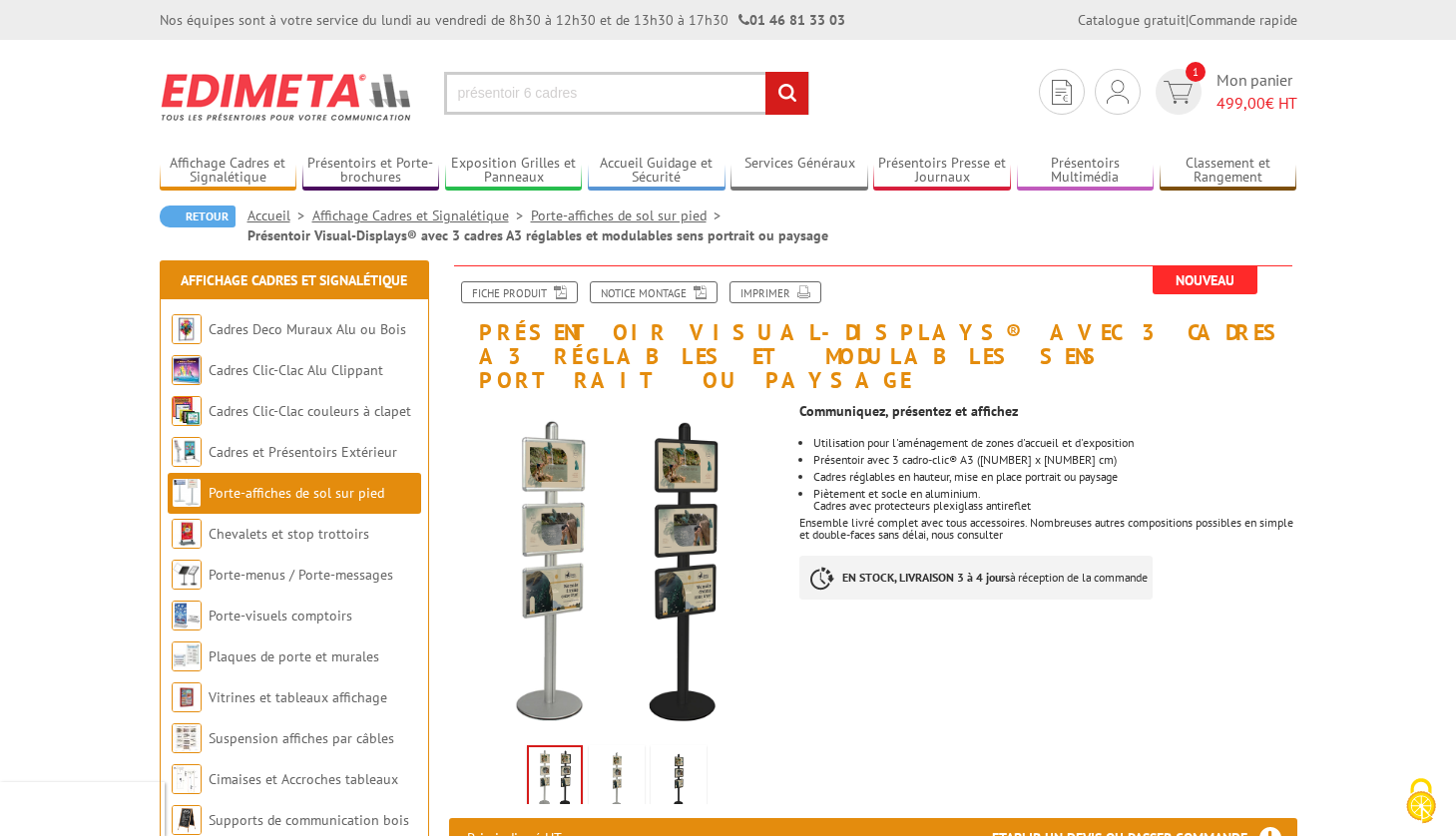 type on "présentoir 6 cadres" 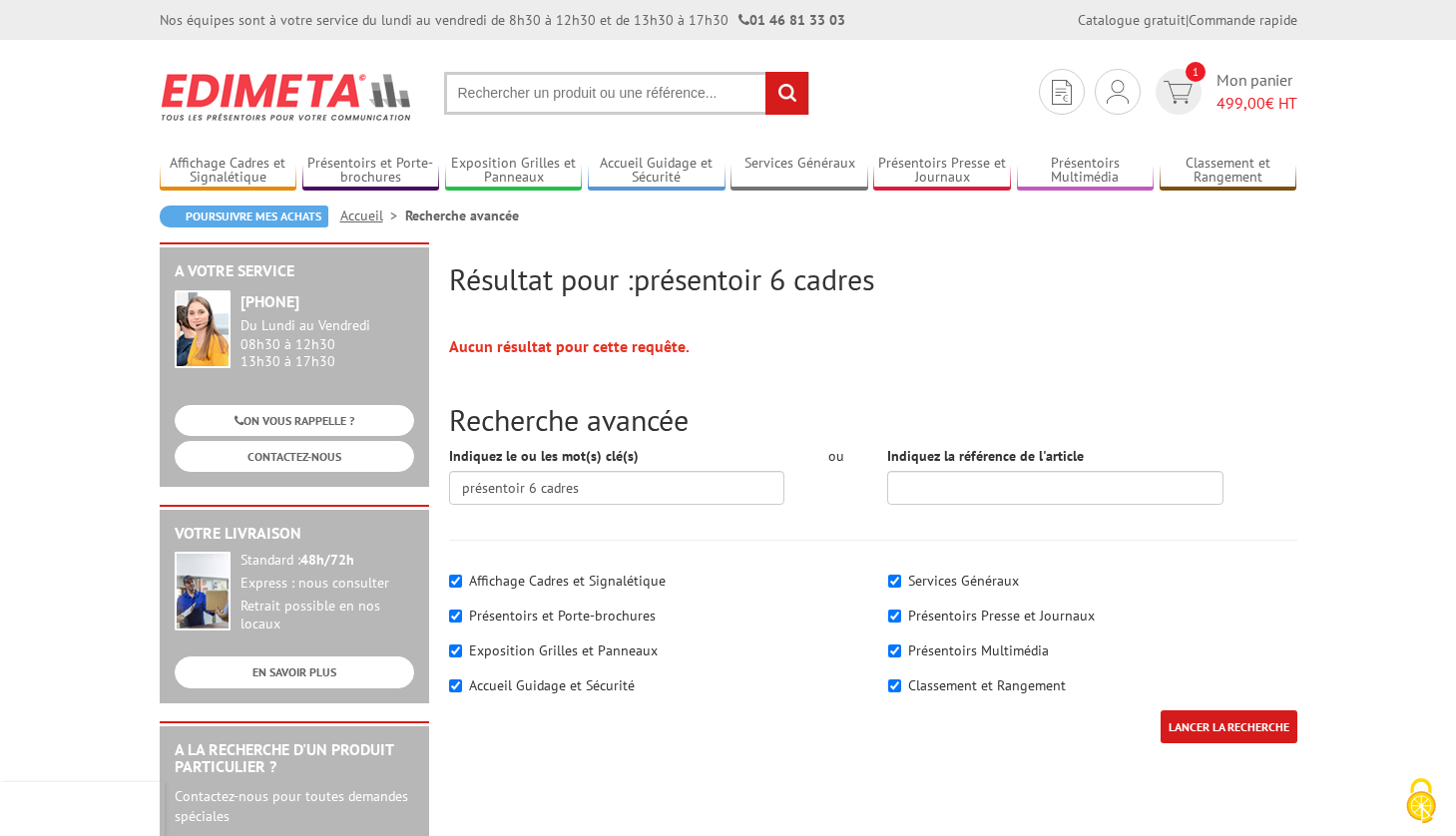scroll, scrollTop: 0, scrollLeft: 0, axis: both 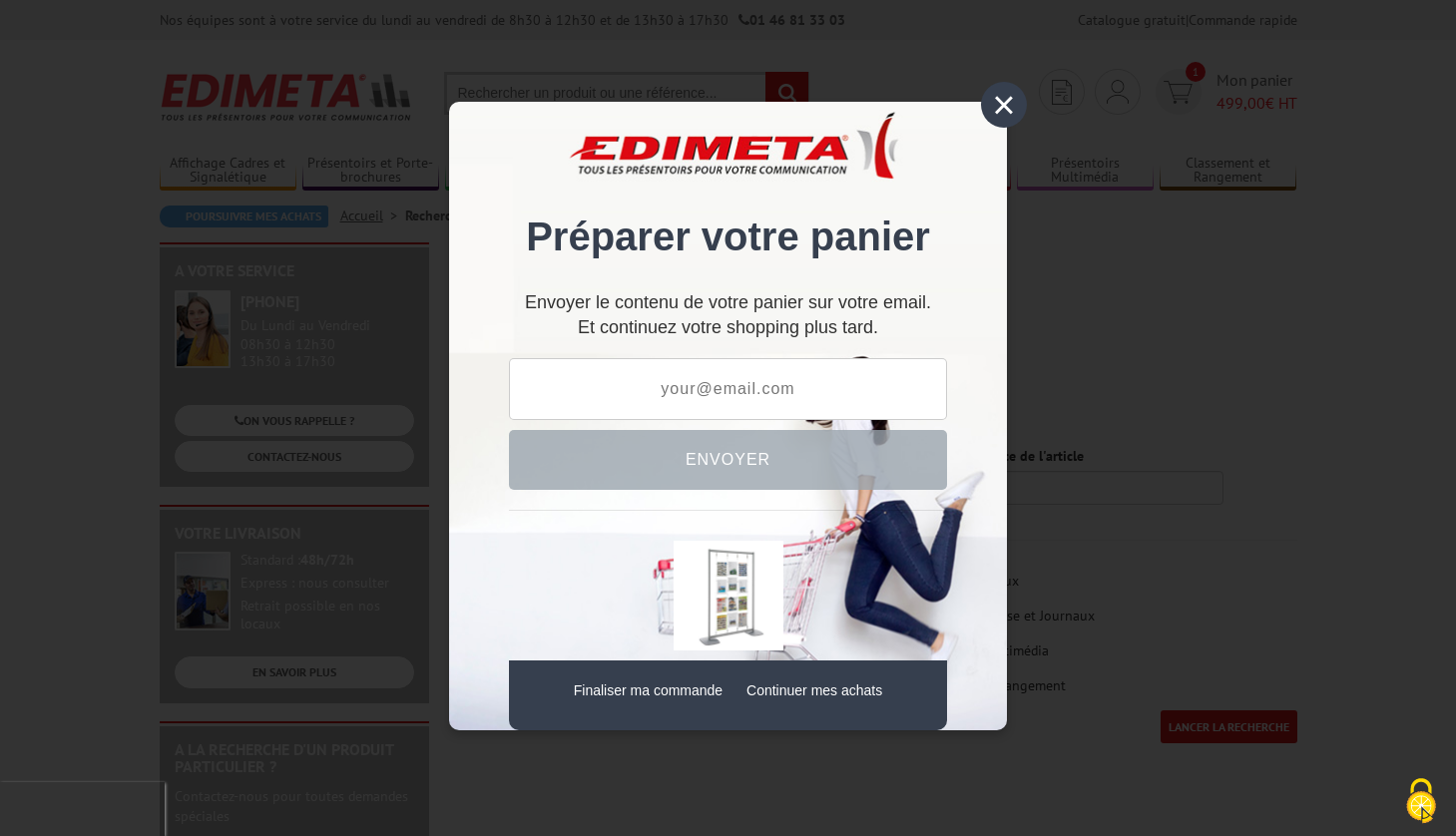 click on "×" at bounding box center [1004, 105] 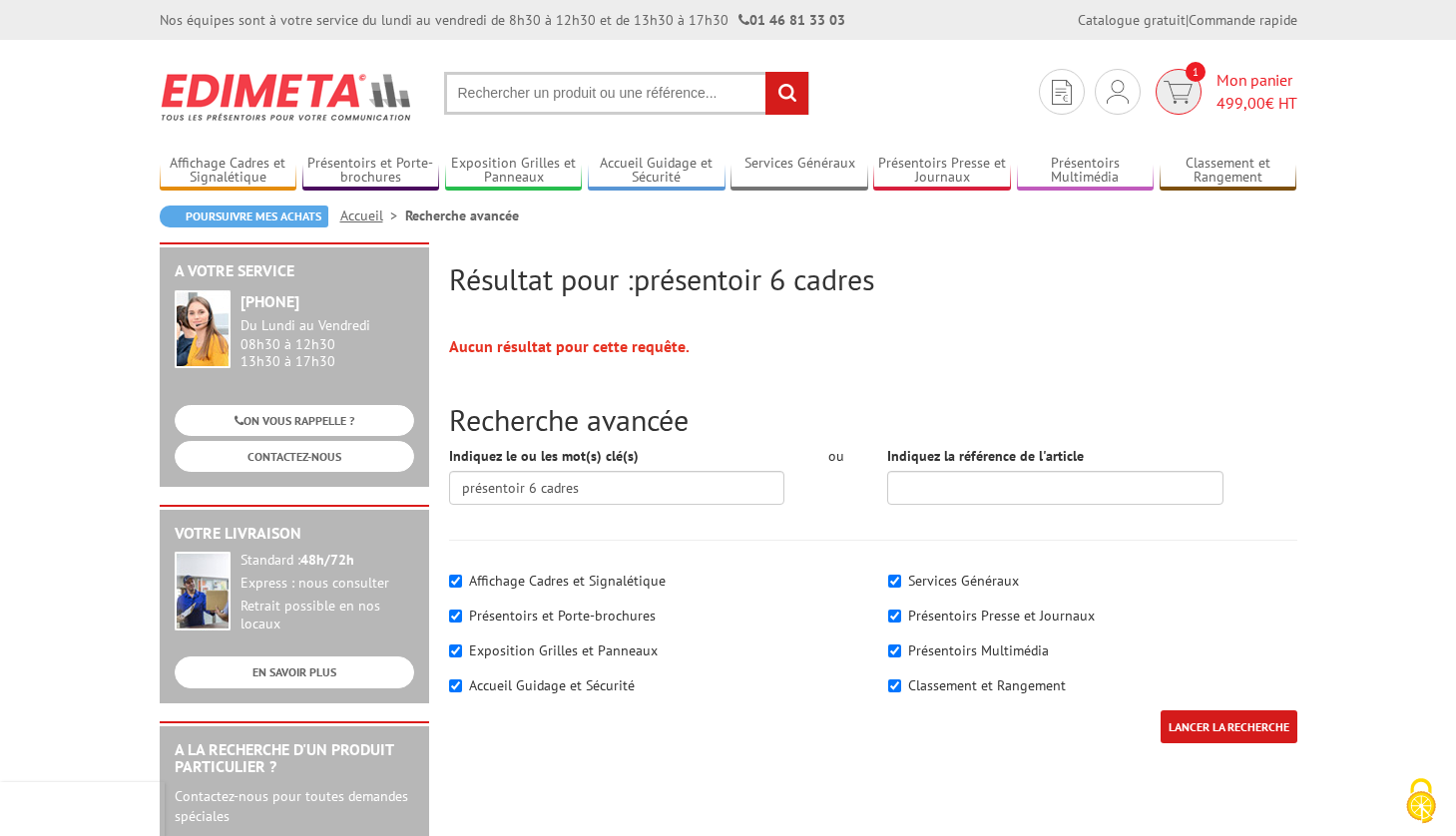 scroll, scrollTop: 0, scrollLeft: 0, axis: both 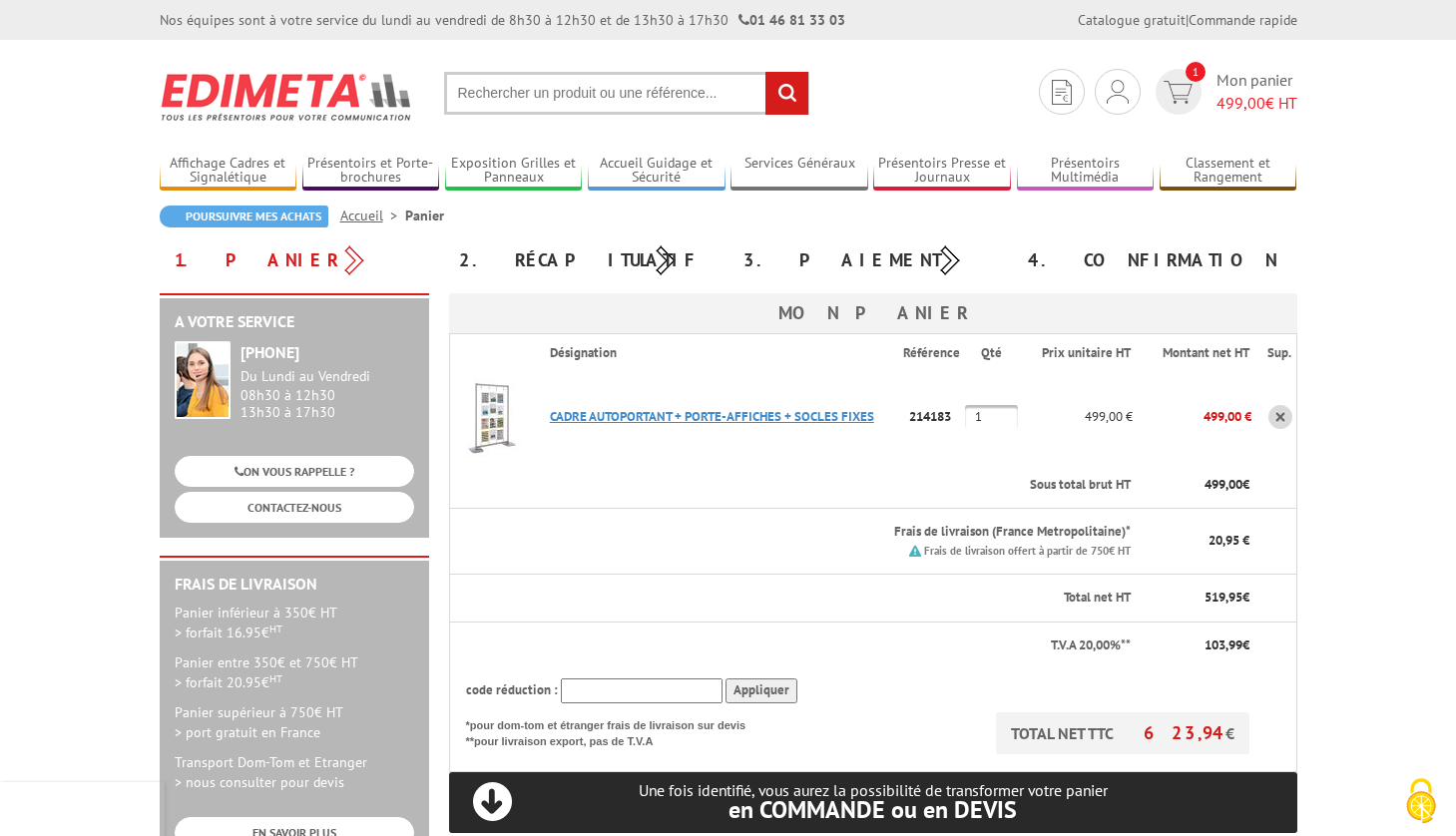 click on "CADRE AUTOPORTANT + PORTE-AFFICHES + SOCLES FIXES" at bounding box center [712, 416] 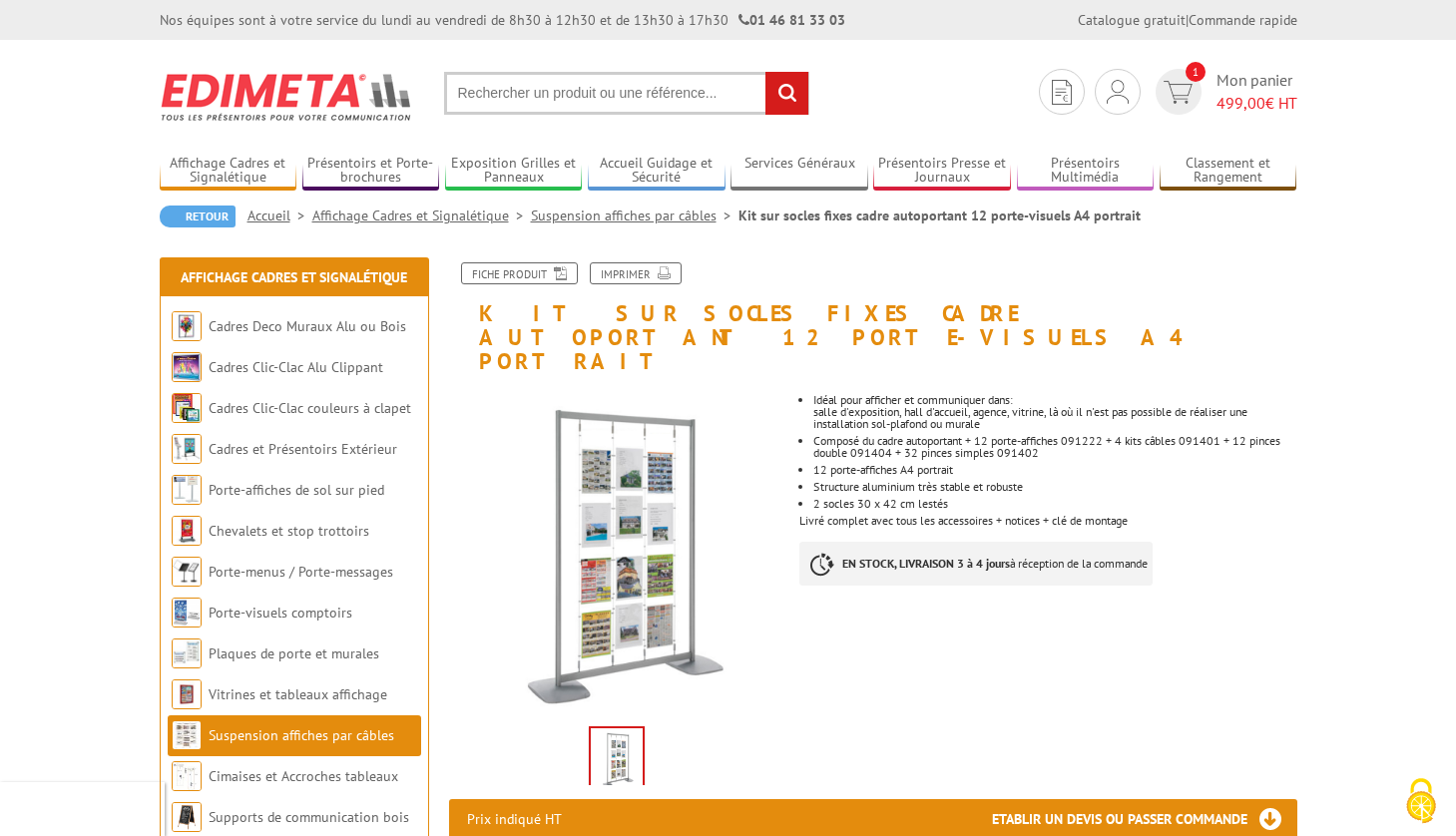 scroll, scrollTop: 0, scrollLeft: 0, axis: both 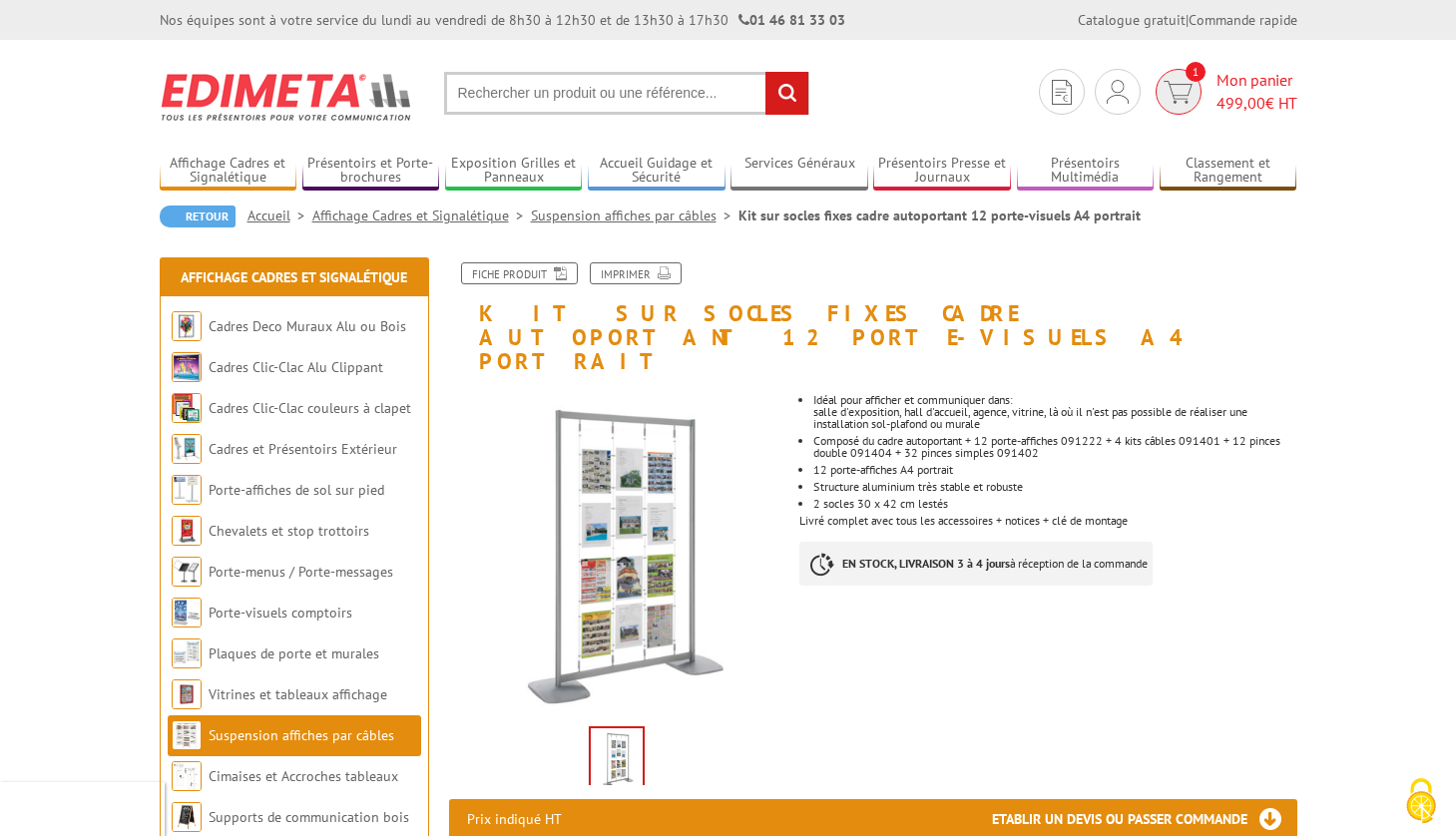 click on "1" at bounding box center [1179, 92] 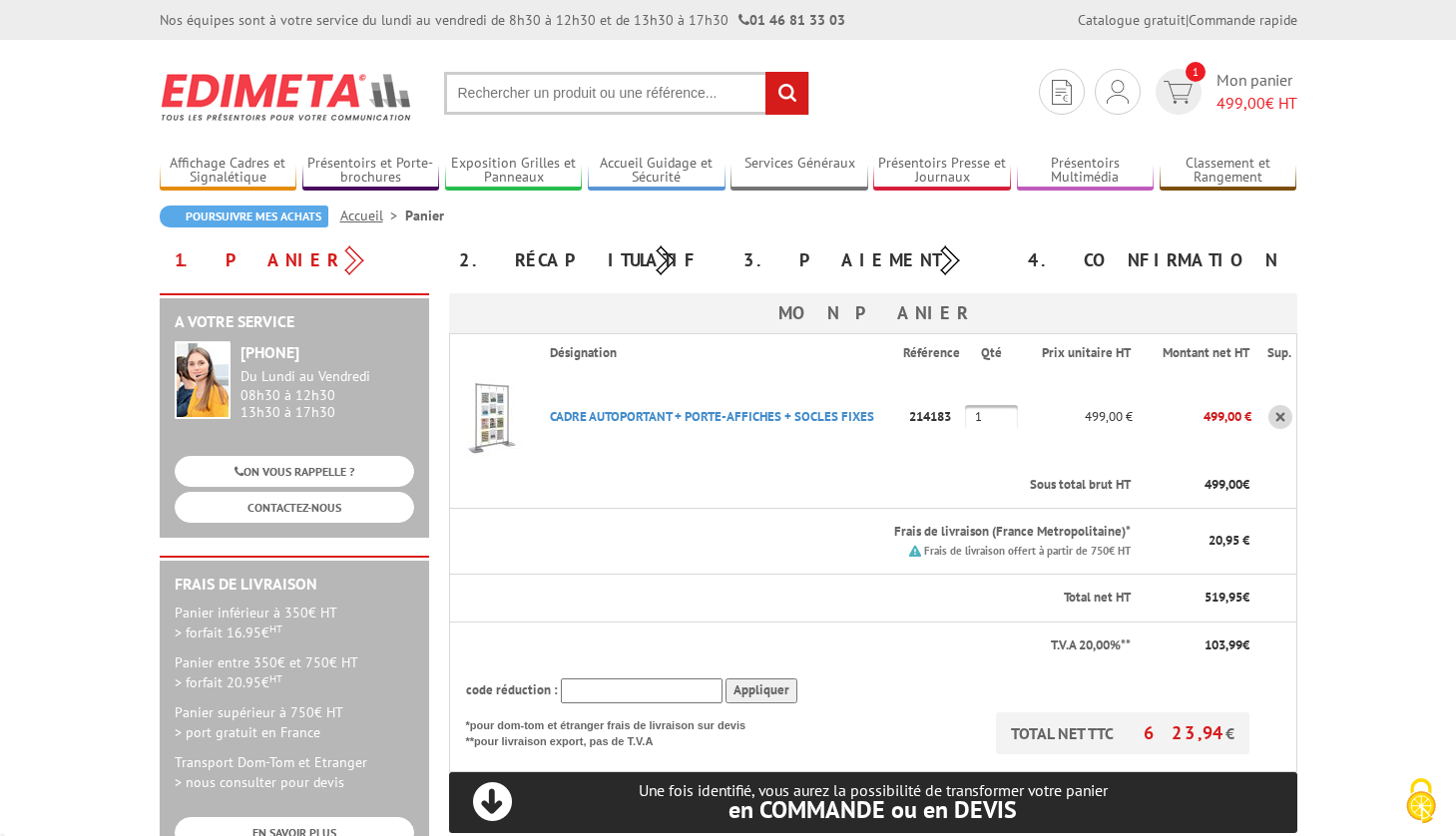 scroll, scrollTop: 0, scrollLeft: 0, axis: both 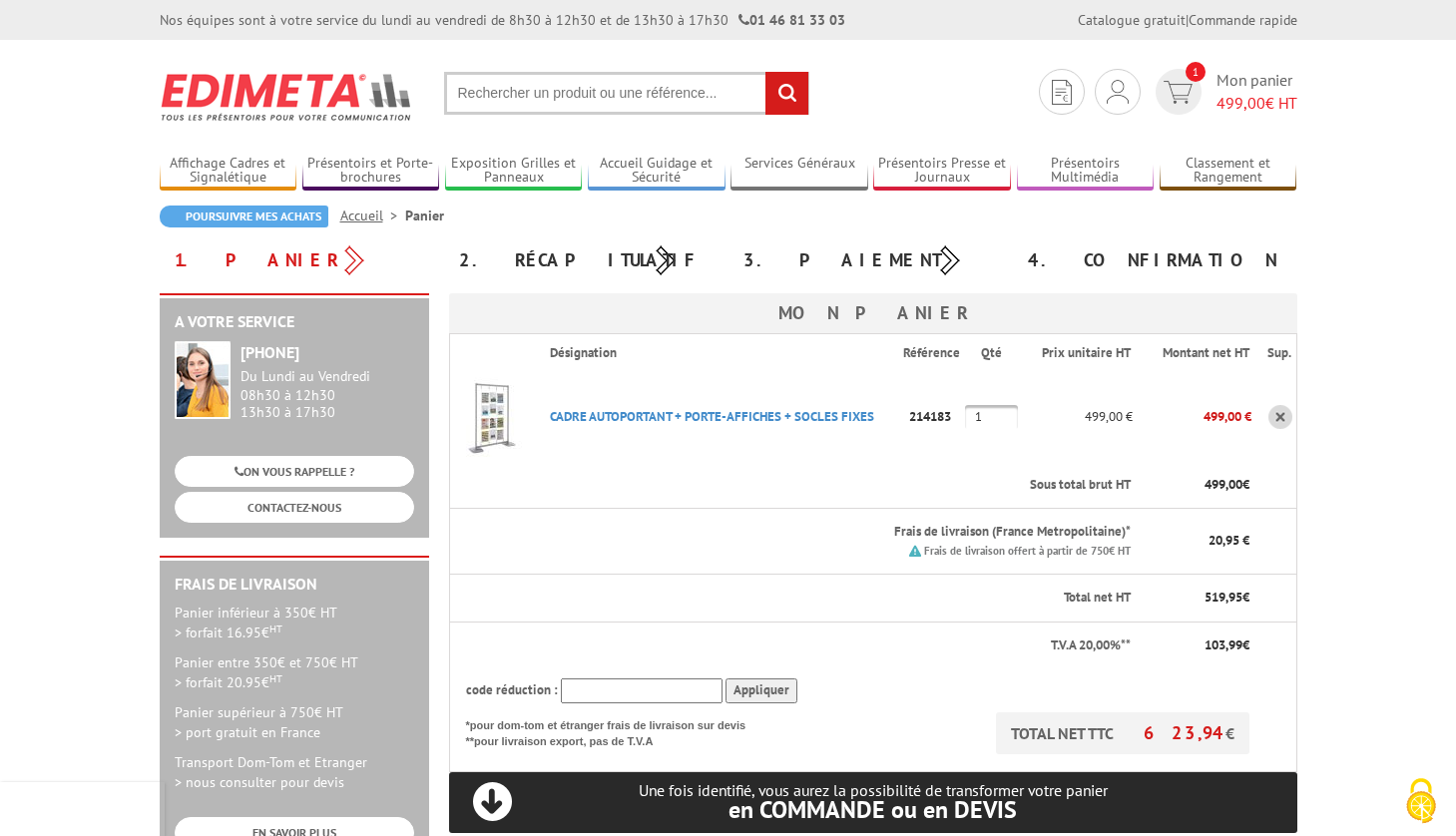 click at bounding box center (1280, 417) 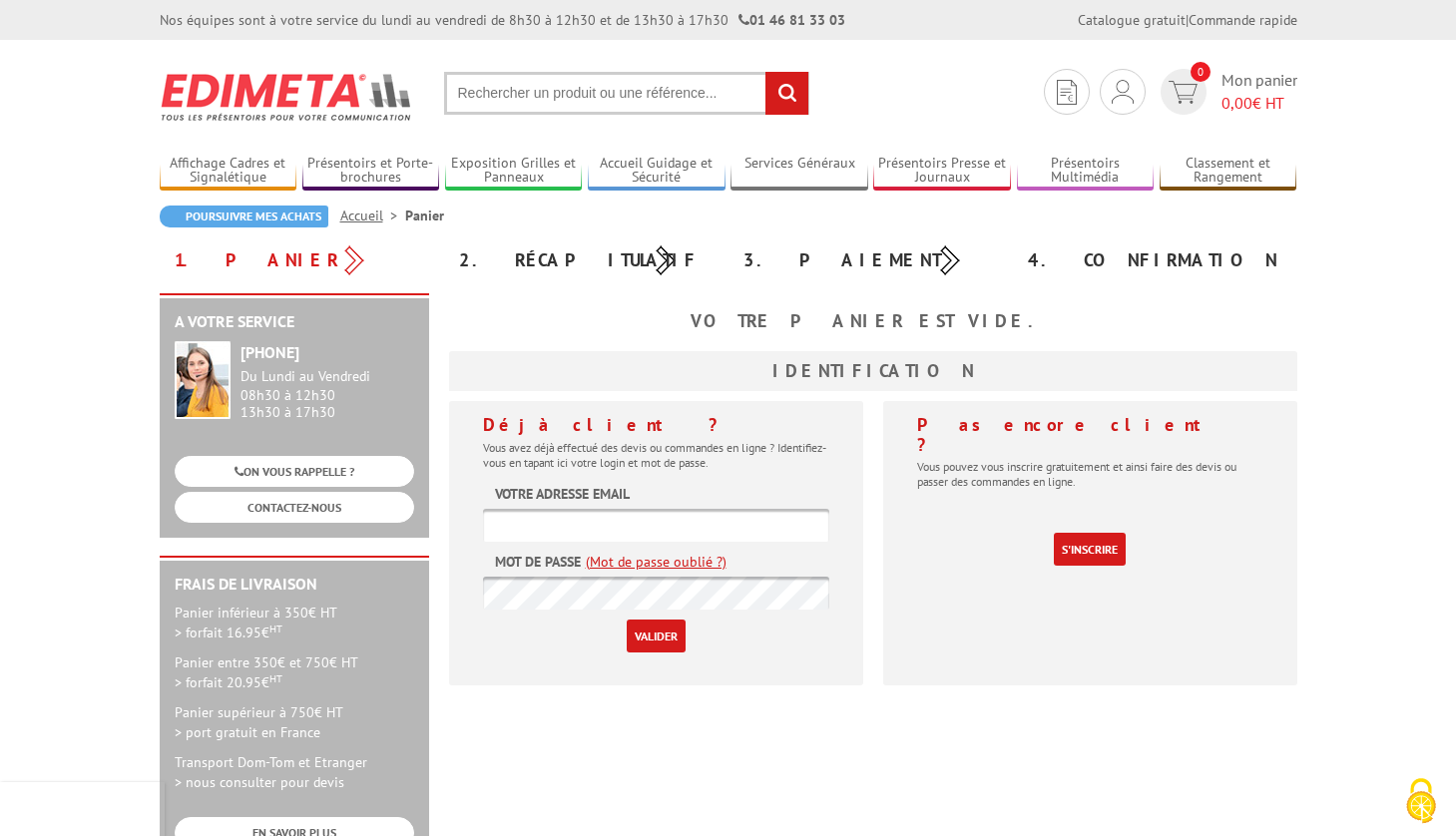 scroll, scrollTop: 0, scrollLeft: 0, axis: both 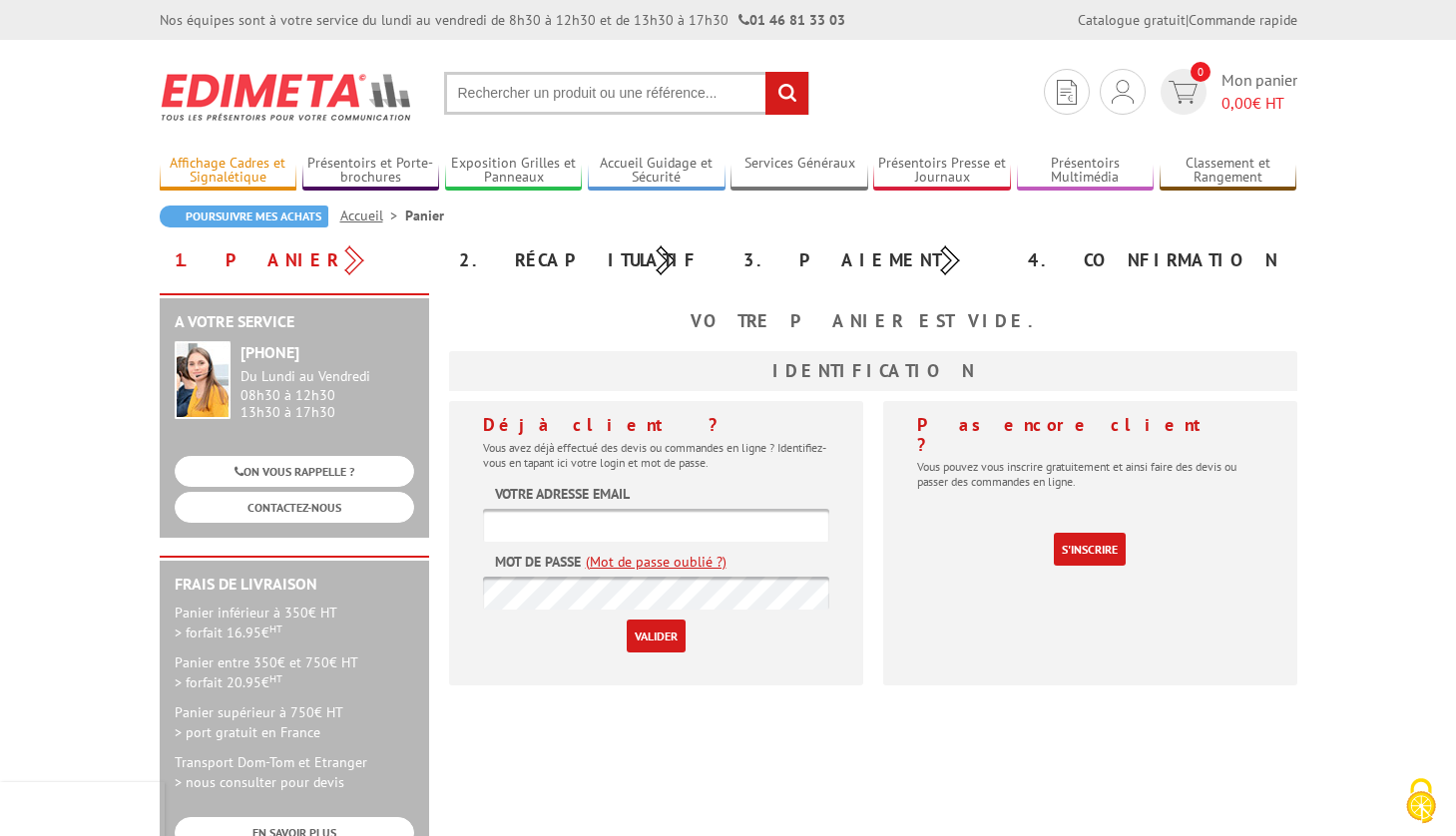 click on "Affichage Cadres et Signalétique" at bounding box center (229, 171) 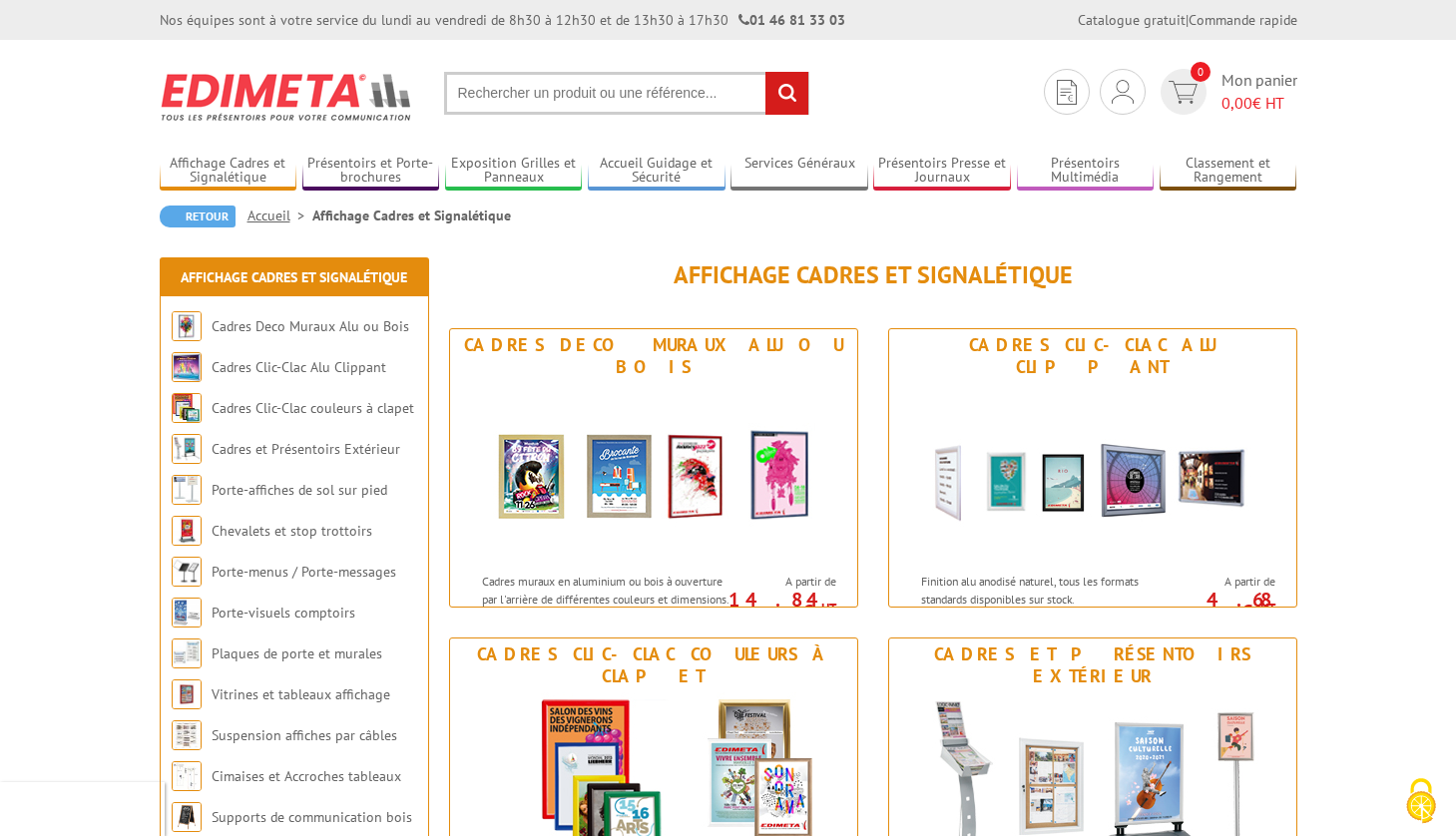 scroll, scrollTop: 0, scrollLeft: 0, axis: both 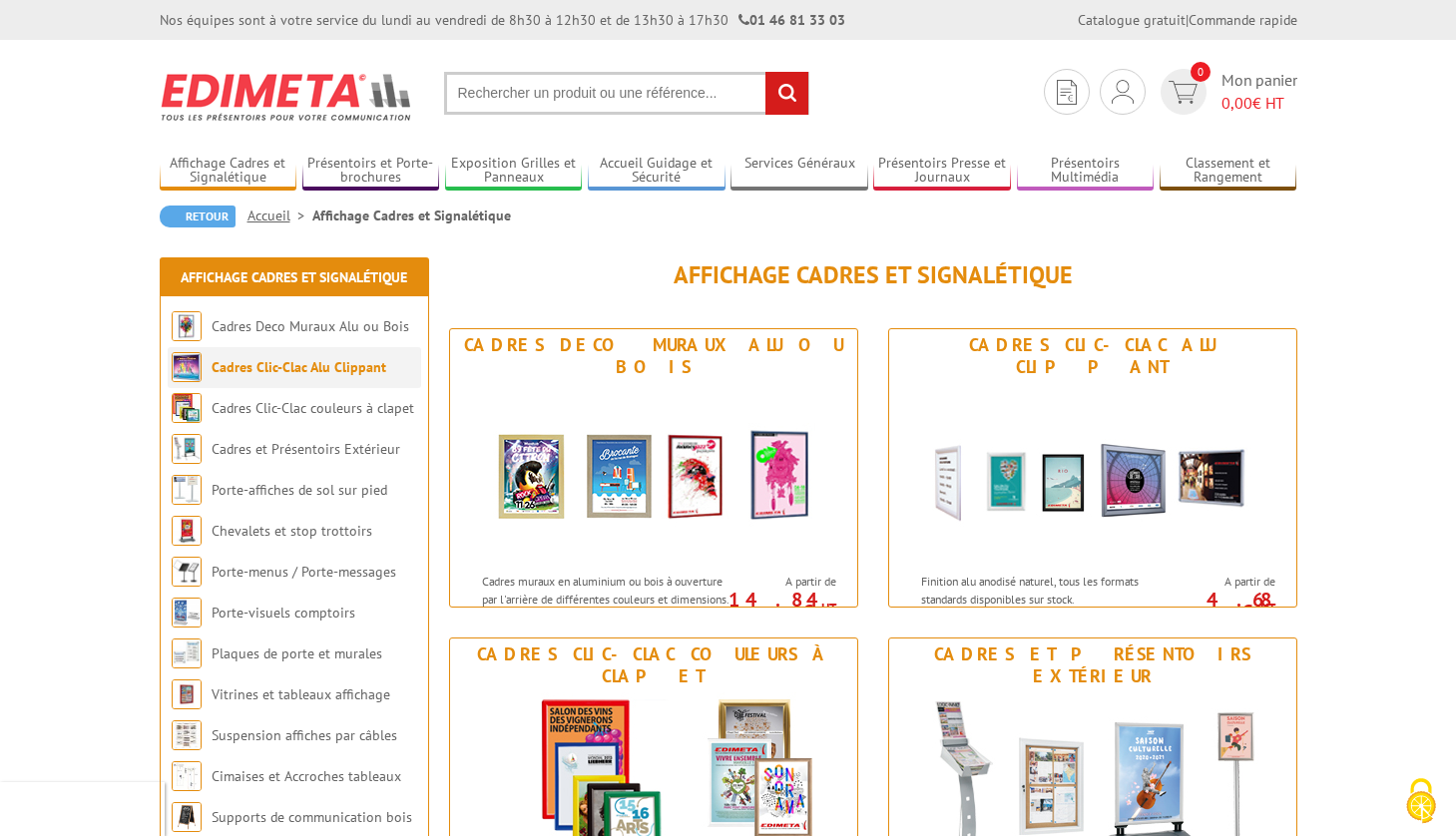click on "Cadres Clic-Clac Alu Clippant" at bounding box center (298, 367) 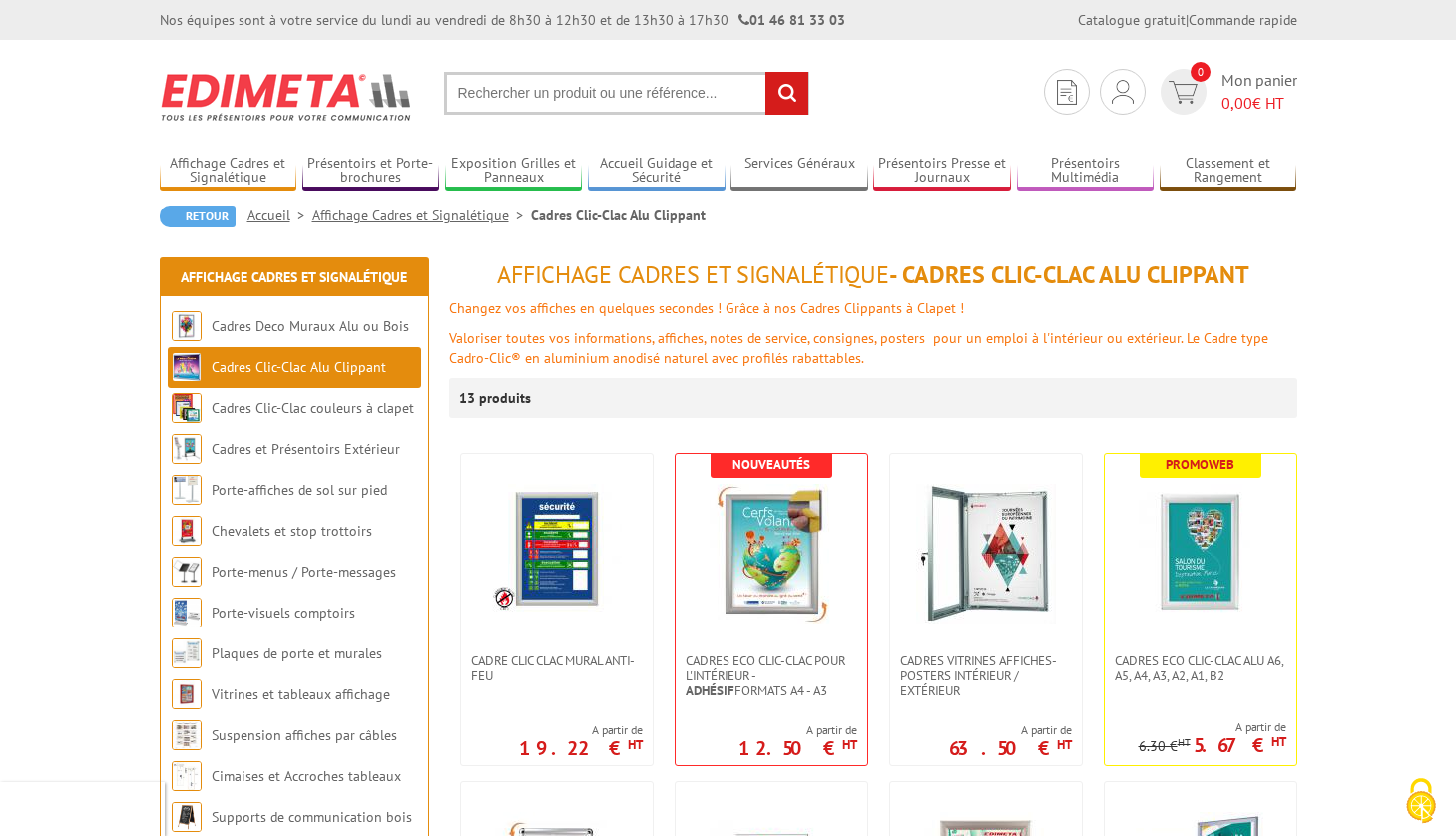 scroll, scrollTop: 0, scrollLeft: 0, axis: both 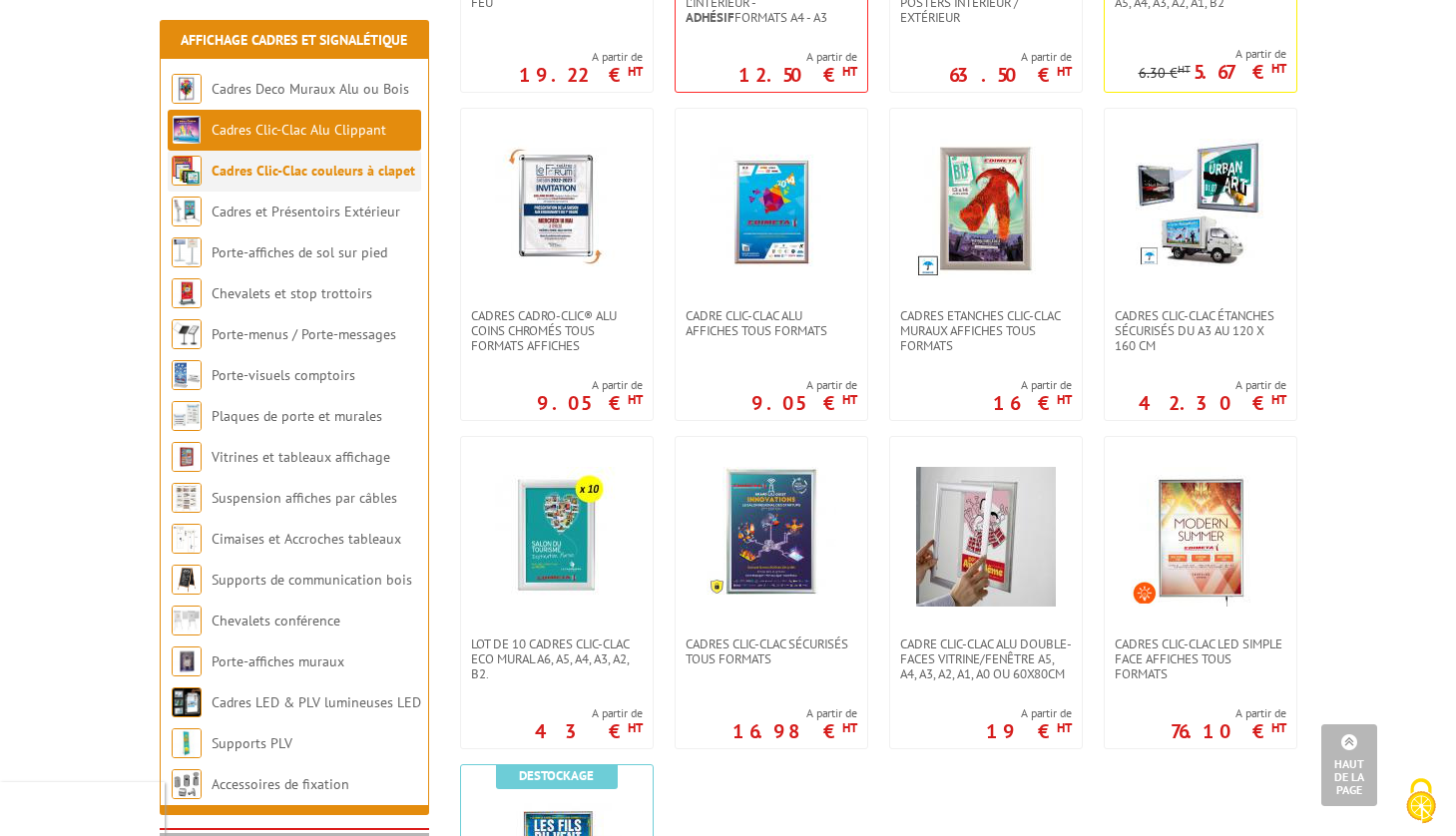 click on "Cadres Clic-Clac couleurs à clapet" at bounding box center (313, 171) 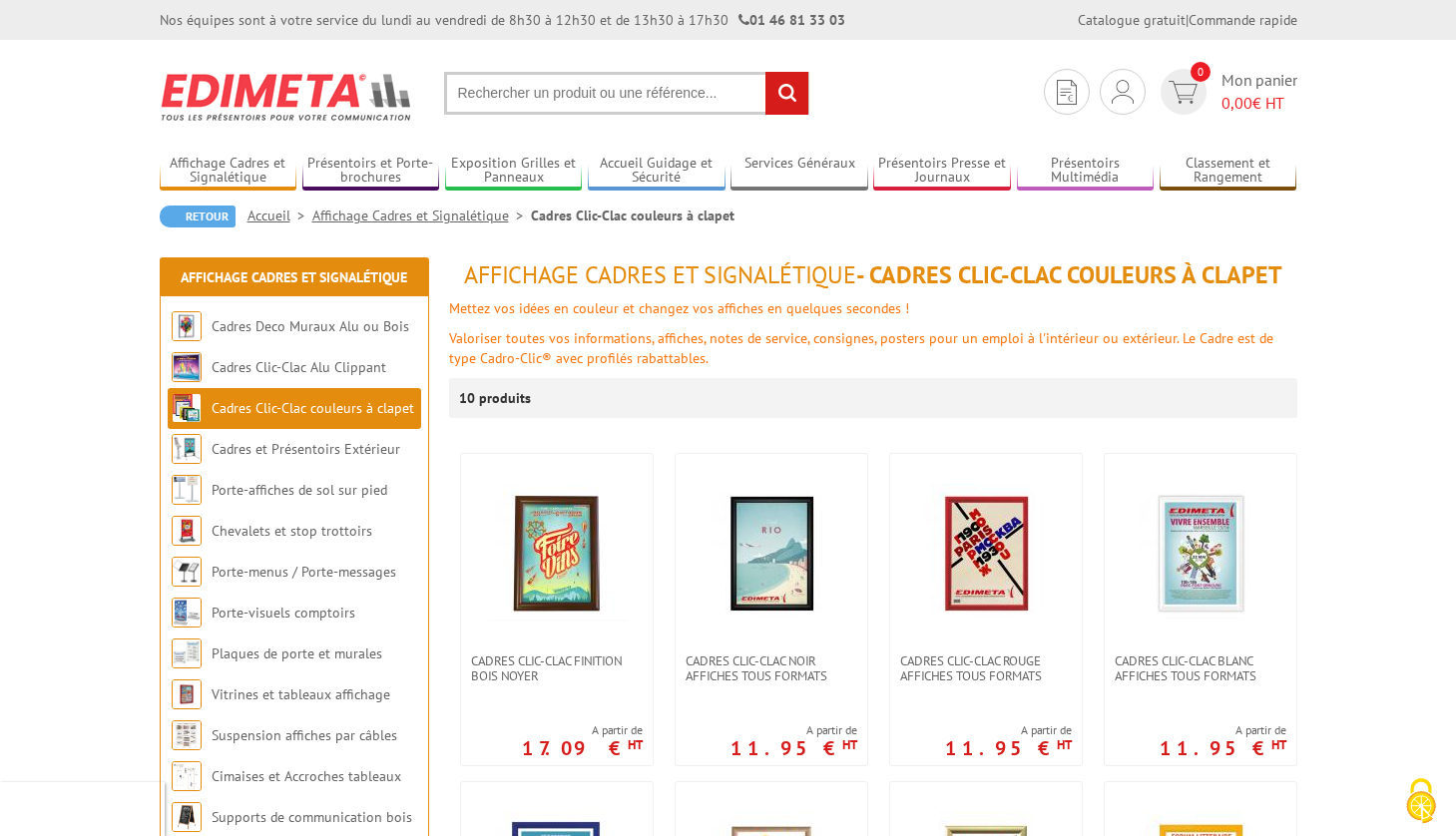 scroll, scrollTop: 0, scrollLeft: 0, axis: both 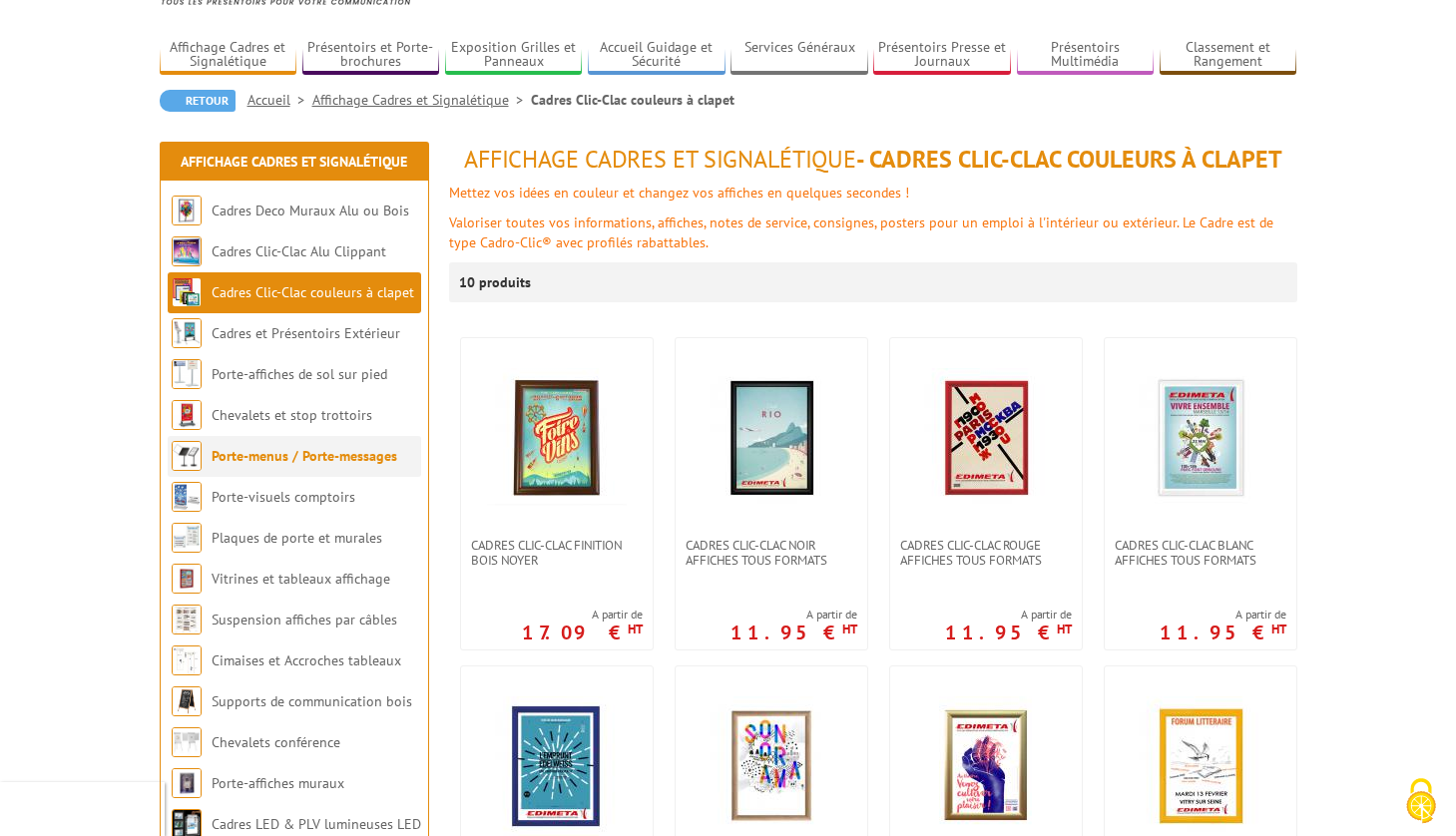 click on "Porte-menus / Porte-messages" at bounding box center [304, 456] 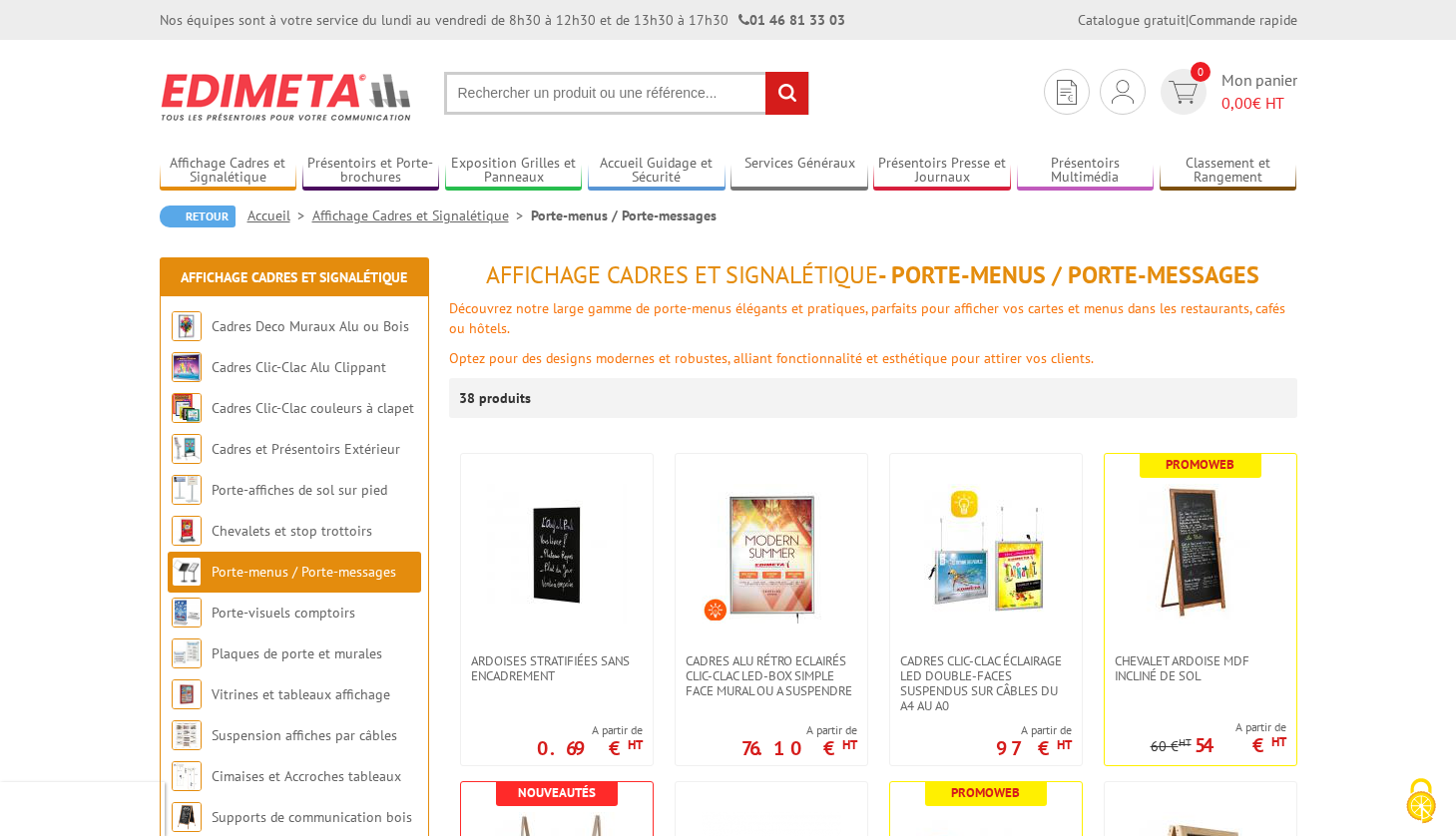 scroll, scrollTop: 0, scrollLeft: 0, axis: both 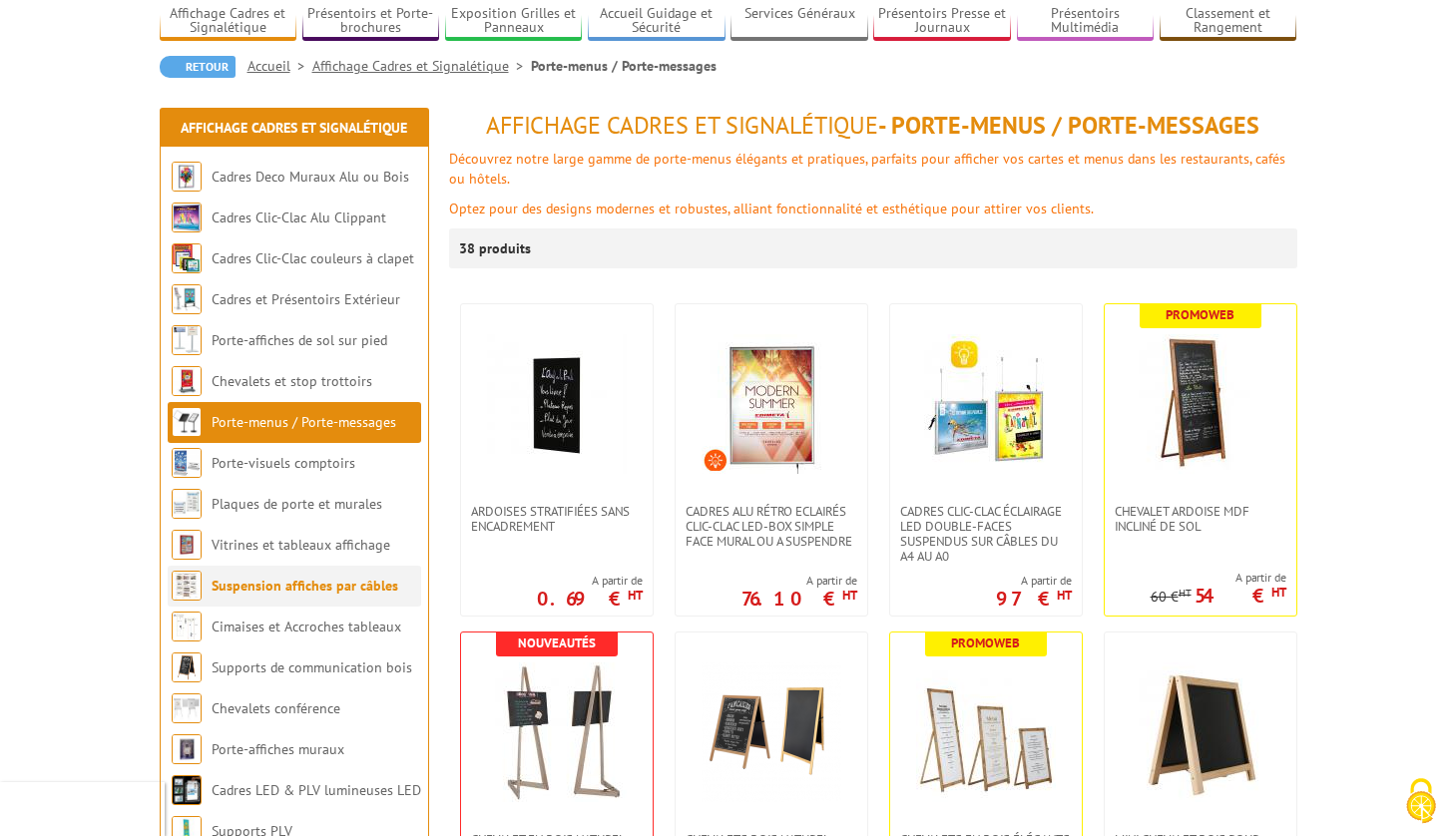 click on "Suspension affiches par câbles" at bounding box center [304, 586] 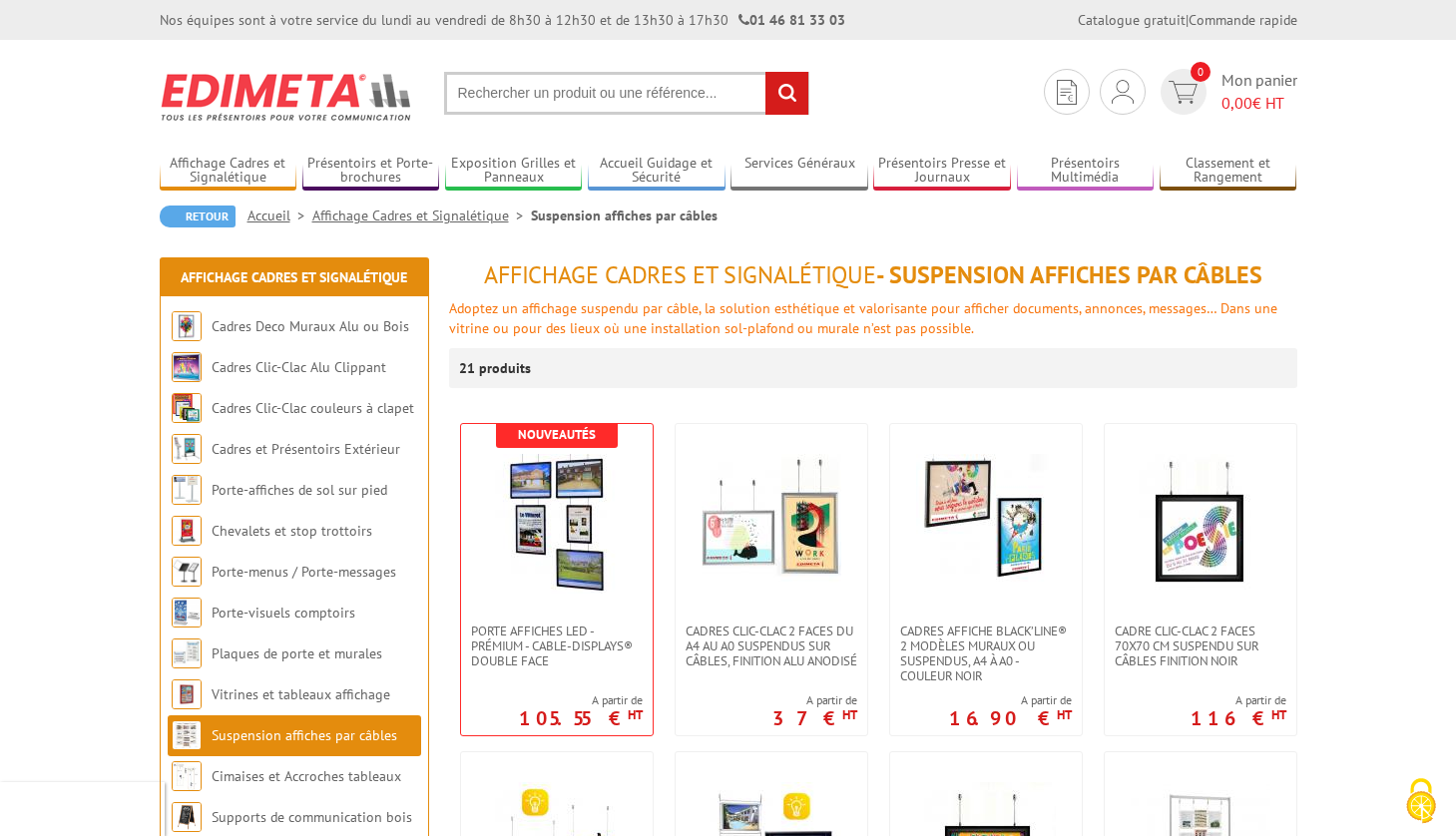 scroll, scrollTop: 0, scrollLeft: 0, axis: both 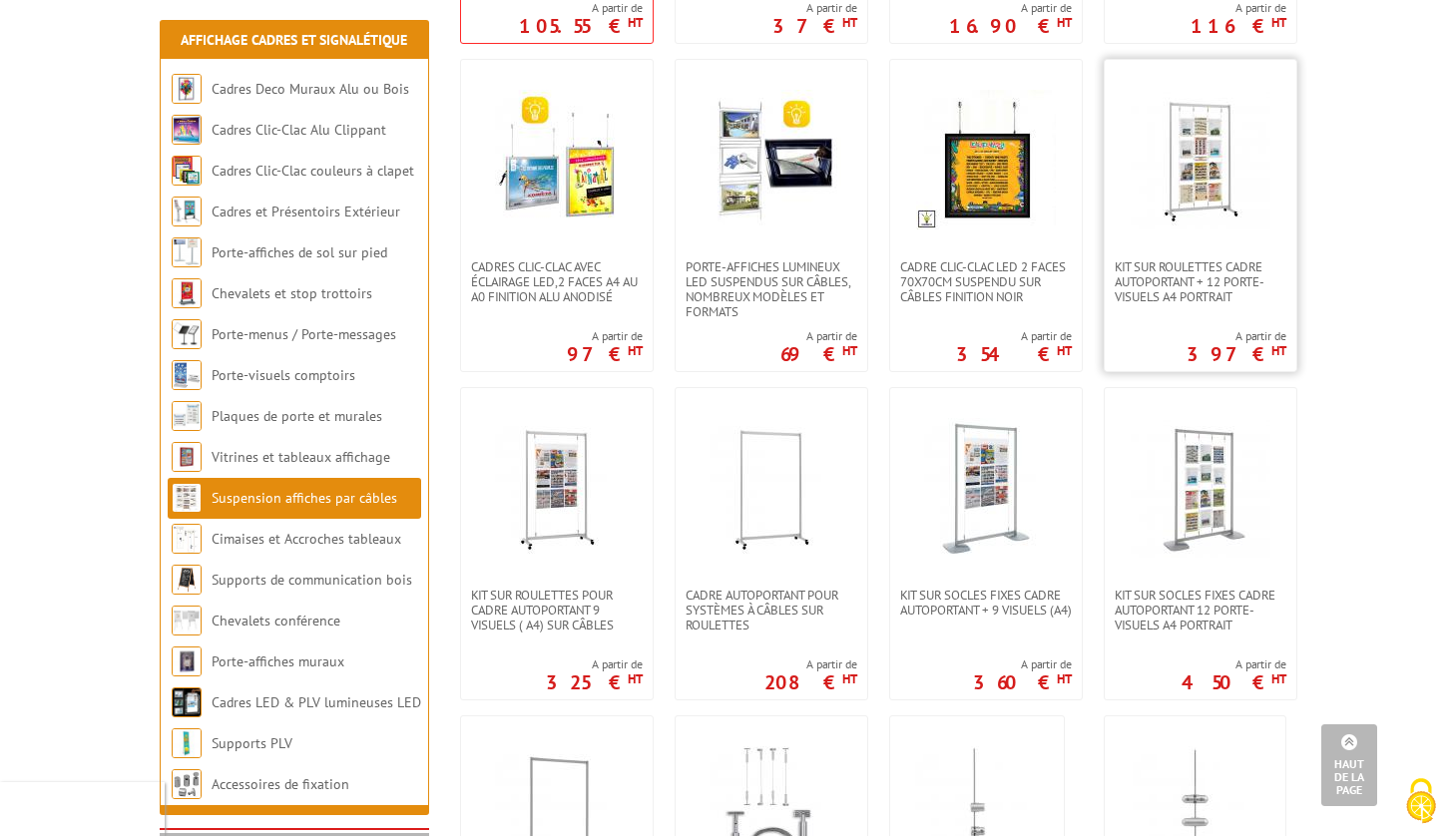 click at bounding box center (1201, 160) 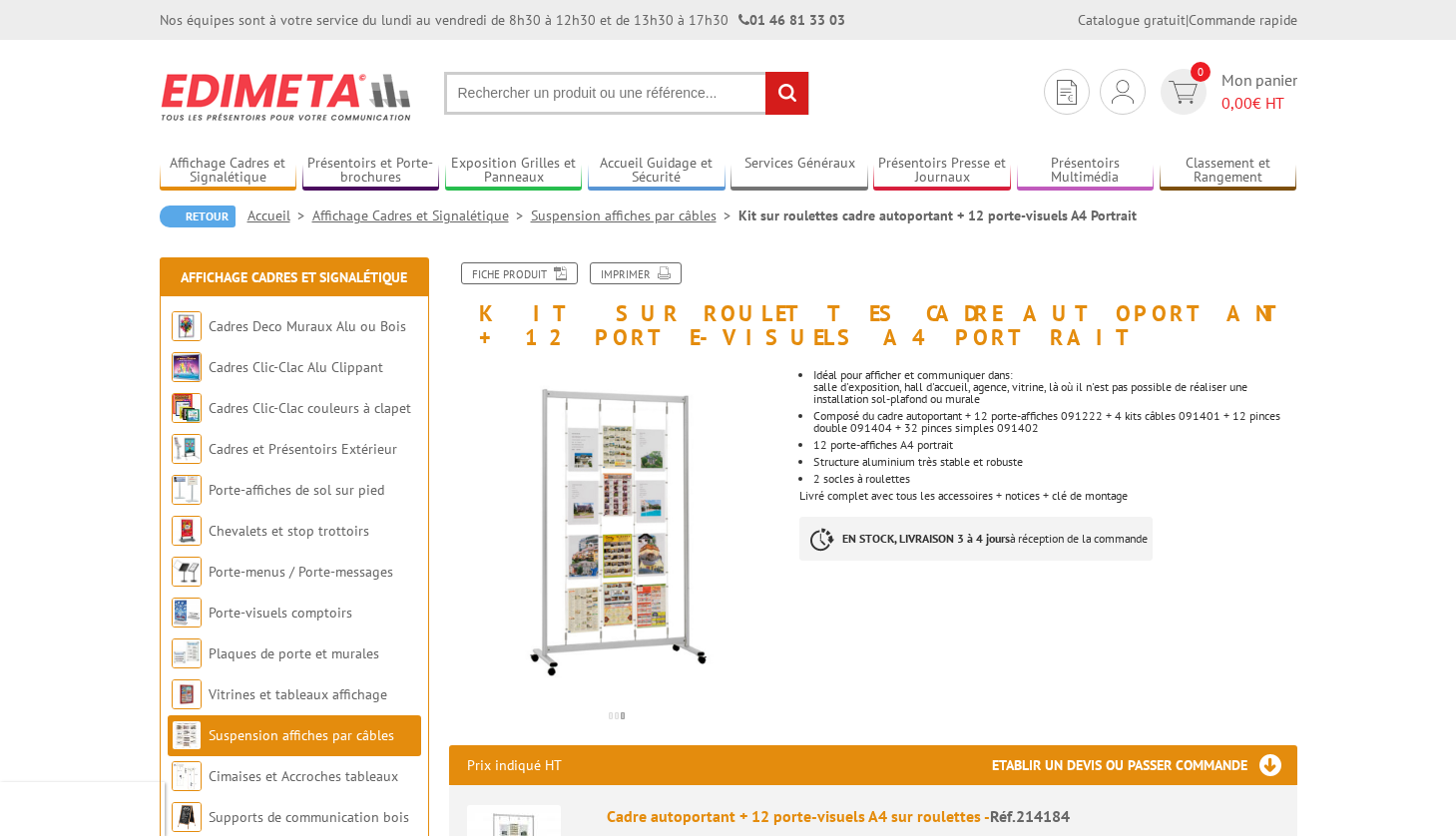 scroll, scrollTop: 0, scrollLeft: 0, axis: both 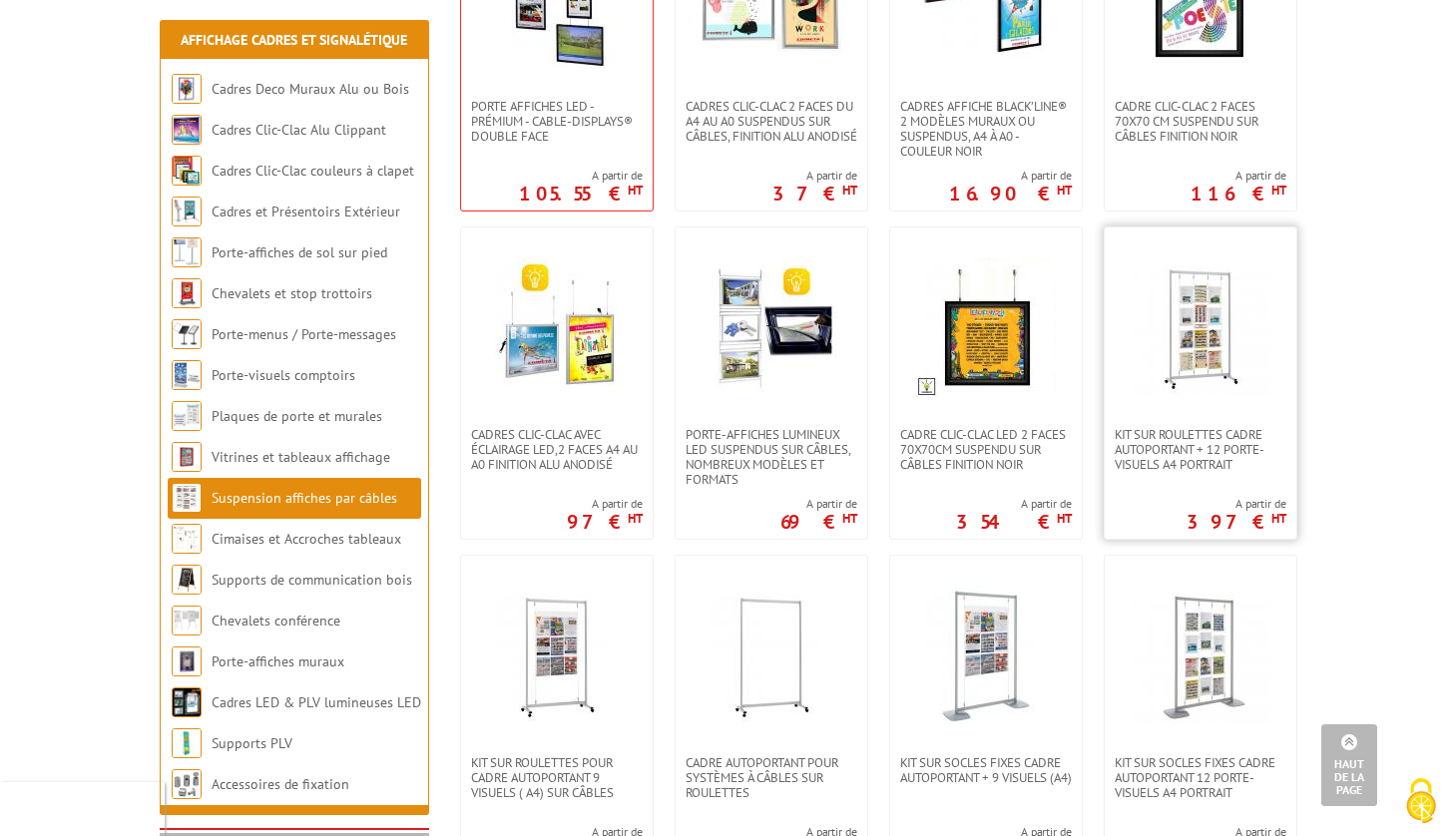 click at bounding box center (1201, 327) 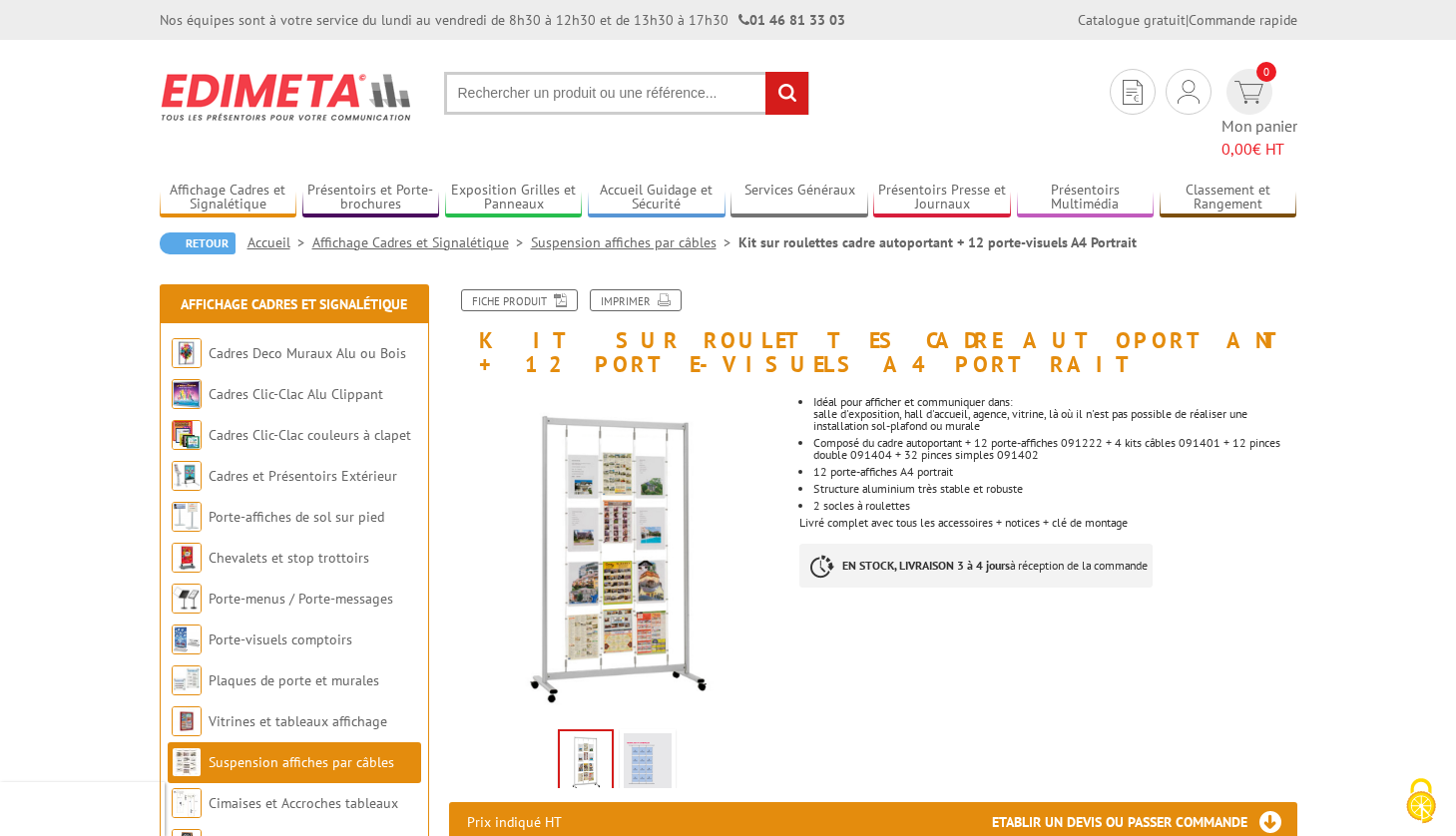 scroll, scrollTop: 0, scrollLeft: 0, axis: both 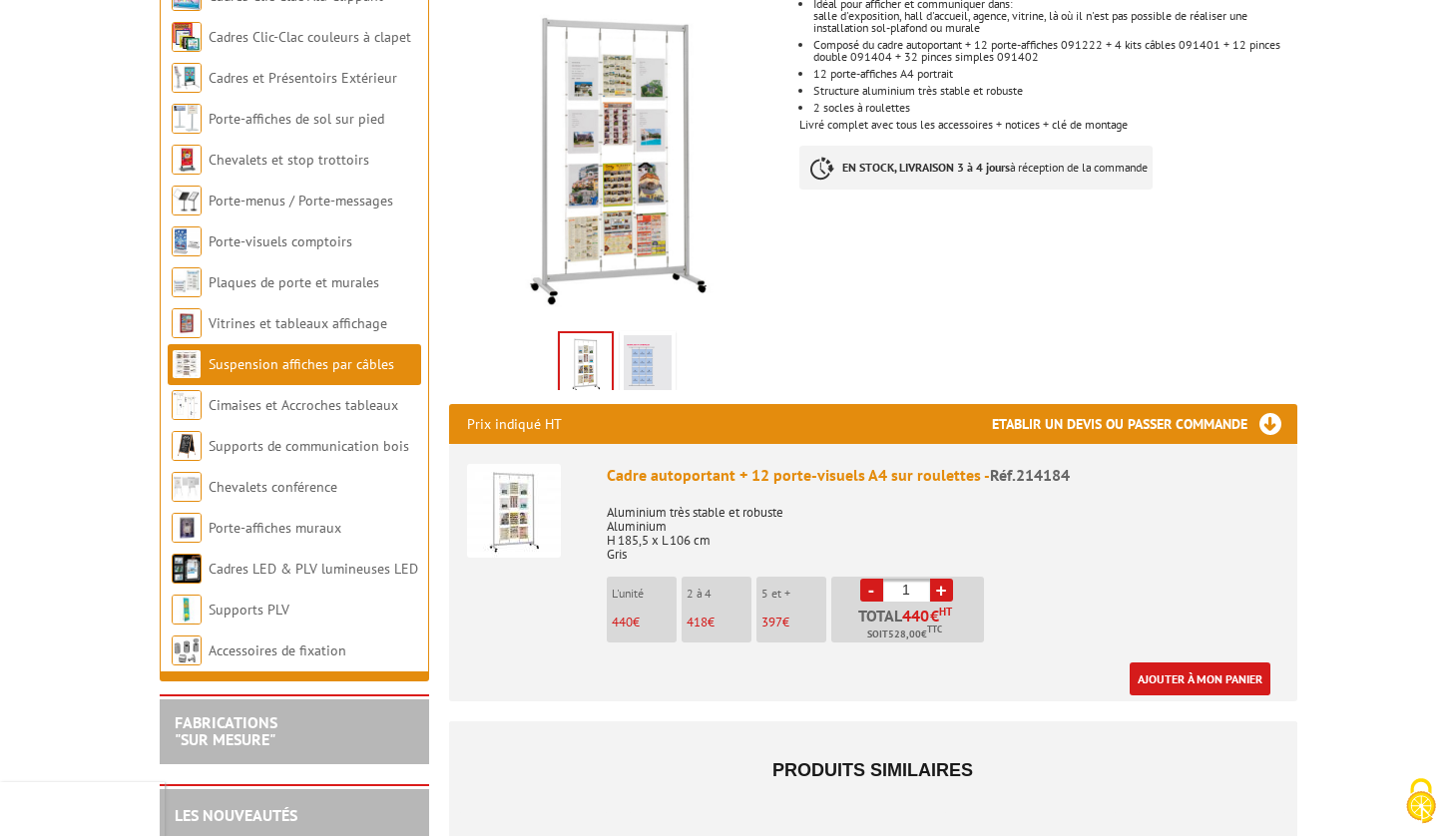 click at bounding box center [648, 366] 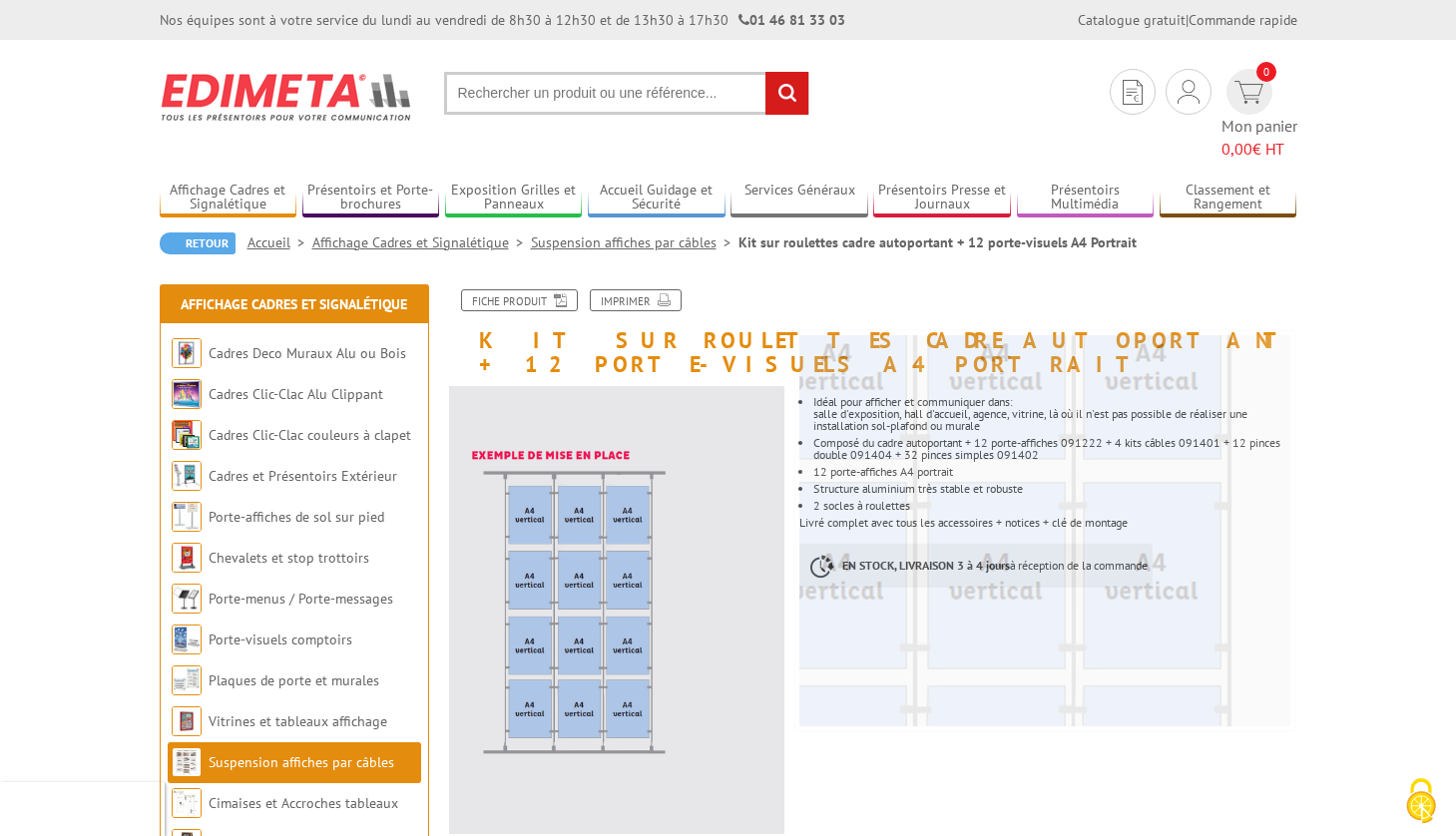 scroll, scrollTop: 0, scrollLeft: 0, axis: both 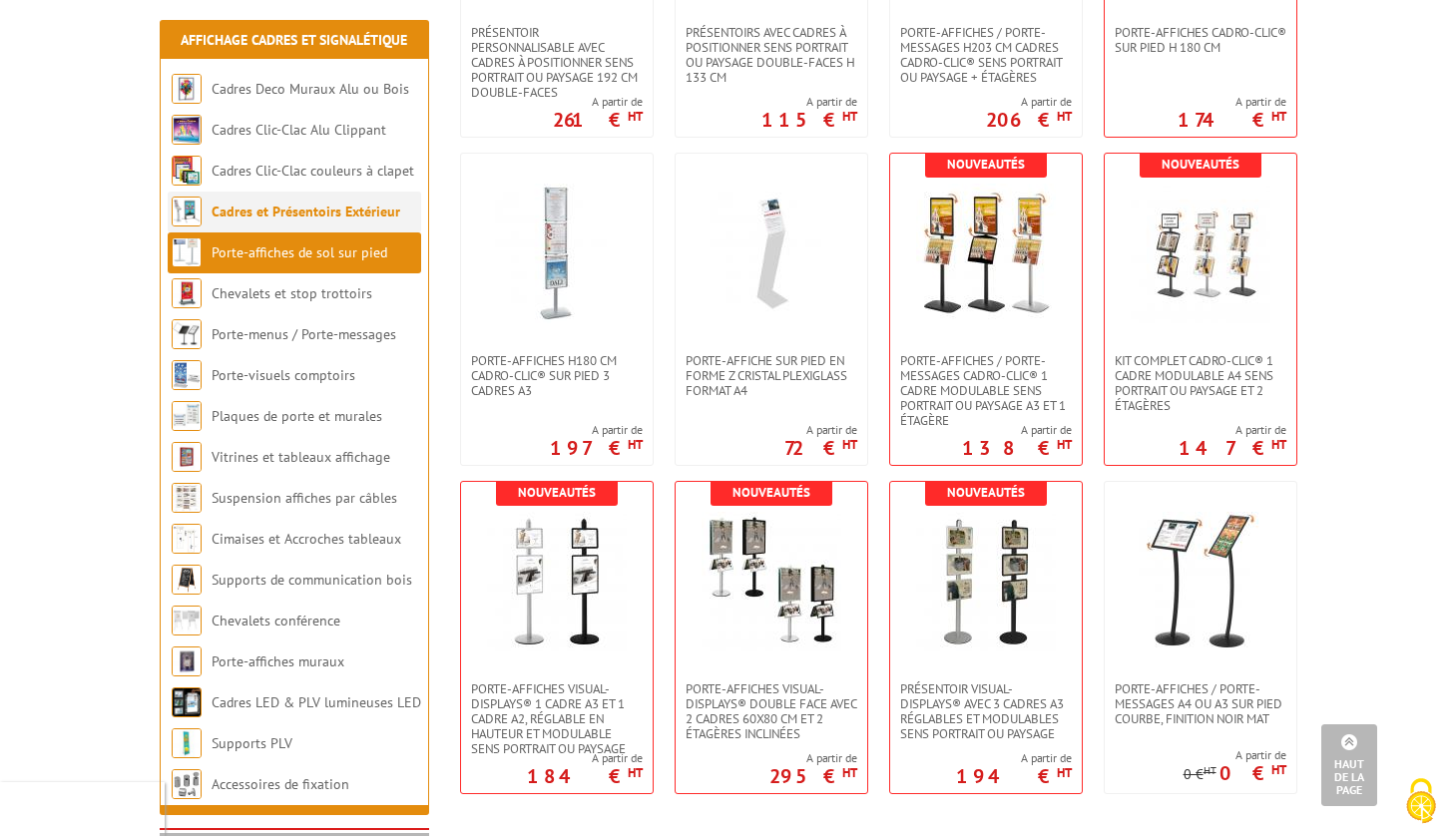 click on "Cadres et Présentoirs Extérieur" at bounding box center (305, 211) 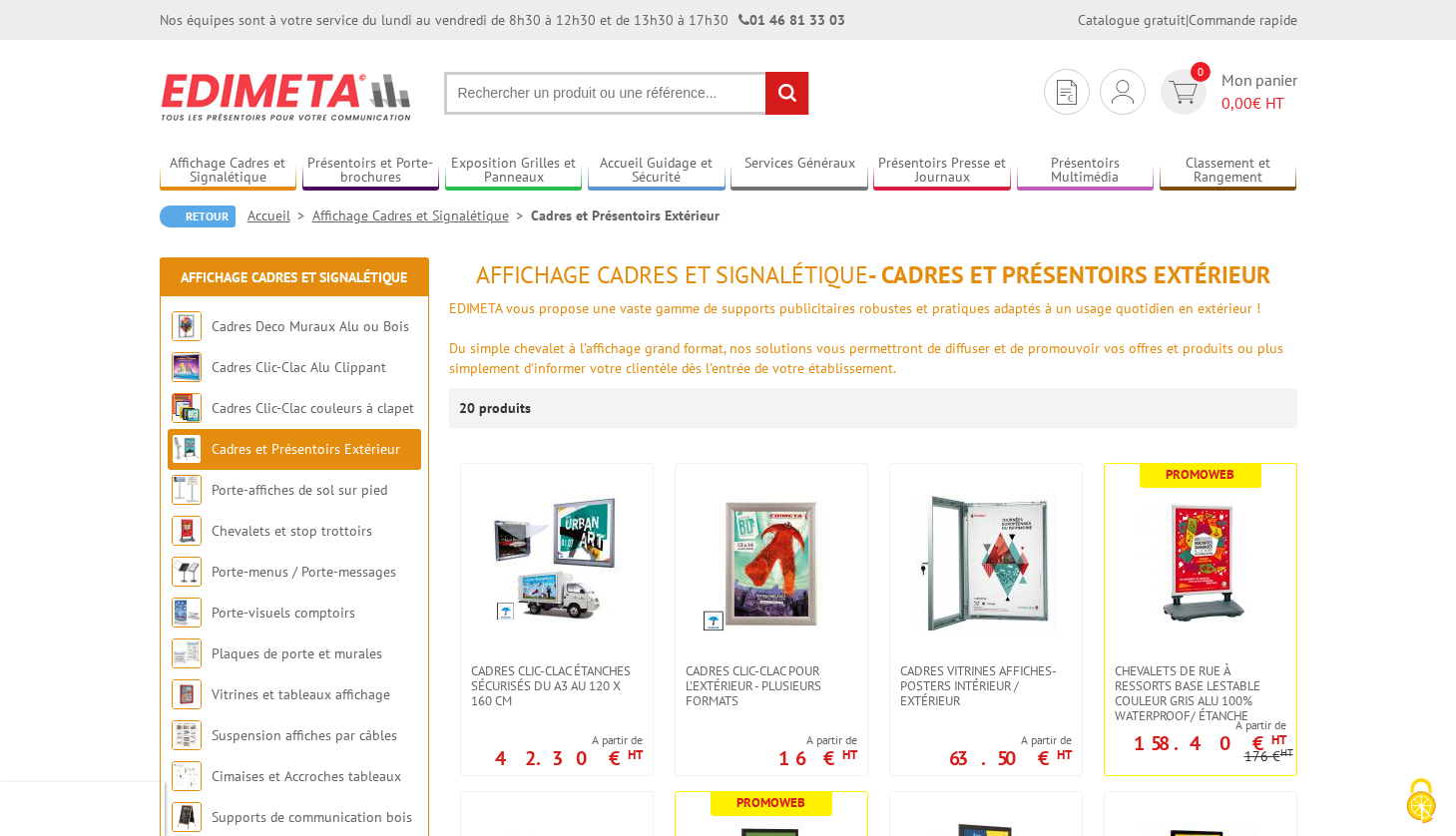 scroll, scrollTop: 0, scrollLeft: 0, axis: both 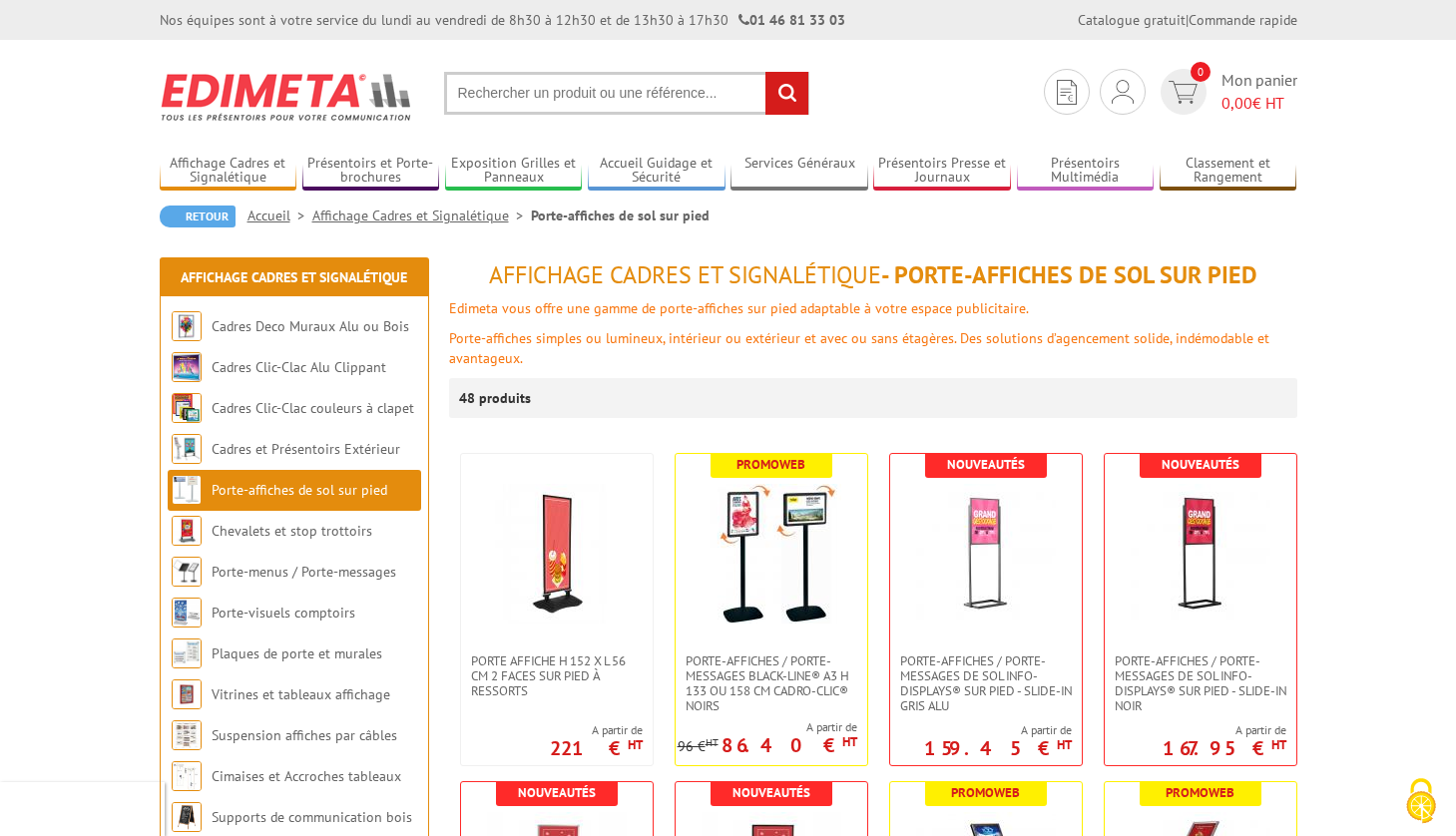 click at bounding box center [627, 93] 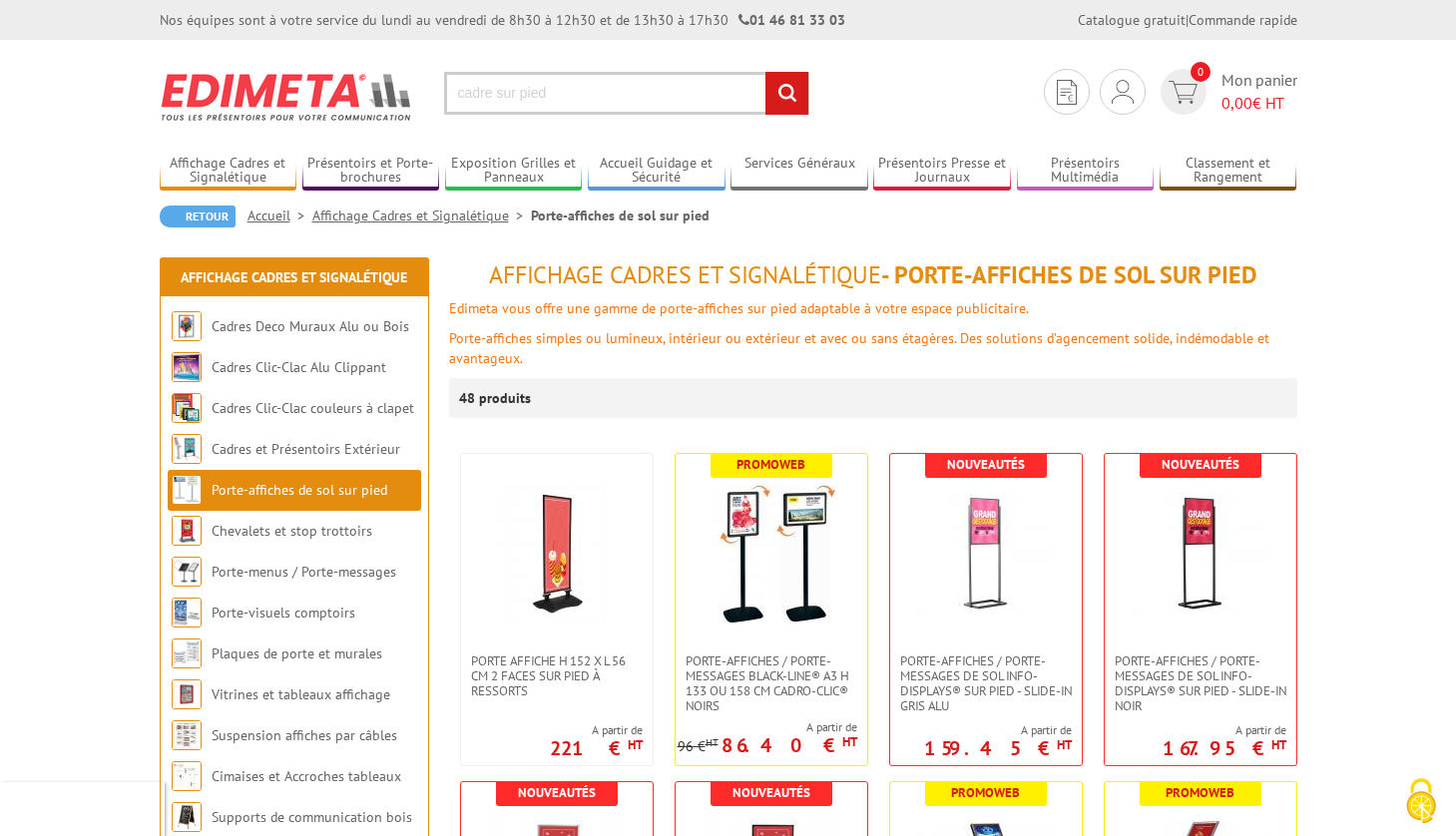 type on "cadre sur pied" 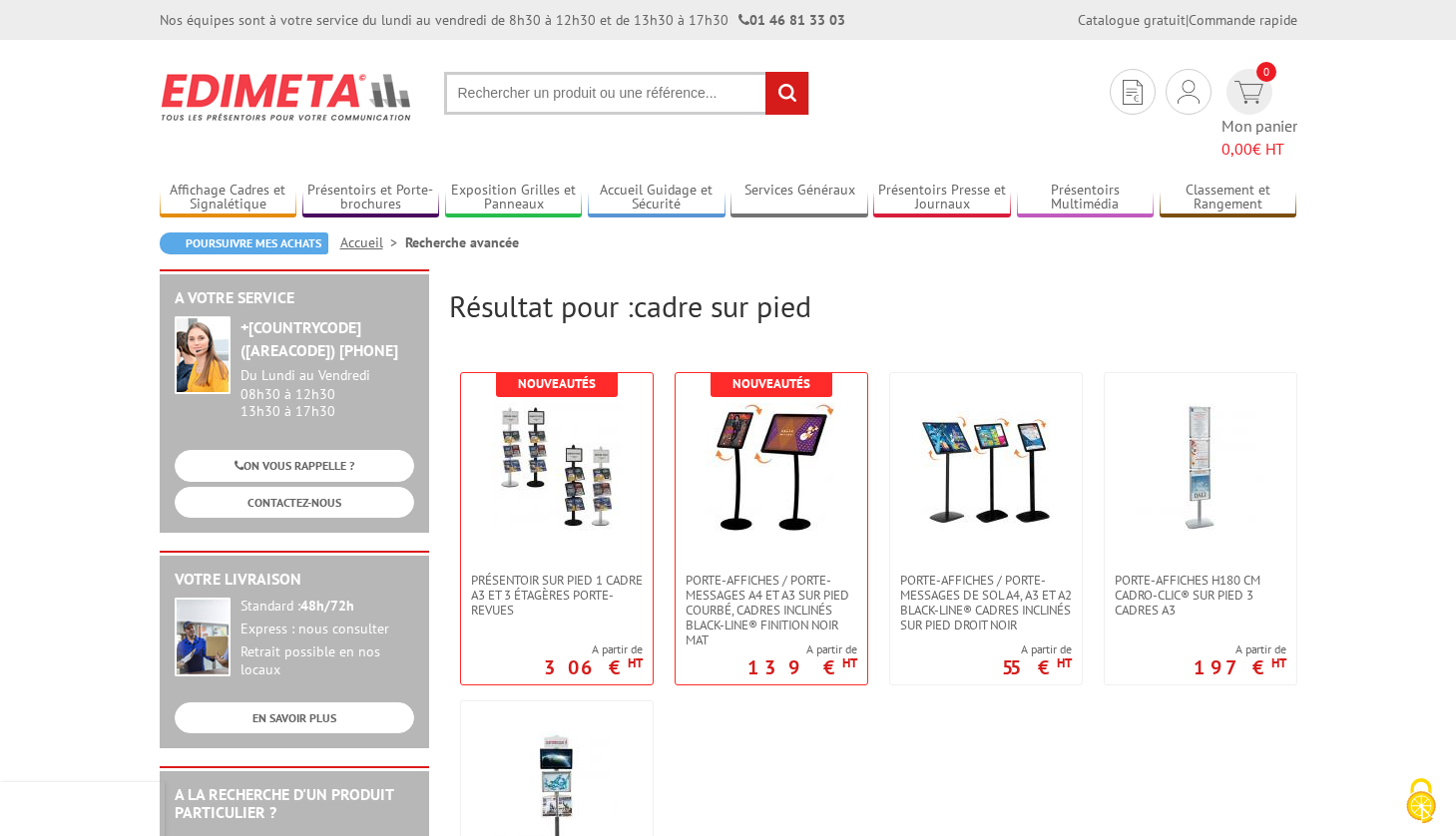 scroll, scrollTop: 0, scrollLeft: 0, axis: both 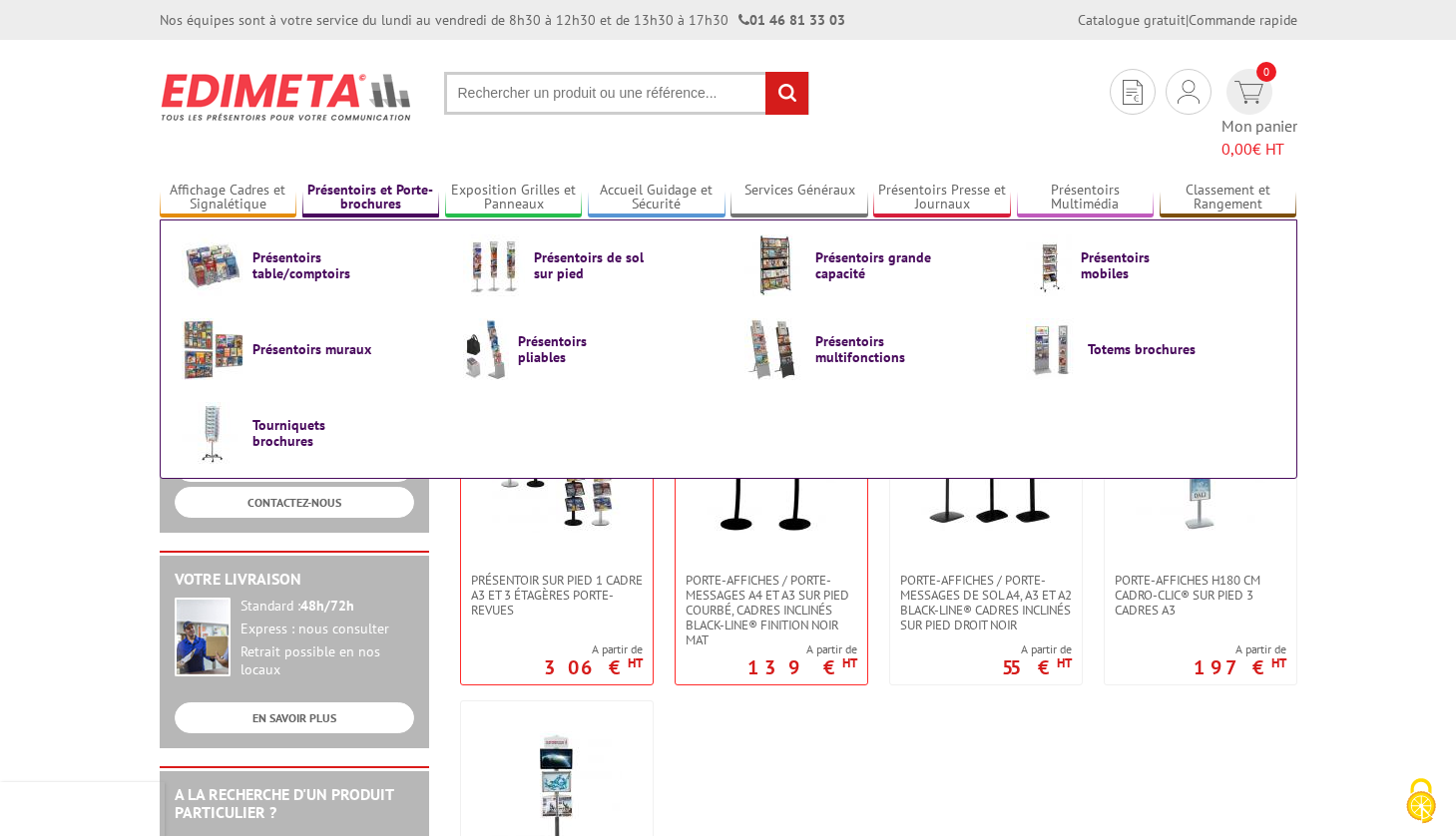 click on "Présentoirs et Porte-brochures" at bounding box center [371, 198] 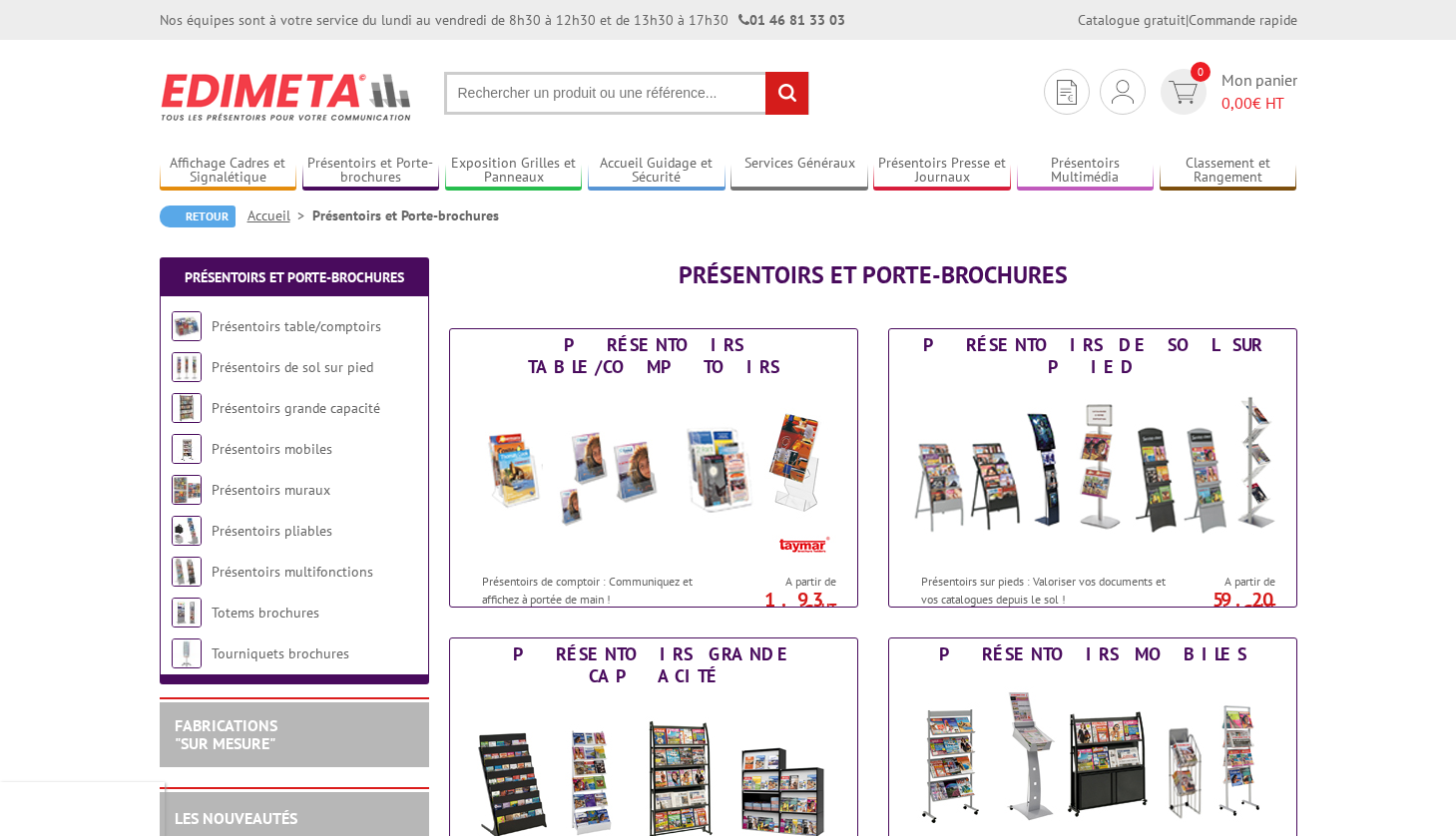 scroll, scrollTop: 0, scrollLeft: 0, axis: both 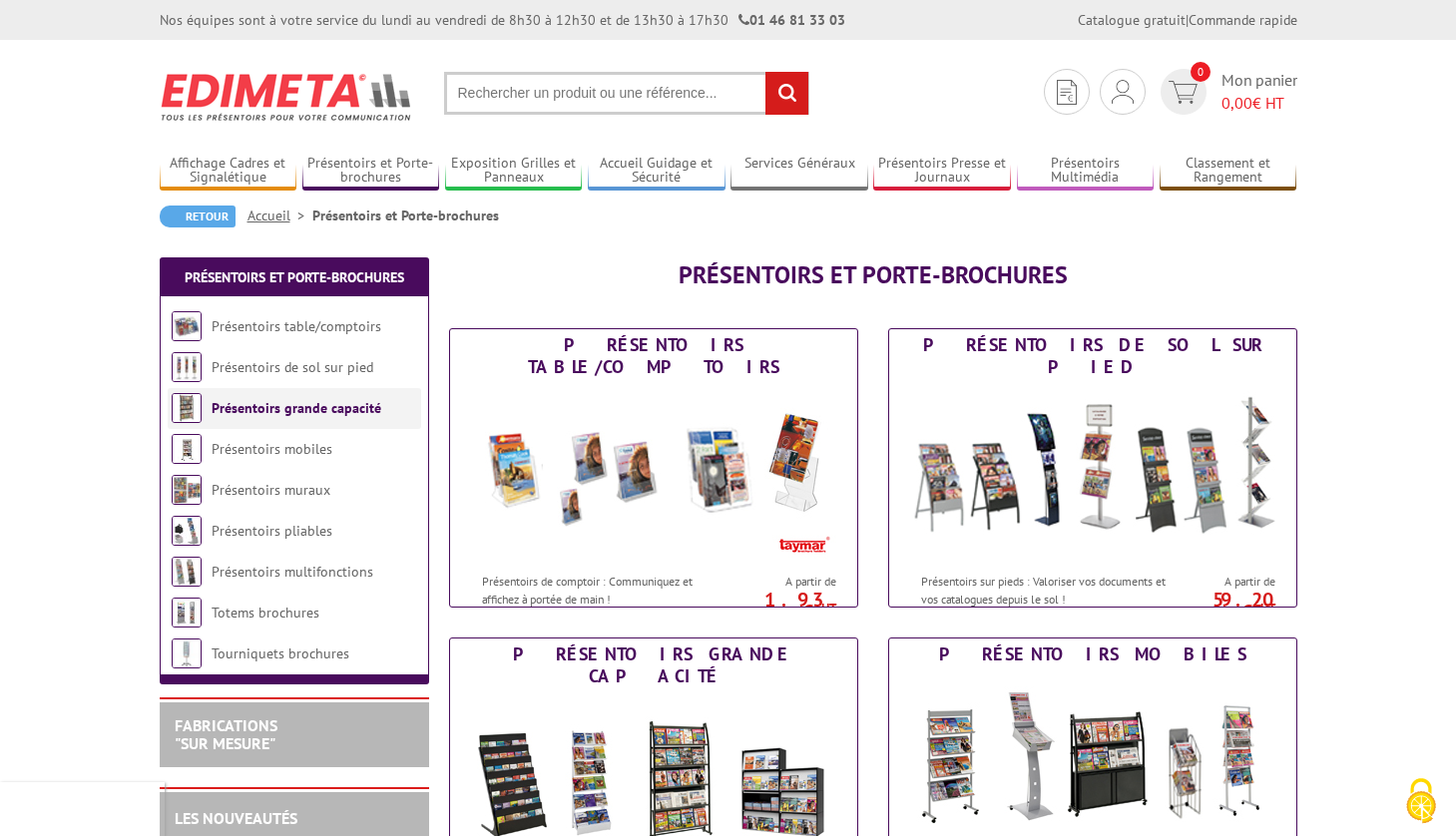 click on "Présentoirs grande capacité" at bounding box center [296, 408] 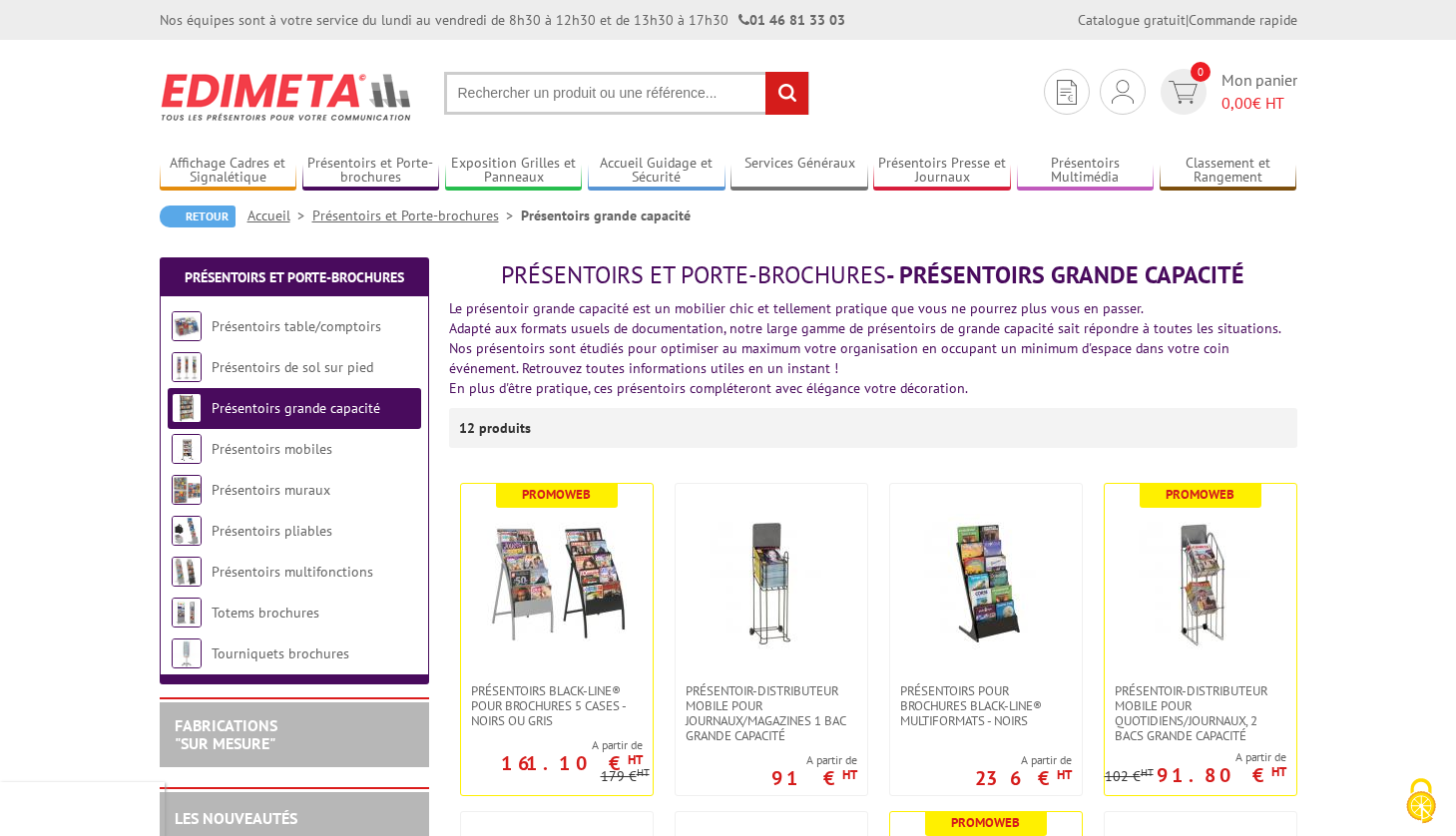 scroll, scrollTop: 0, scrollLeft: 0, axis: both 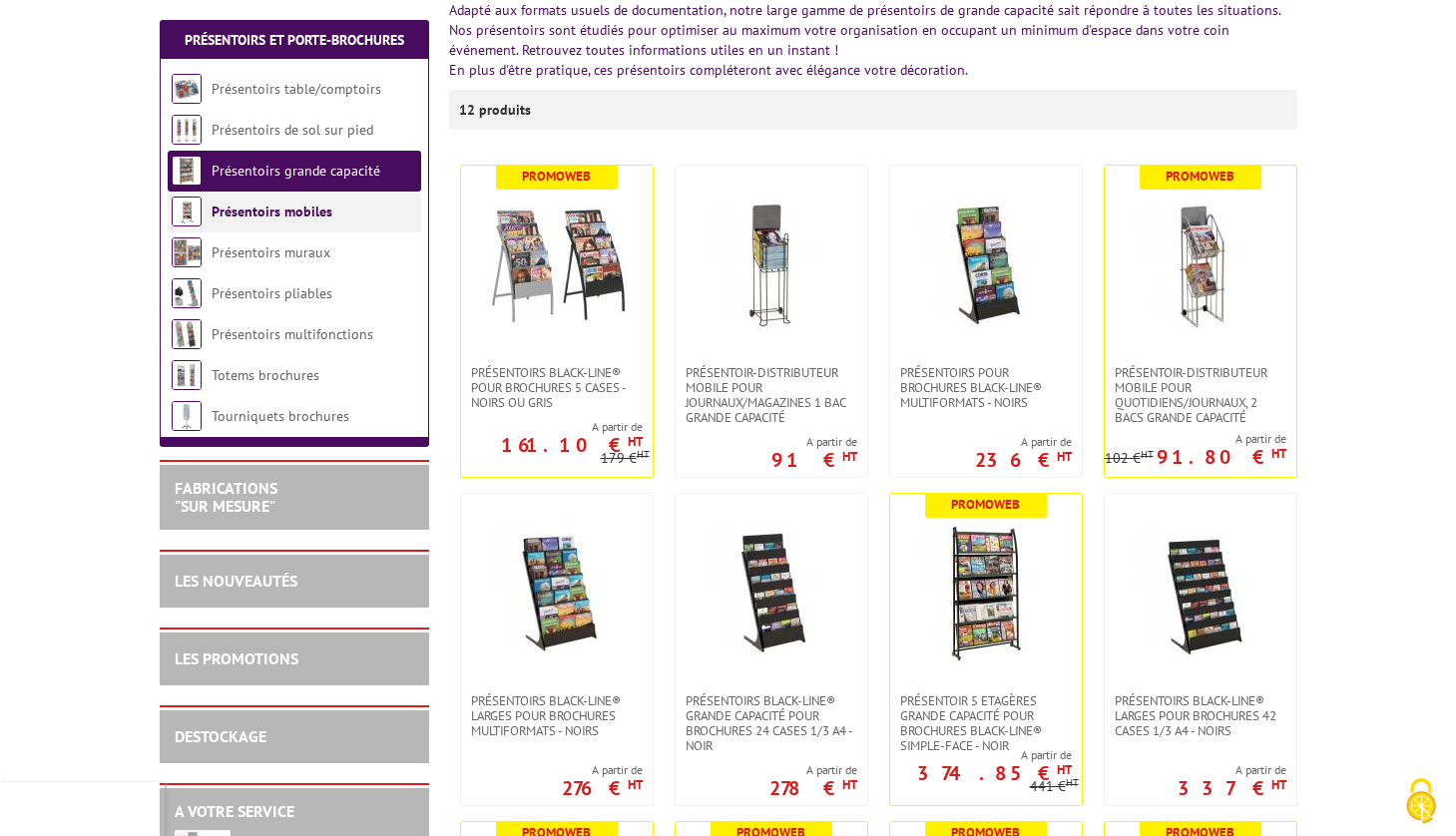 click on "Présentoirs mobiles" at bounding box center [271, 211] 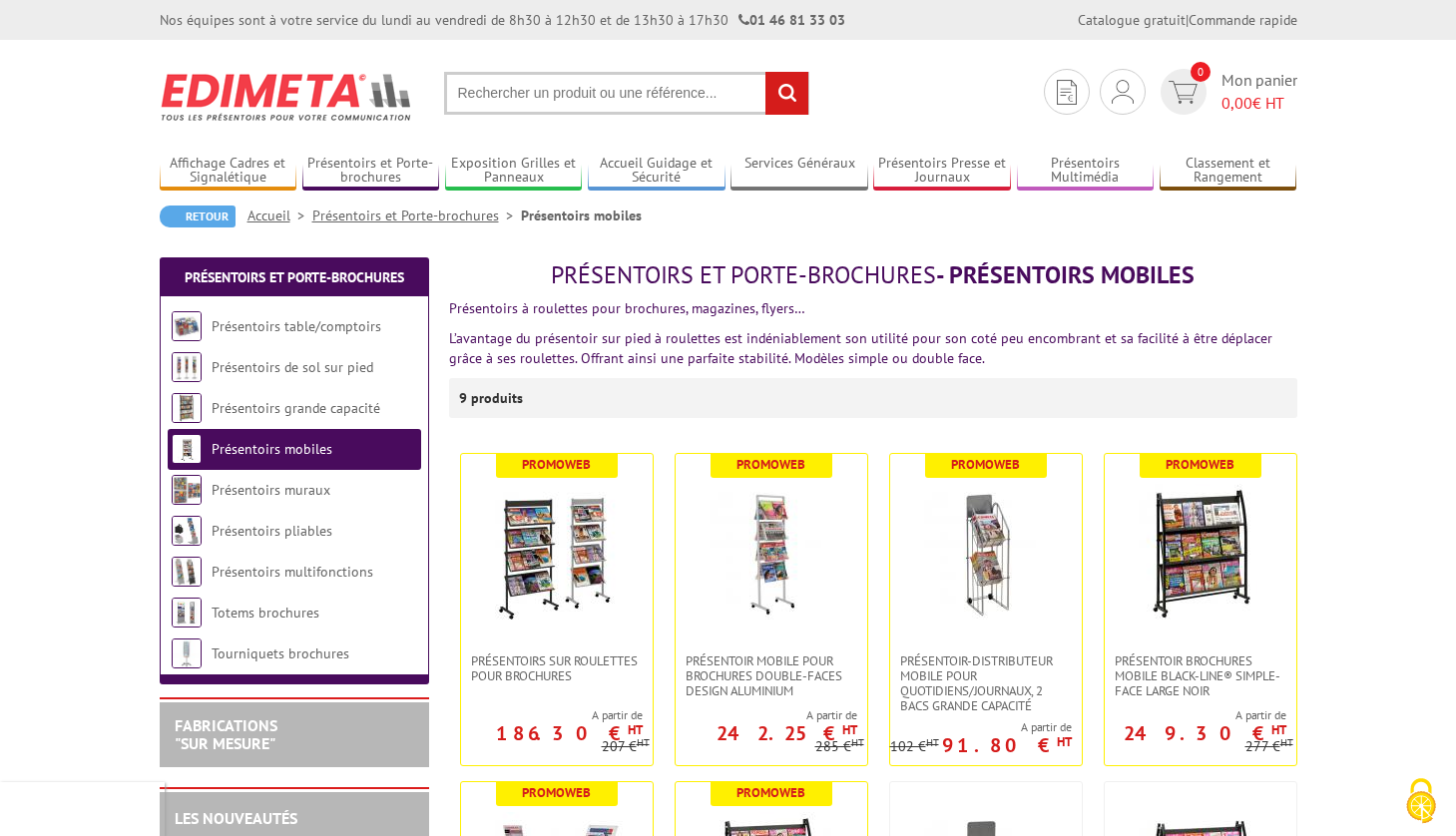 scroll, scrollTop: 0, scrollLeft: 0, axis: both 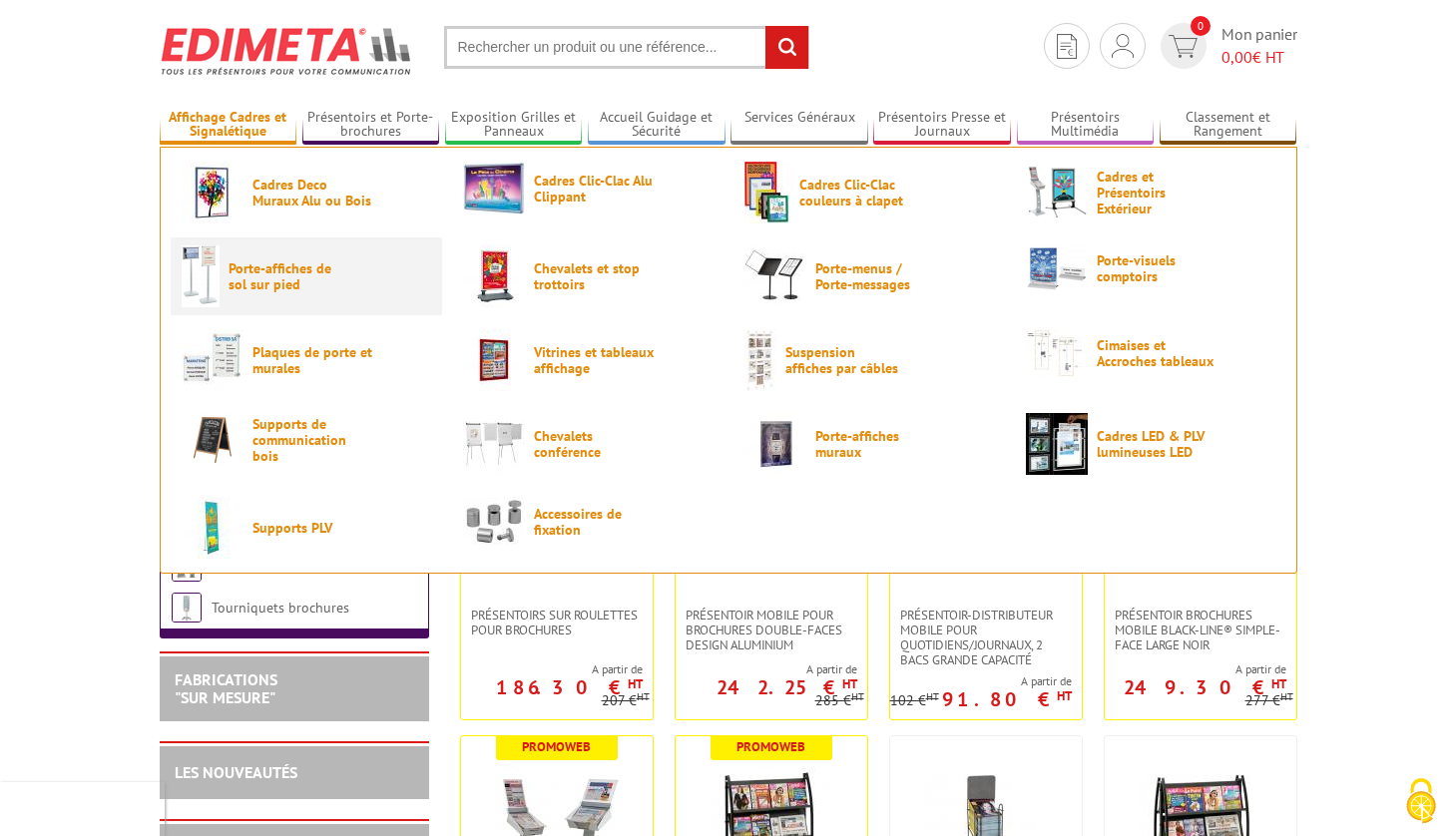 click on "Porte-affiches de sol sur pied" at bounding box center (288, 276) 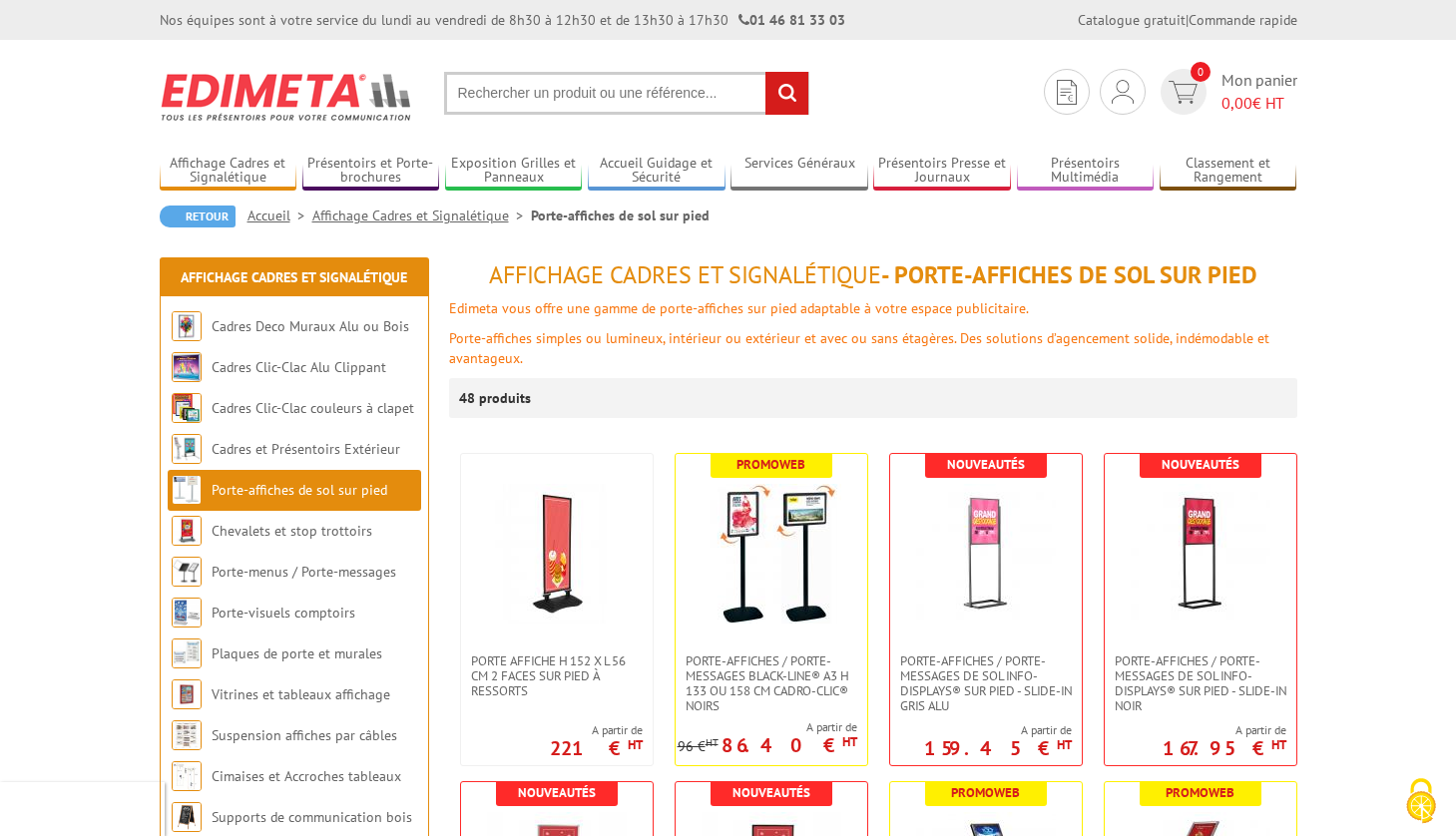 scroll, scrollTop: 0, scrollLeft: 0, axis: both 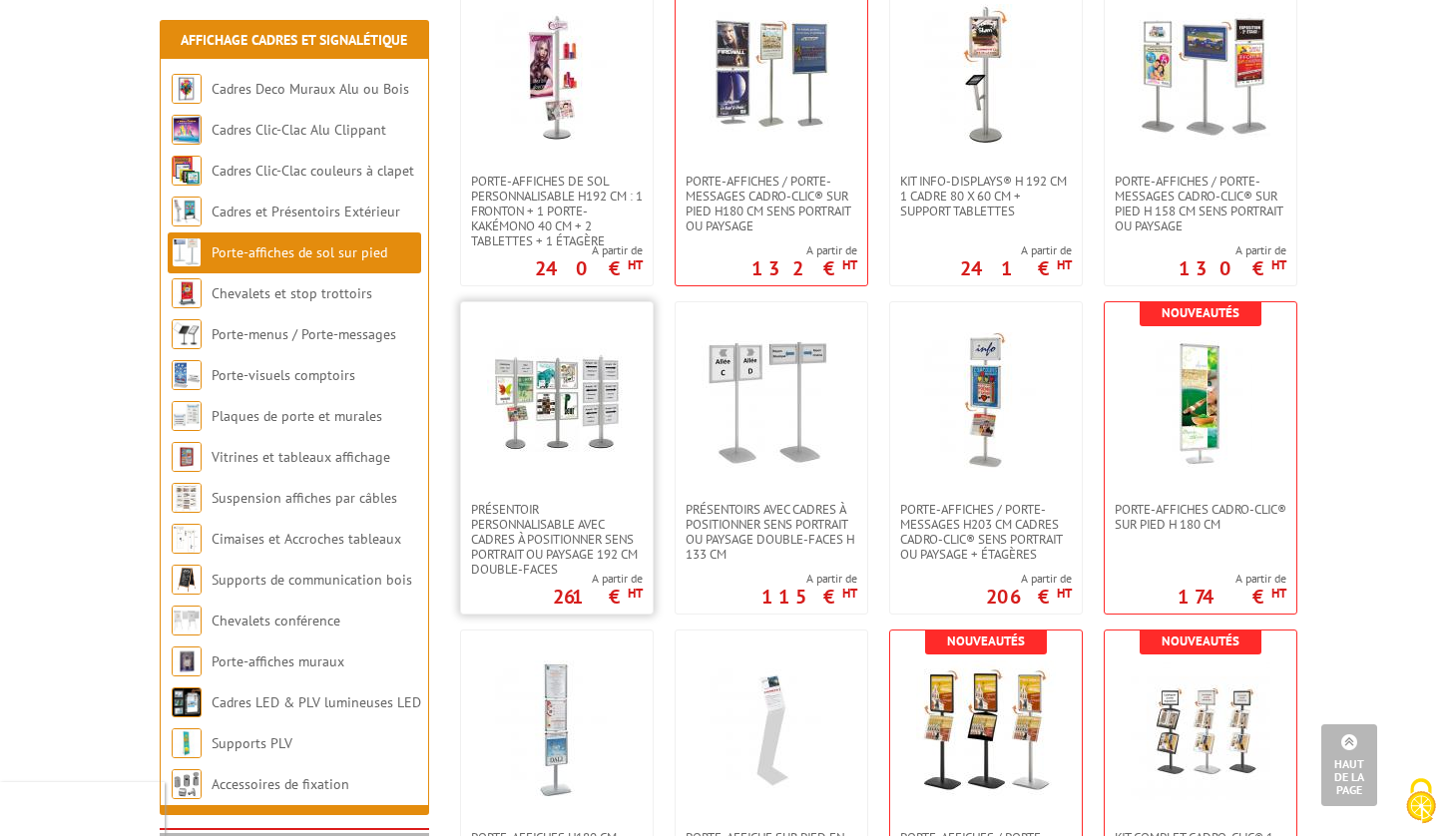 click at bounding box center [557, 402] 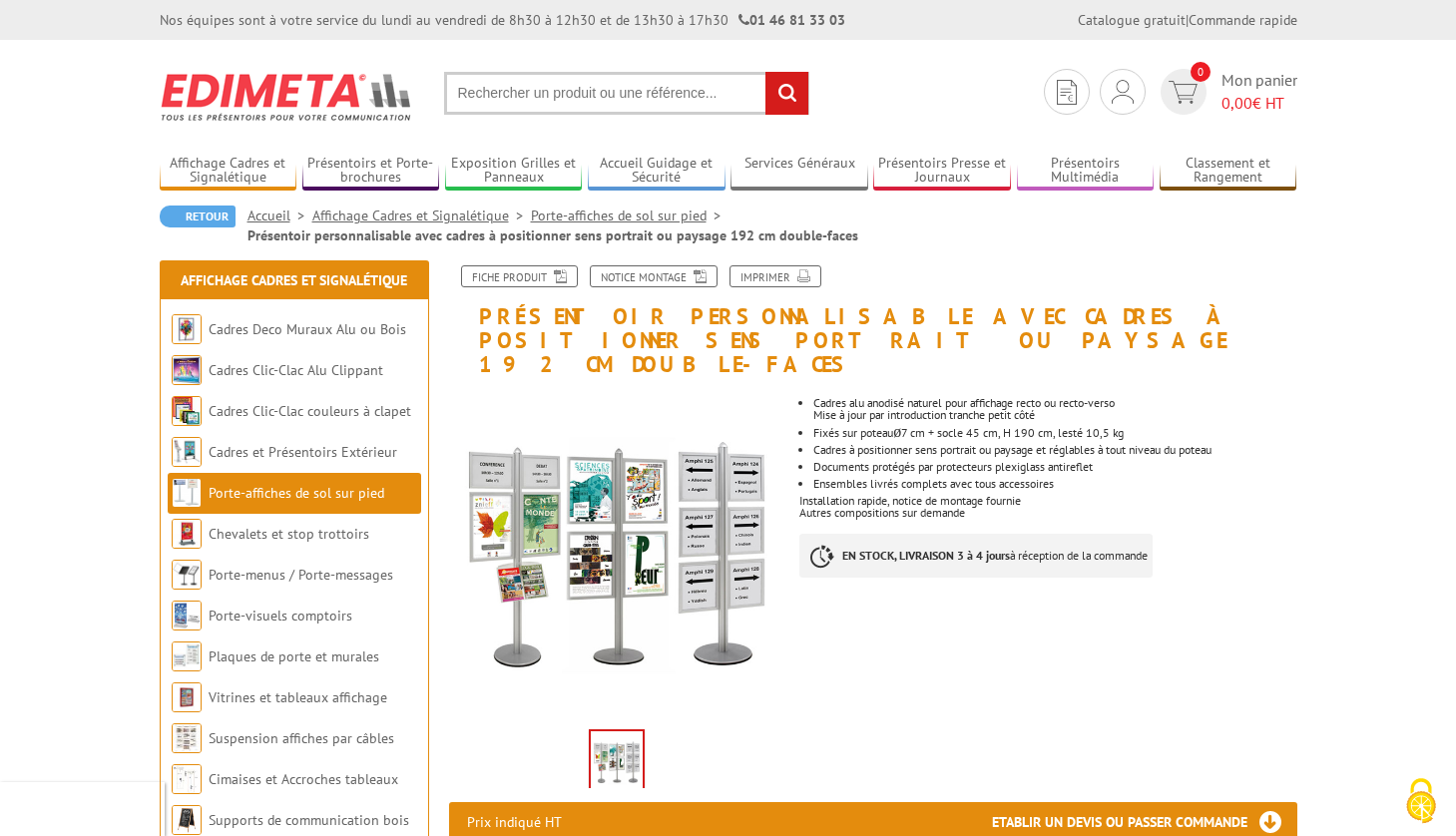 scroll, scrollTop: 0, scrollLeft: 0, axis: both 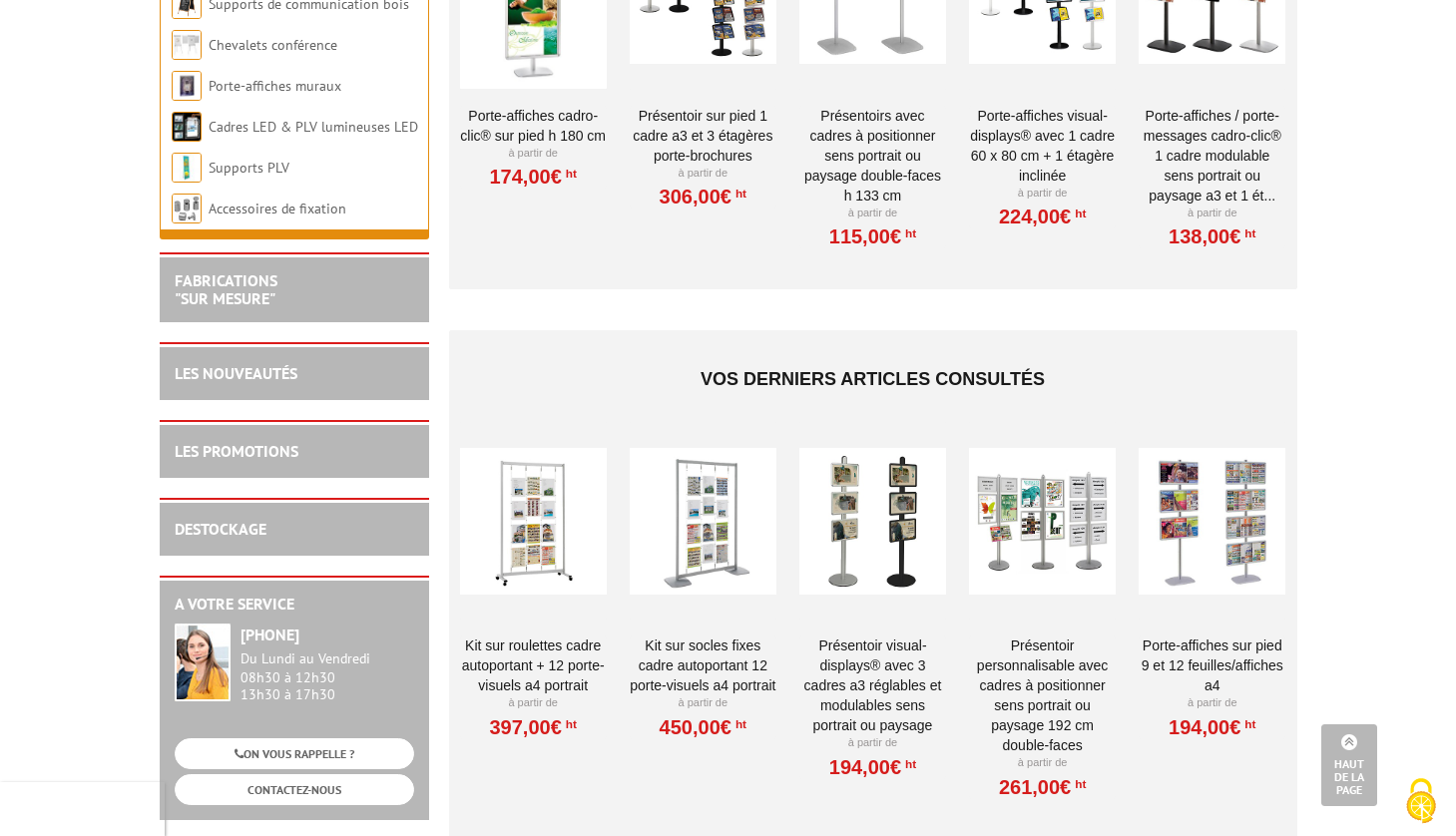 click at bounding box center (533, 521) 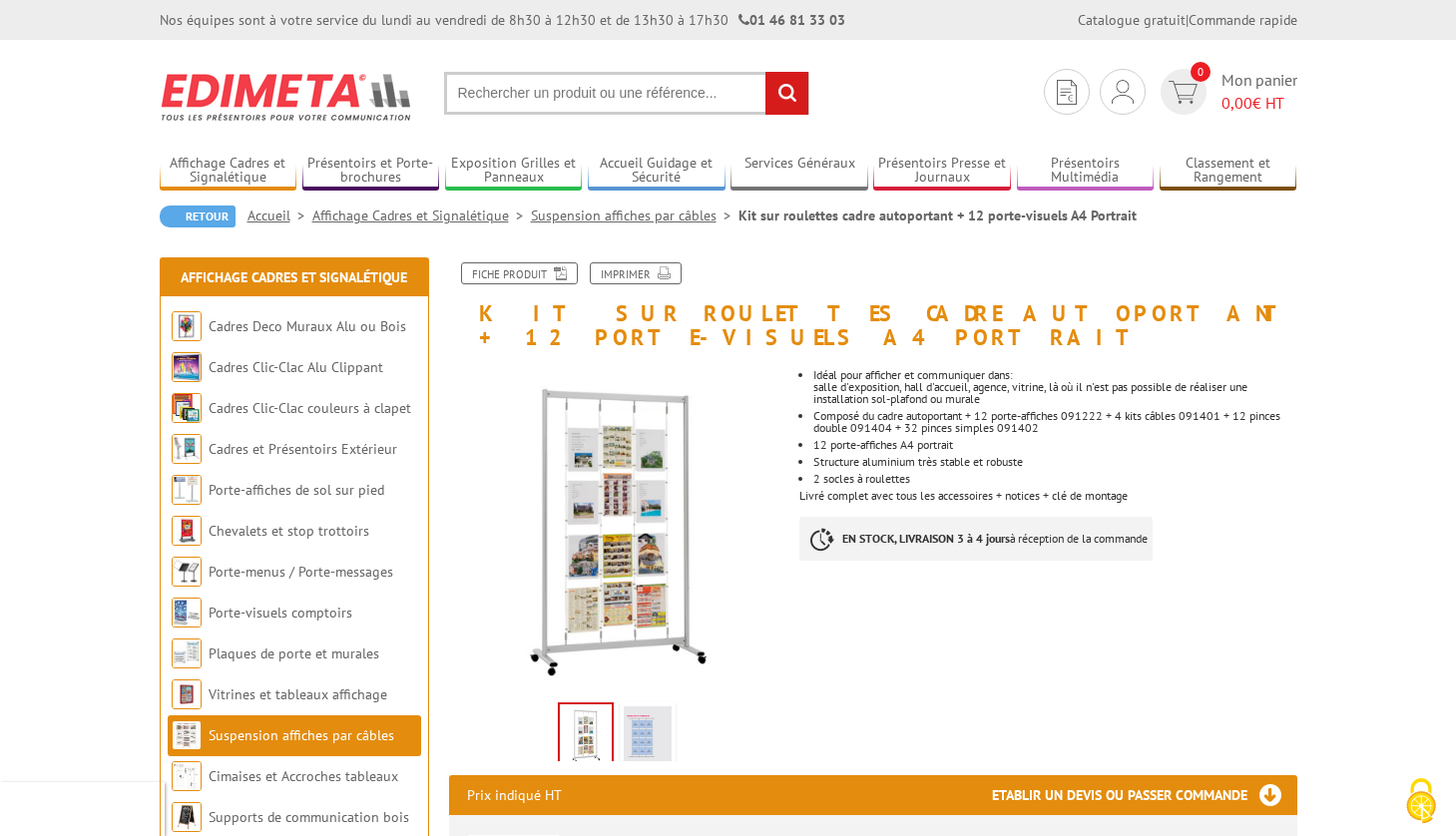 scroll, scrollTop: 0, scrollLeft: 0, axis: both 